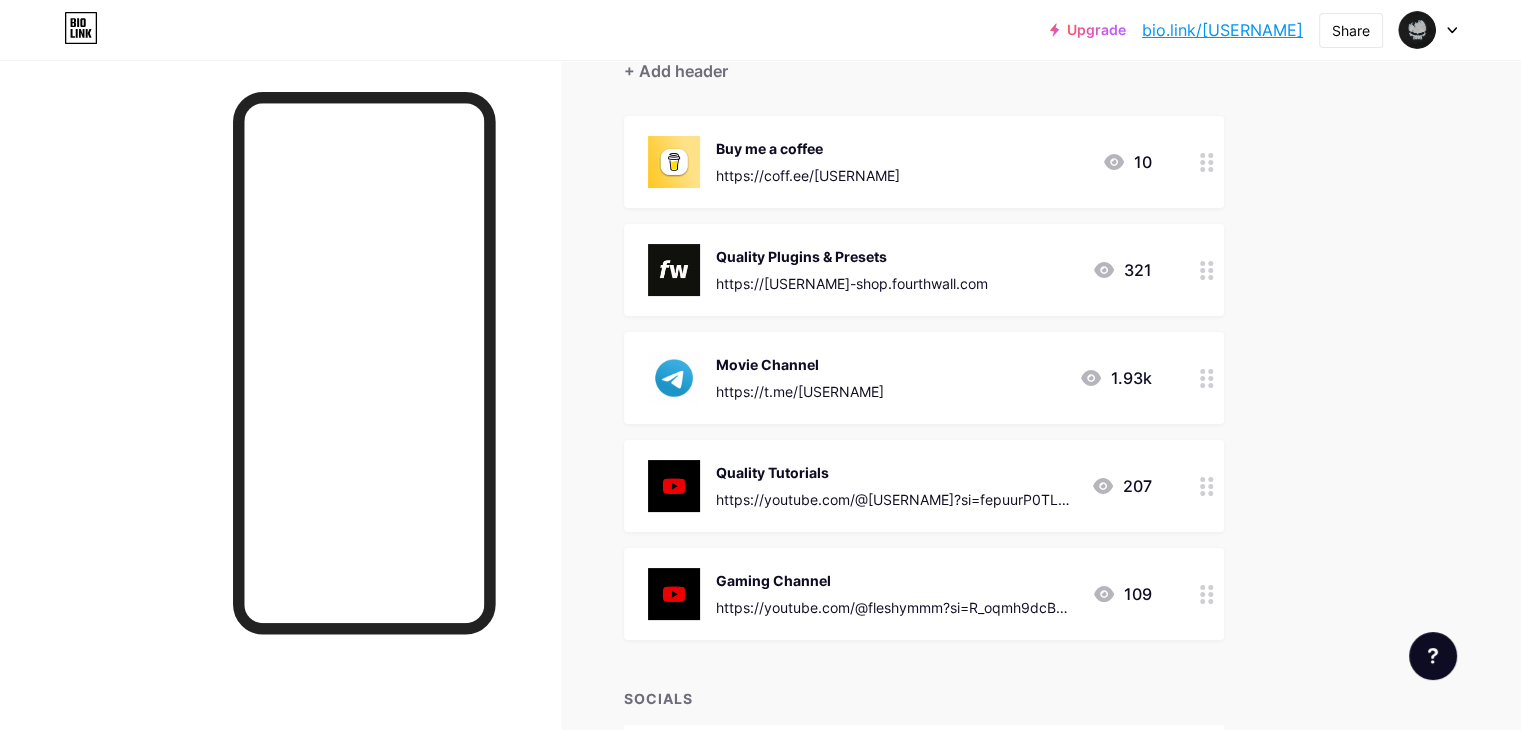 scroll, scrollTop: 200, scrollLeft: 0, axis: vertical 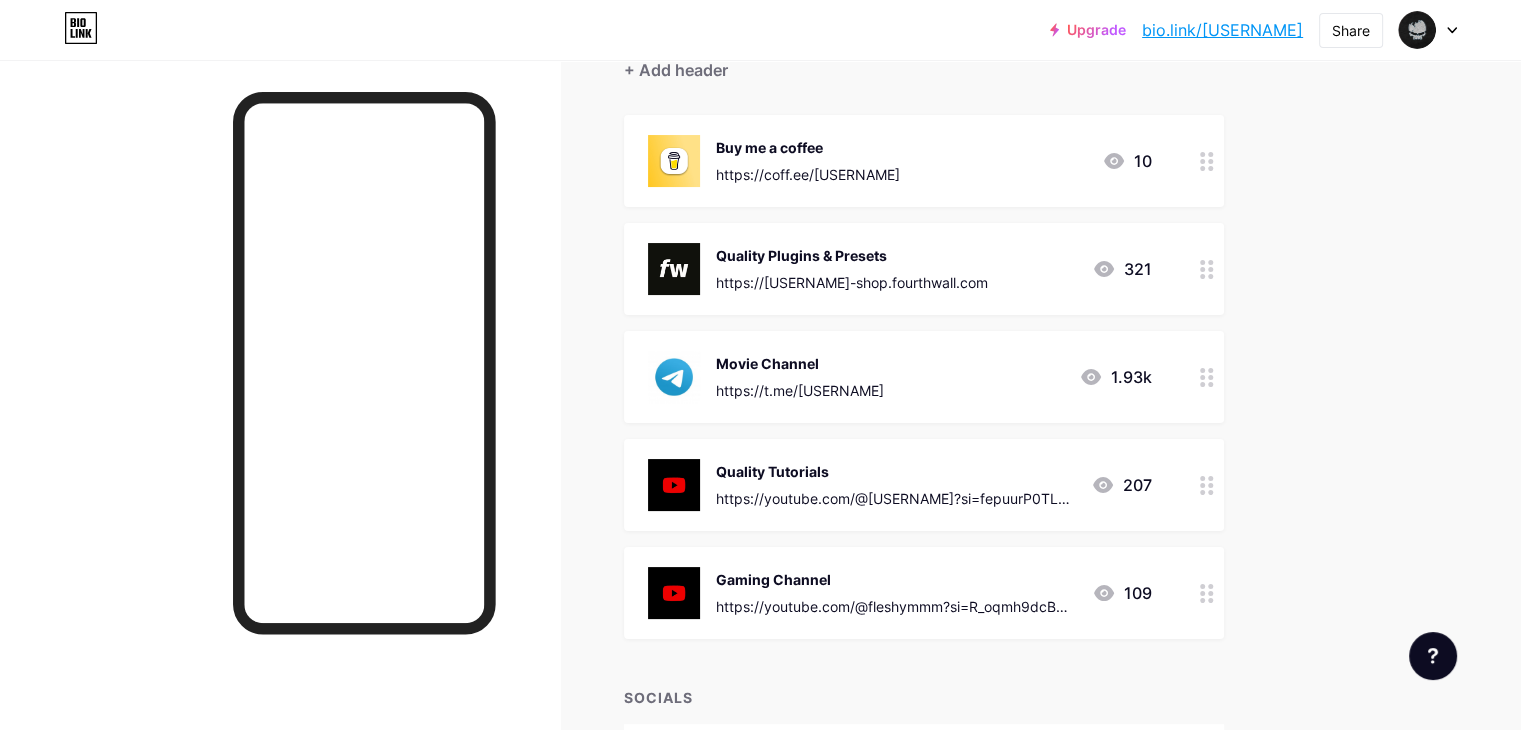 click on "Buy me a coffee" at bounding box center (808, 147) 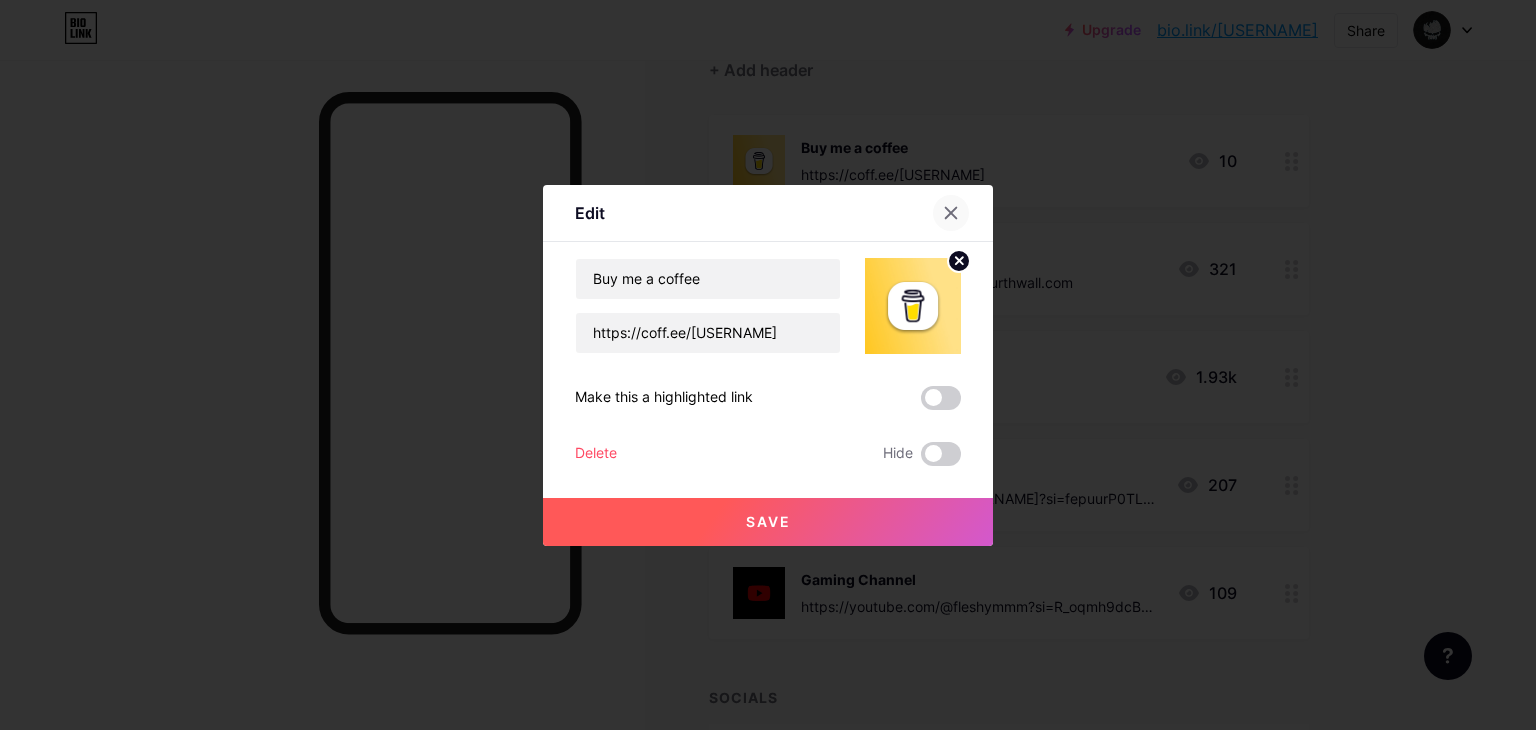 click 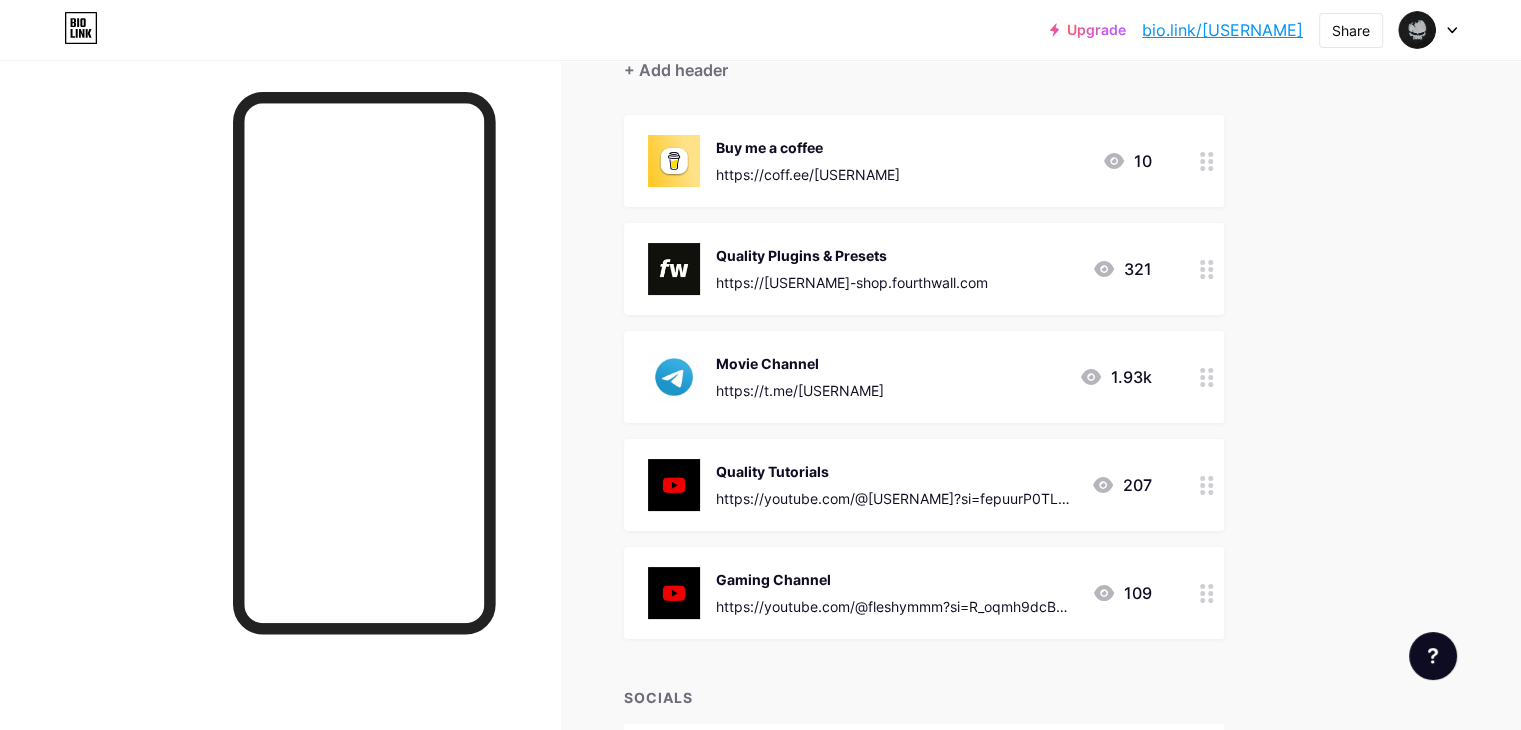 click on "10" at bounding box center (1127, 161) 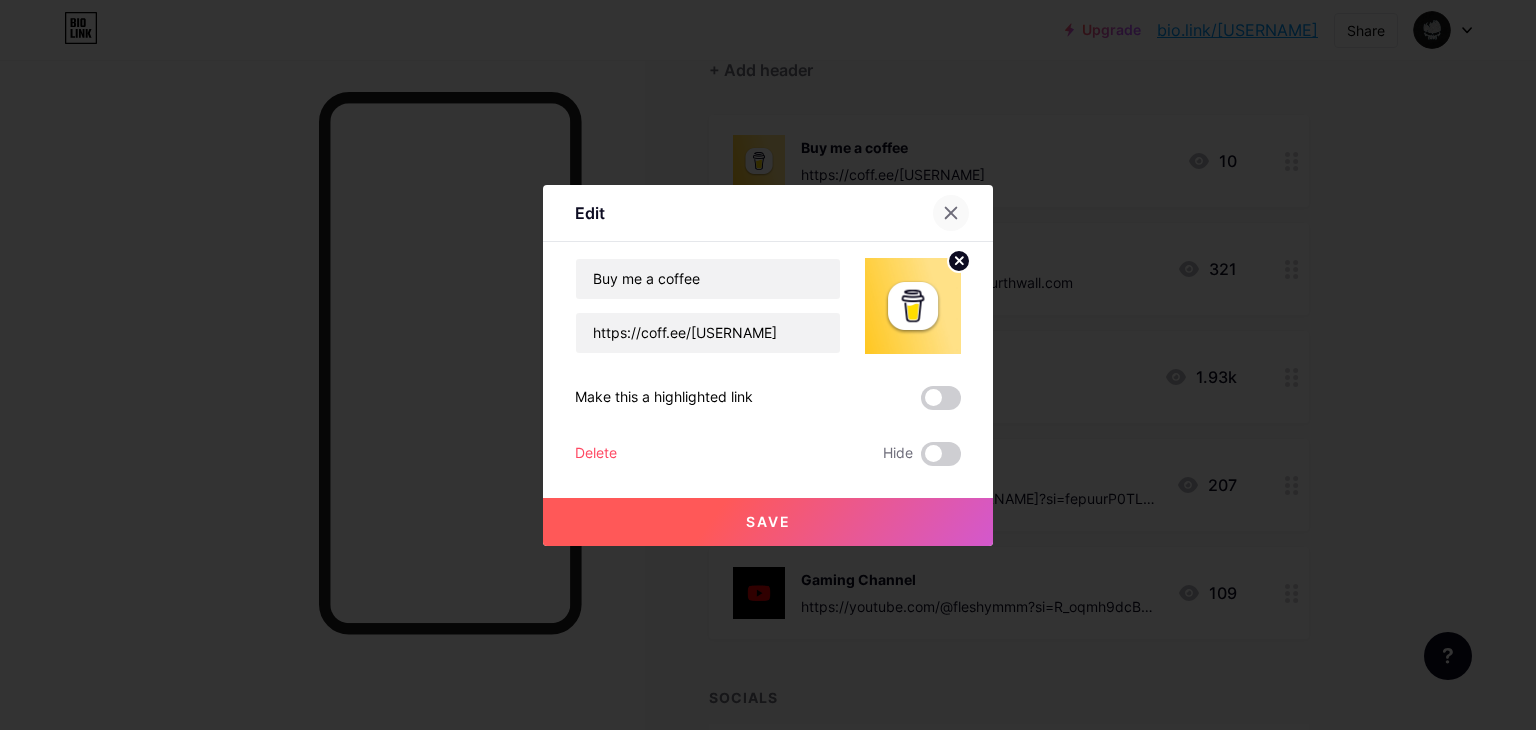 click 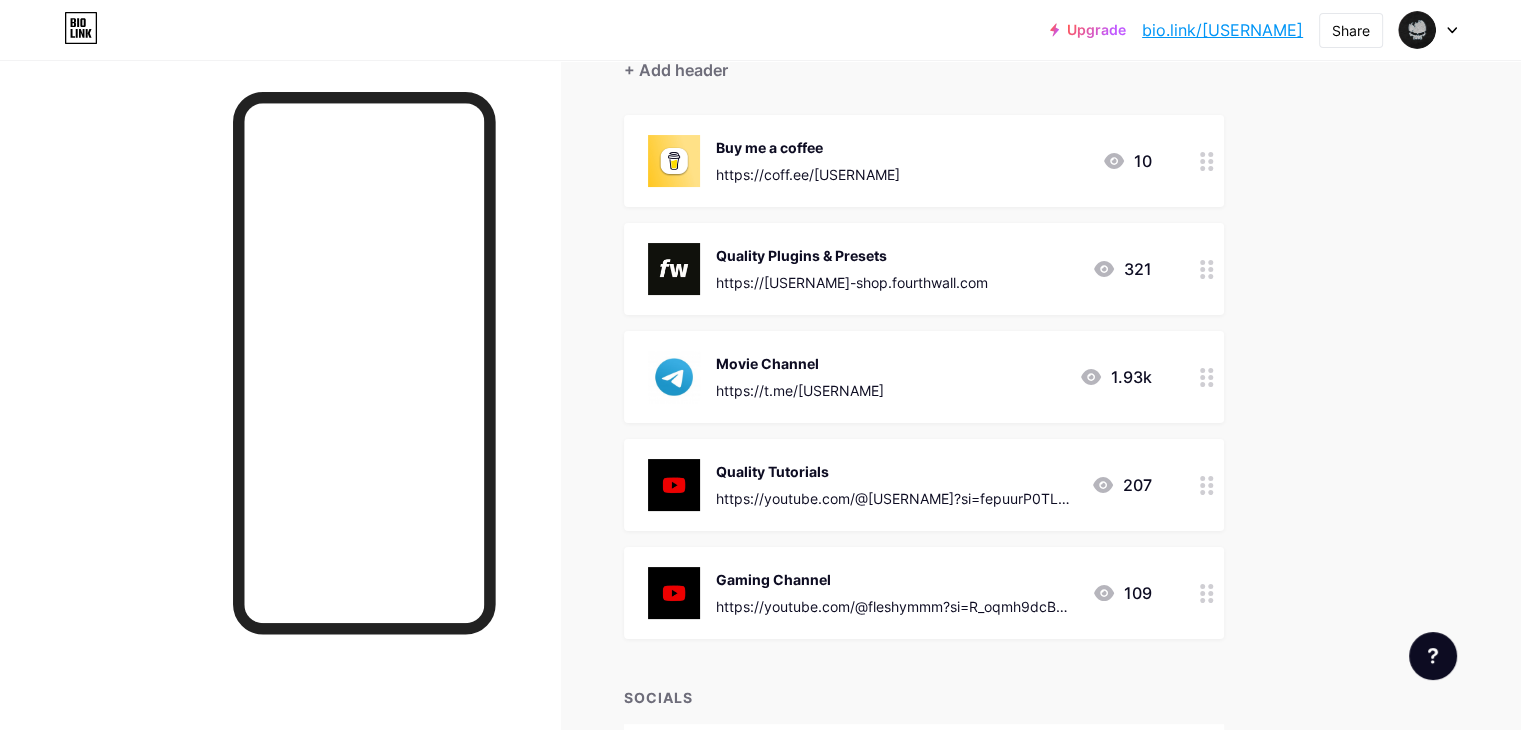 click at bounding box center [1207, 161] 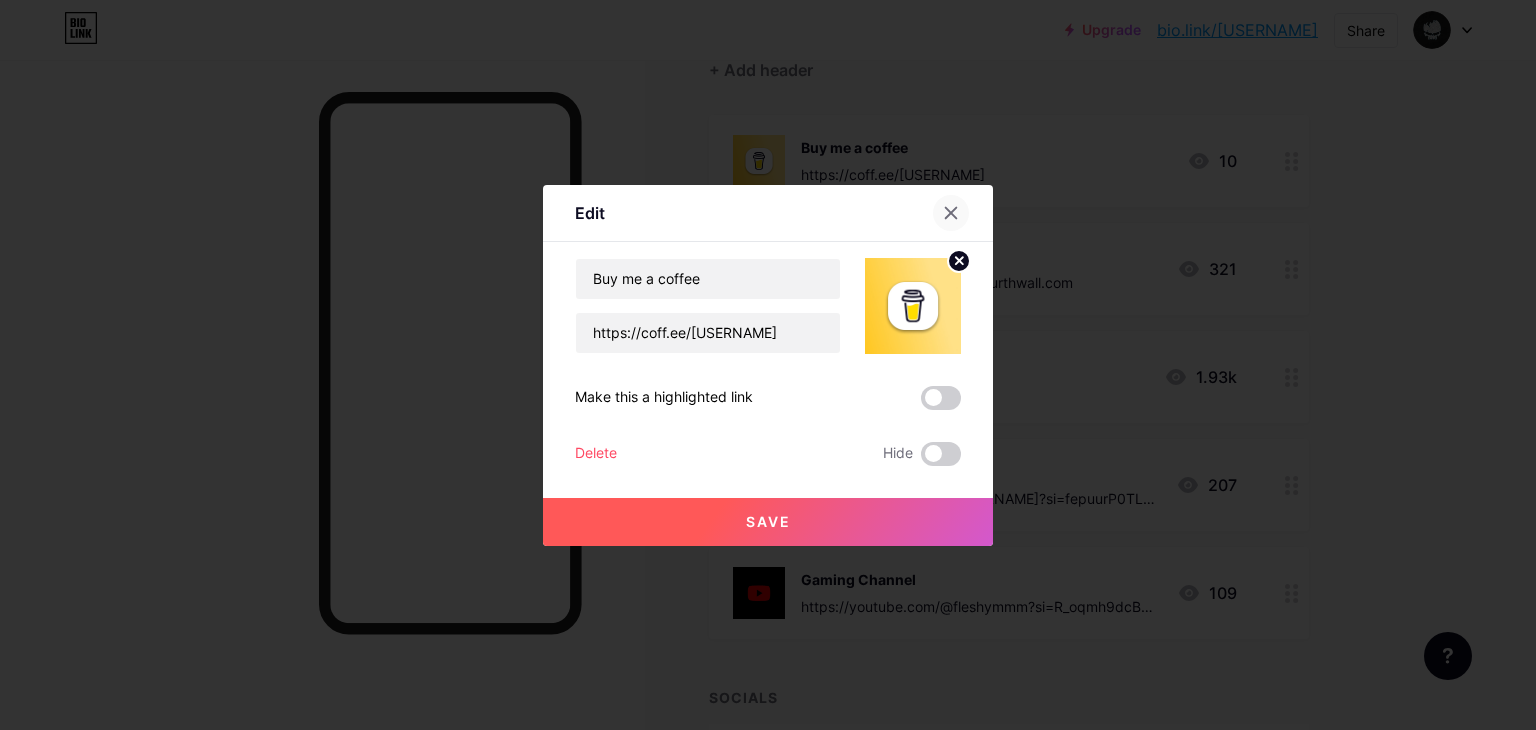 click 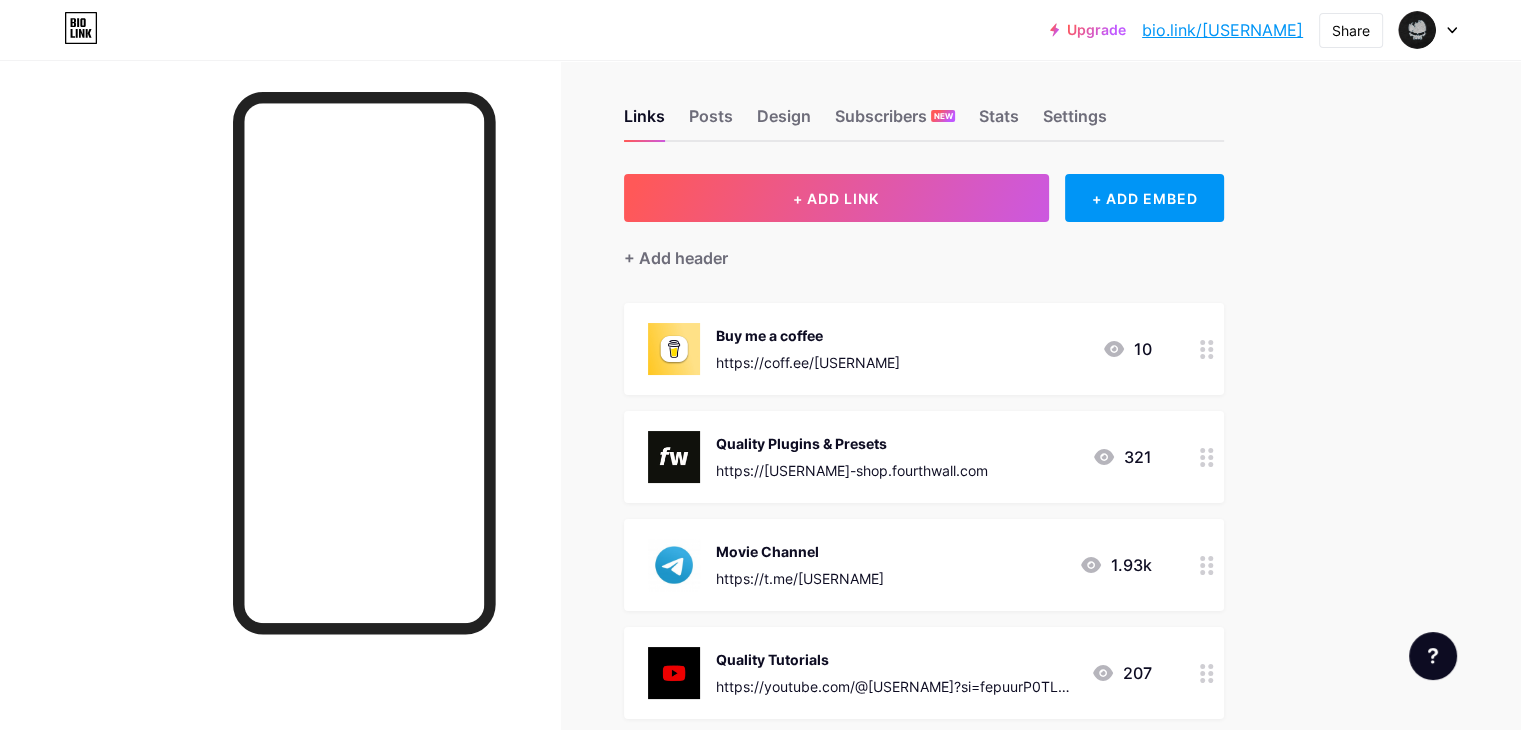 scroll, scrollTop: 0, scrollLeft: 0, axis: both 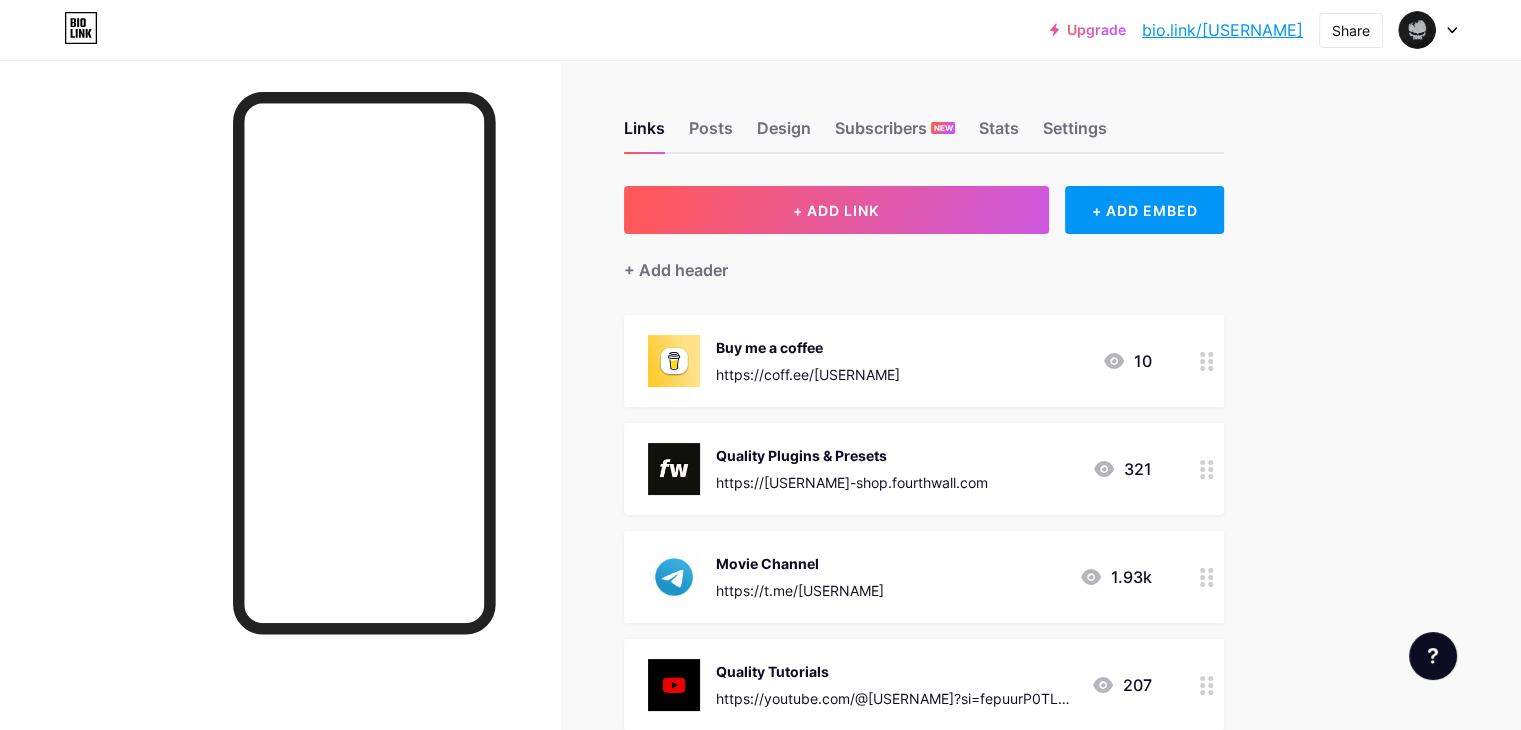 click on "+ Add header" at bounding box center (924, 258) 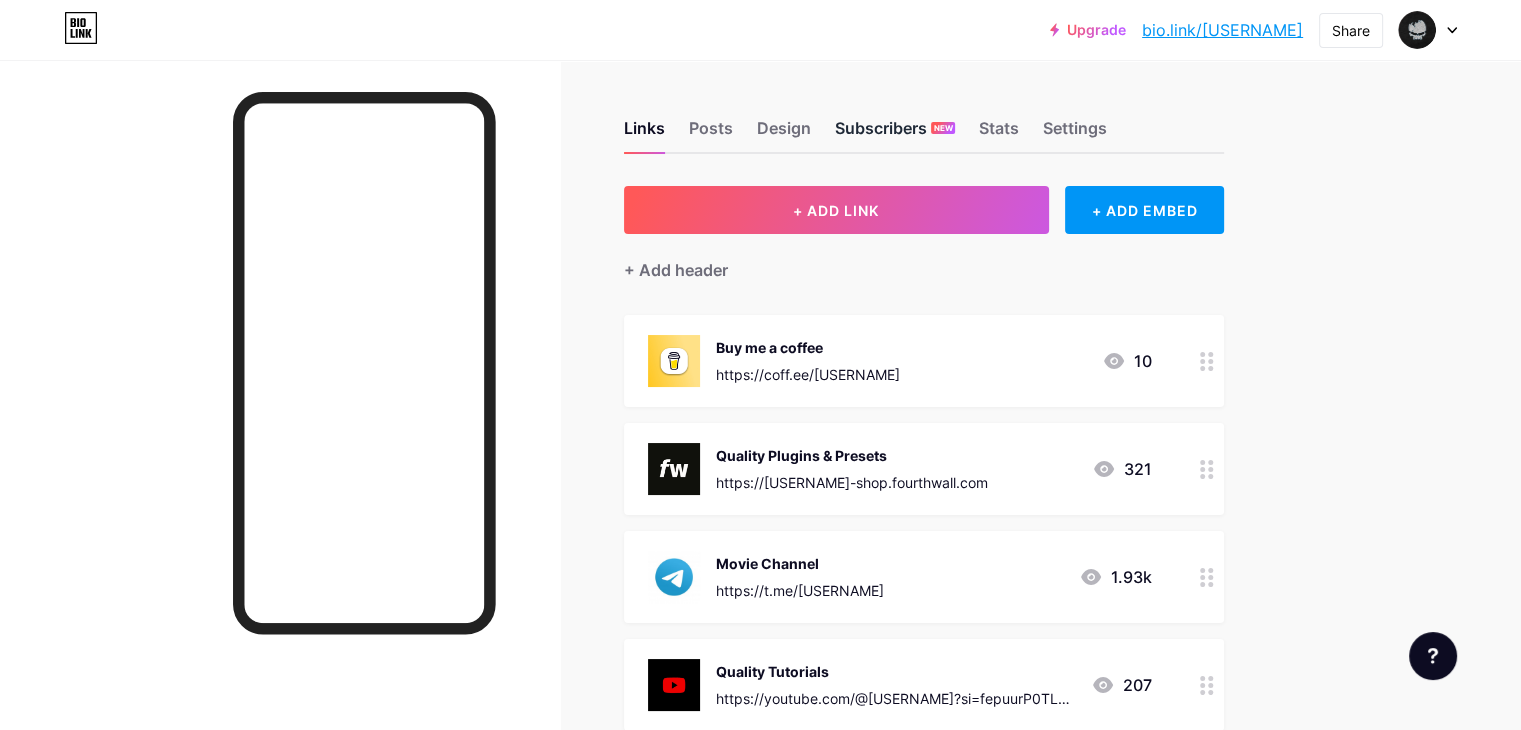 click on "Subscribers
NEW" at bounding box center (895, 134) 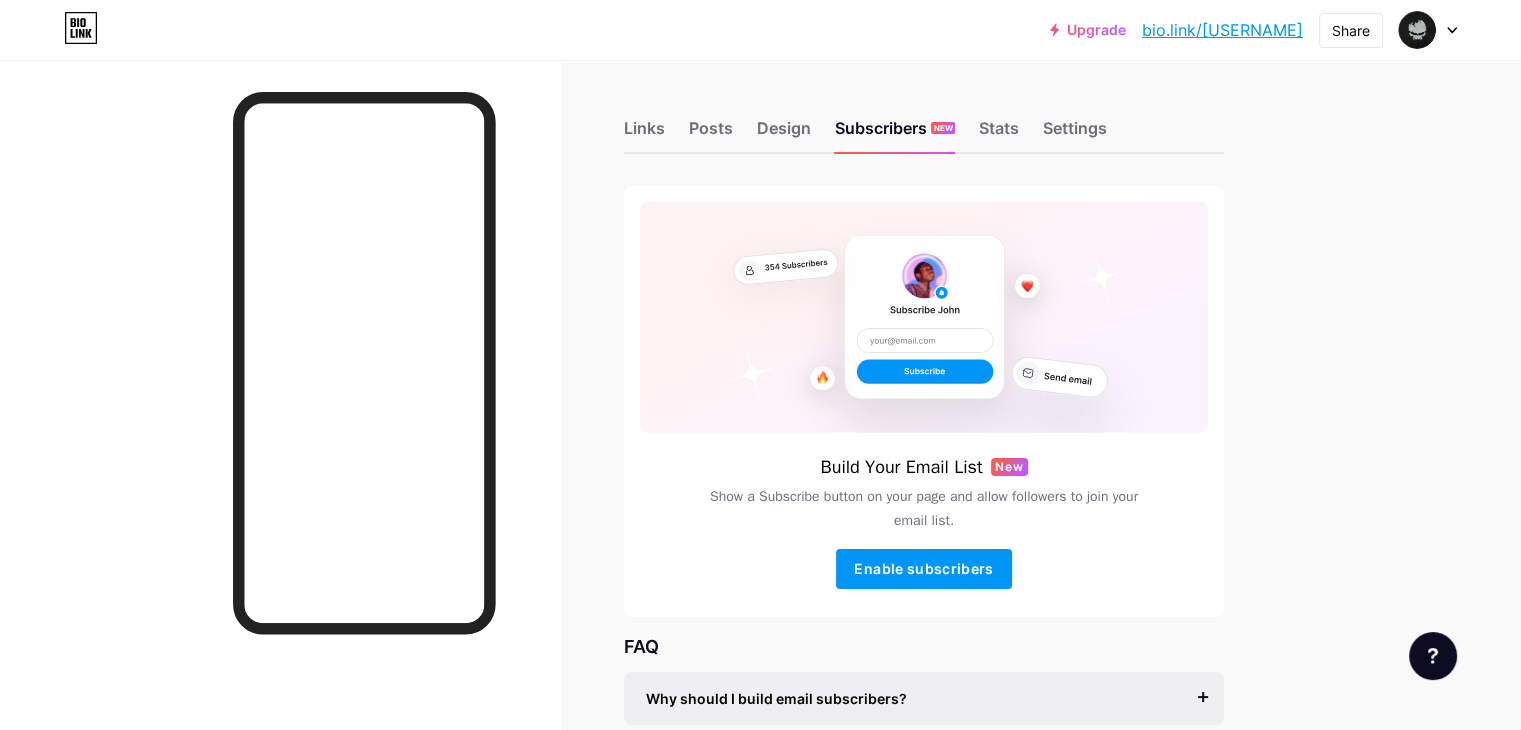 click on "Links
Posts
Design
Subscribers
NEW
Stats
Settings" at bounding box center (924, 119) 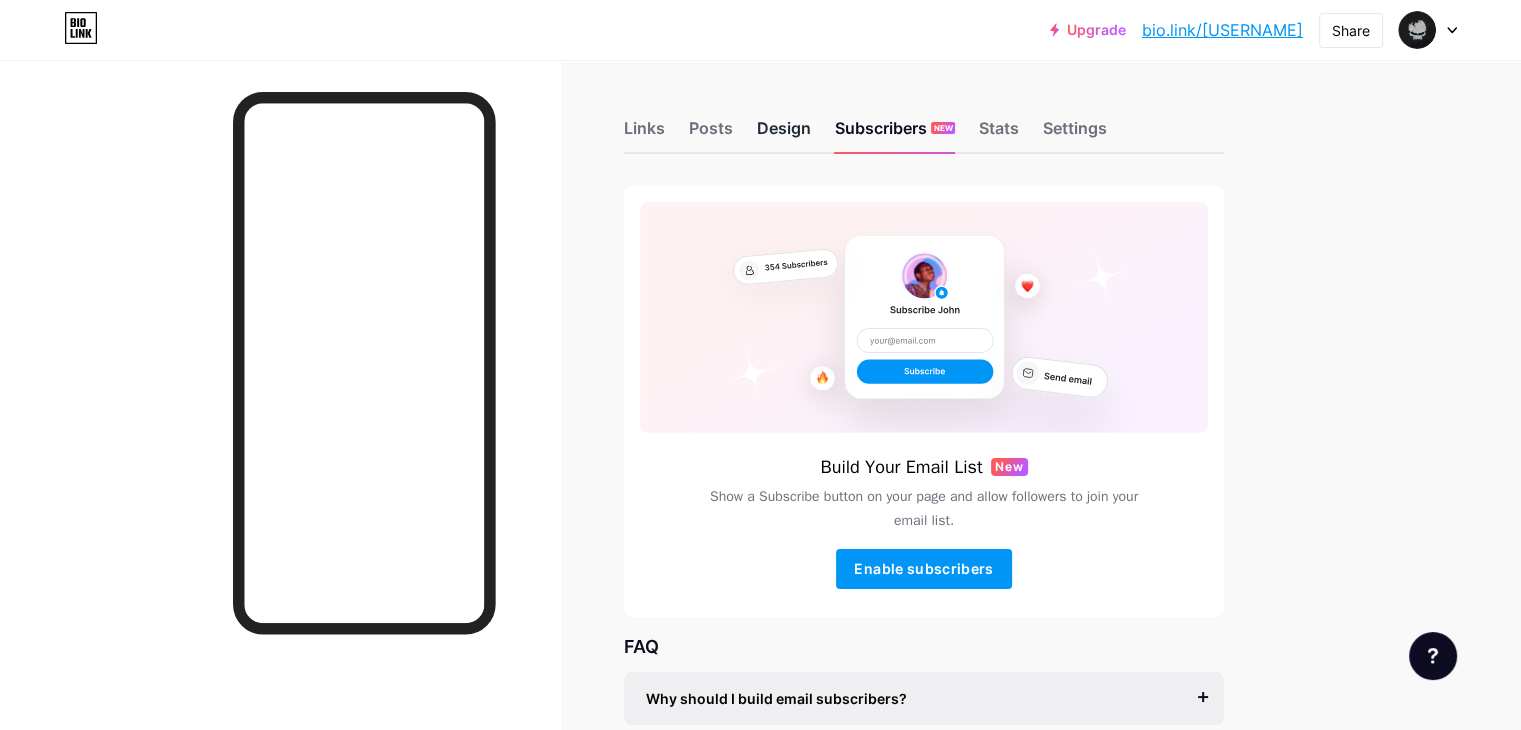 click on "Design" at bounding box center (784, 134) 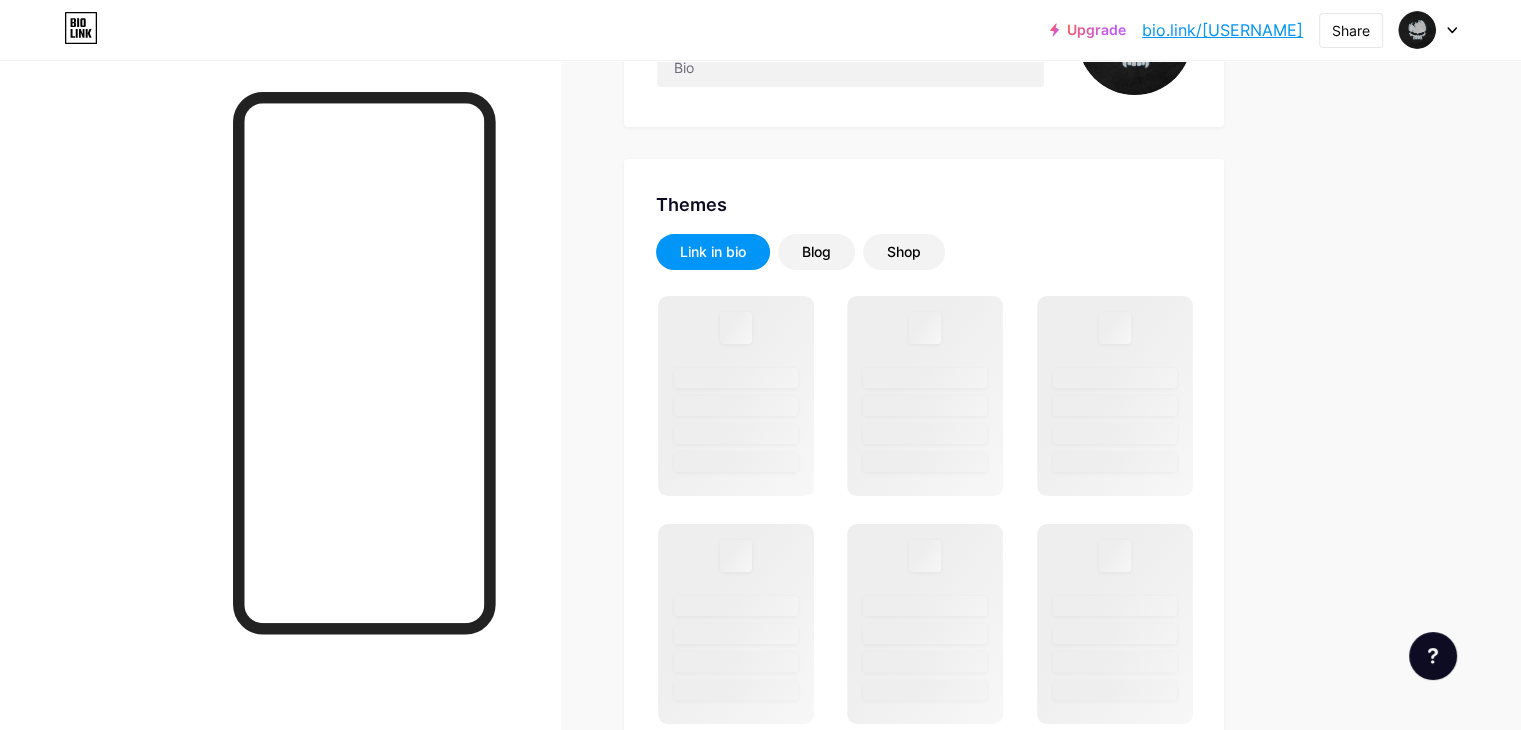 scroll, scrollTop: 300, scrollLeft: 0, axis: vertical 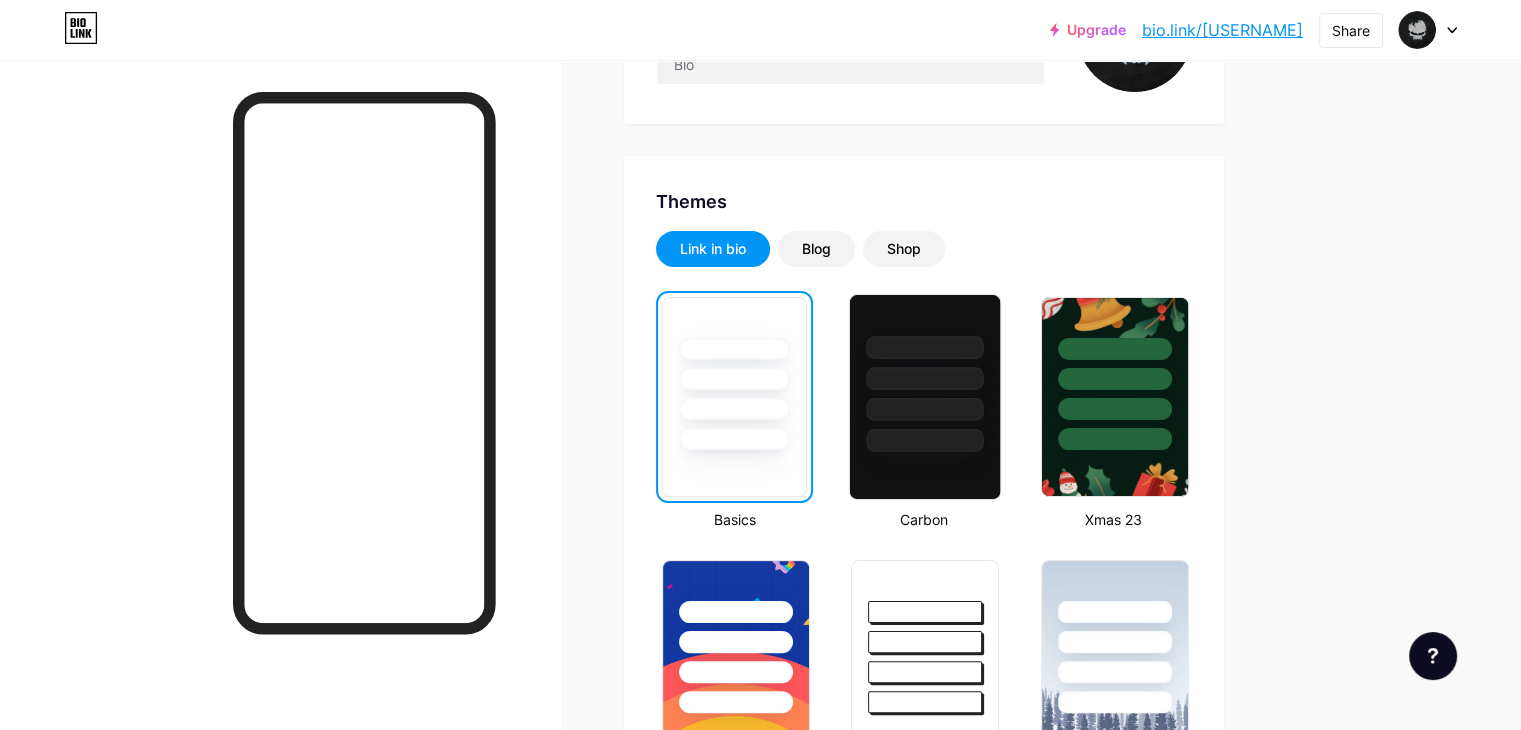 click at bounding box center [925, 409] 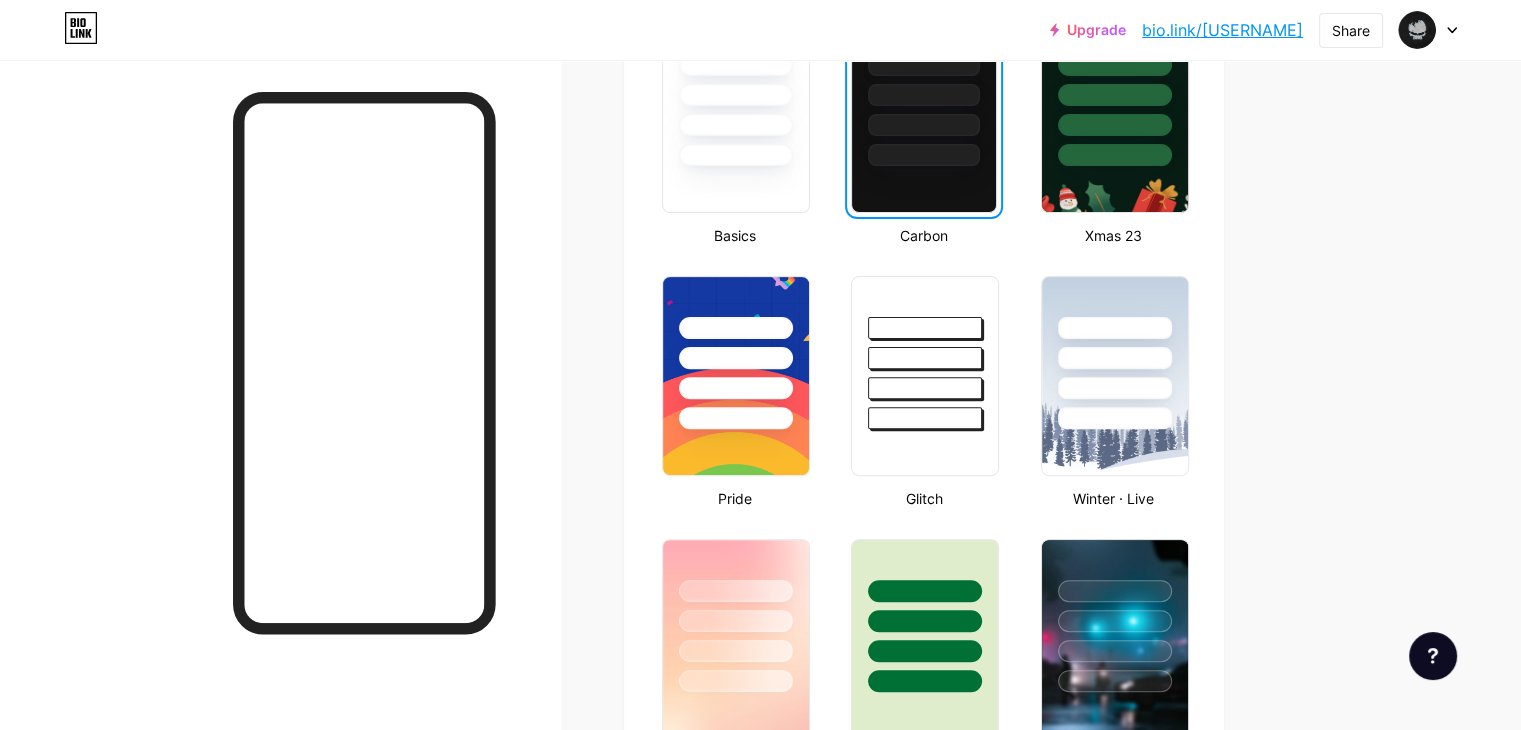 scroll, scrollTop: 700, scrollLeft: 0, axis: vertical 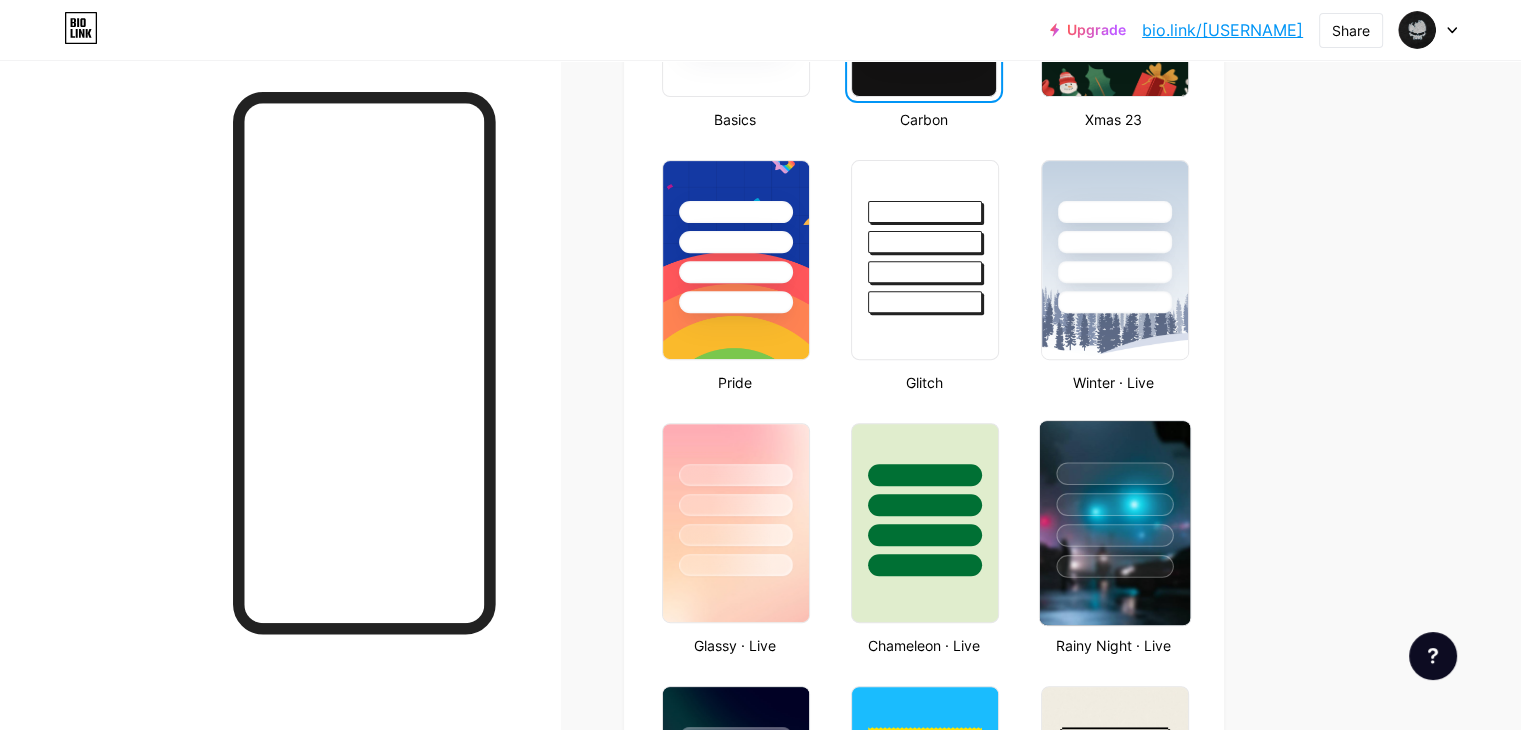 click at bounding box center (1114, 499) 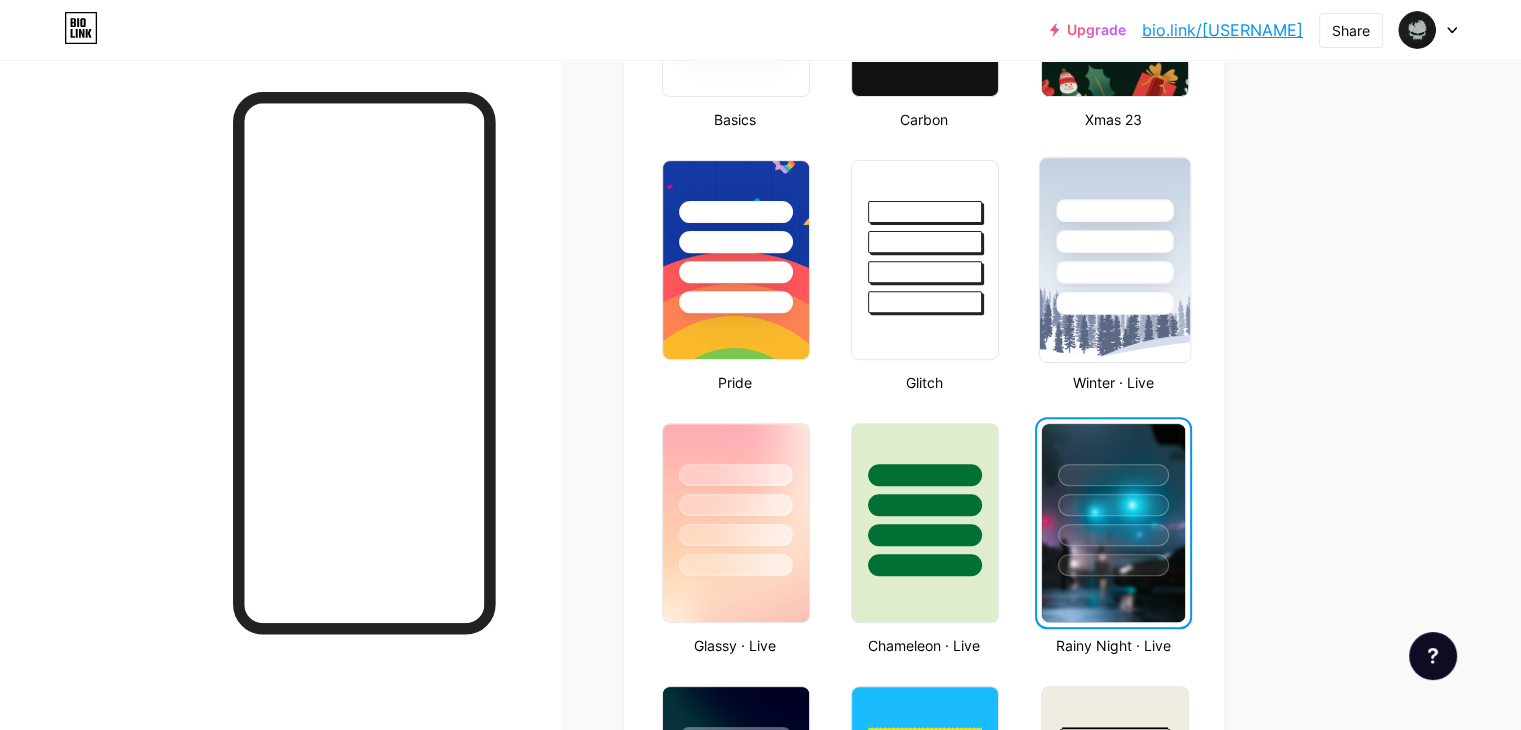 click at bounding box center [1114, 236] 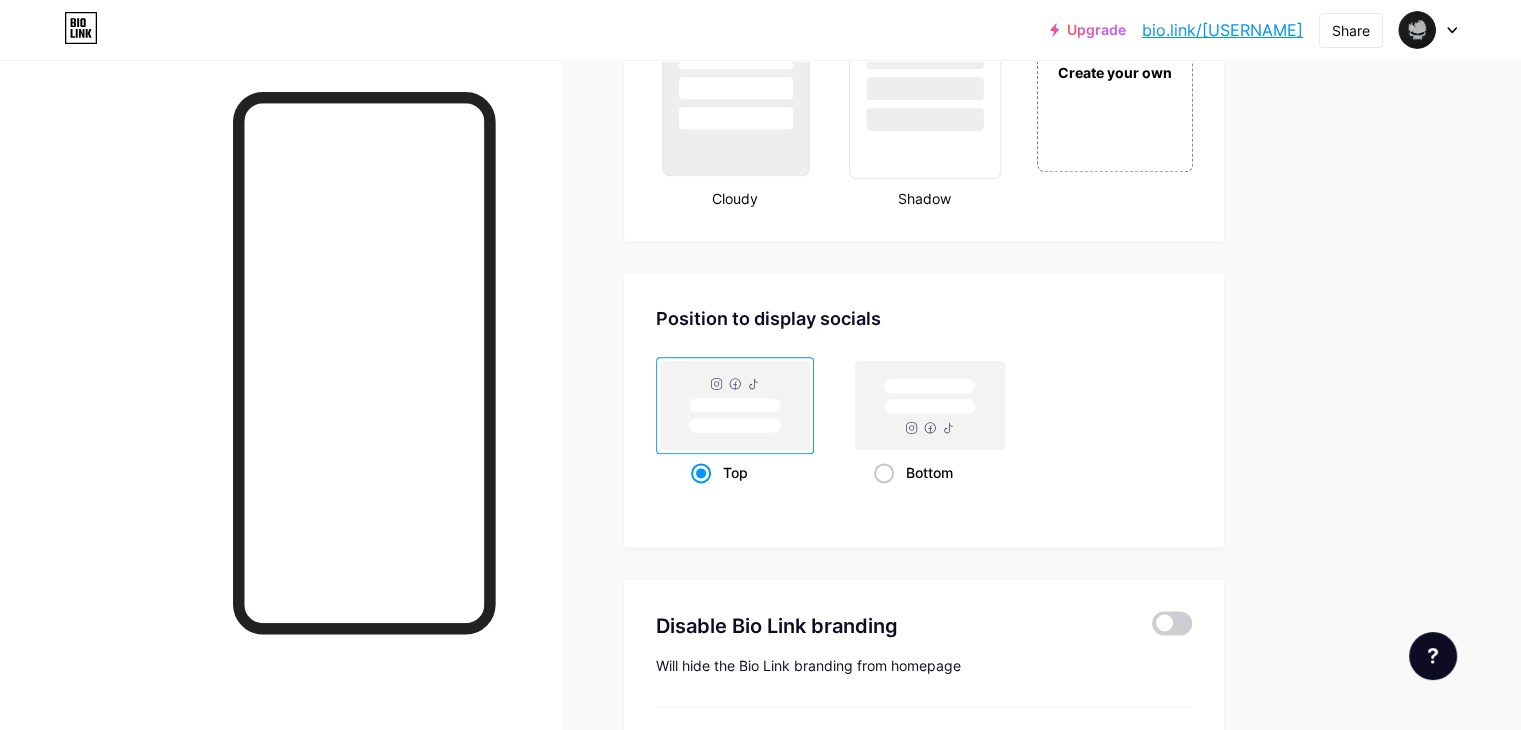 scroll, scrollTop: 2500, scrollLeft: 0, axis: vertical 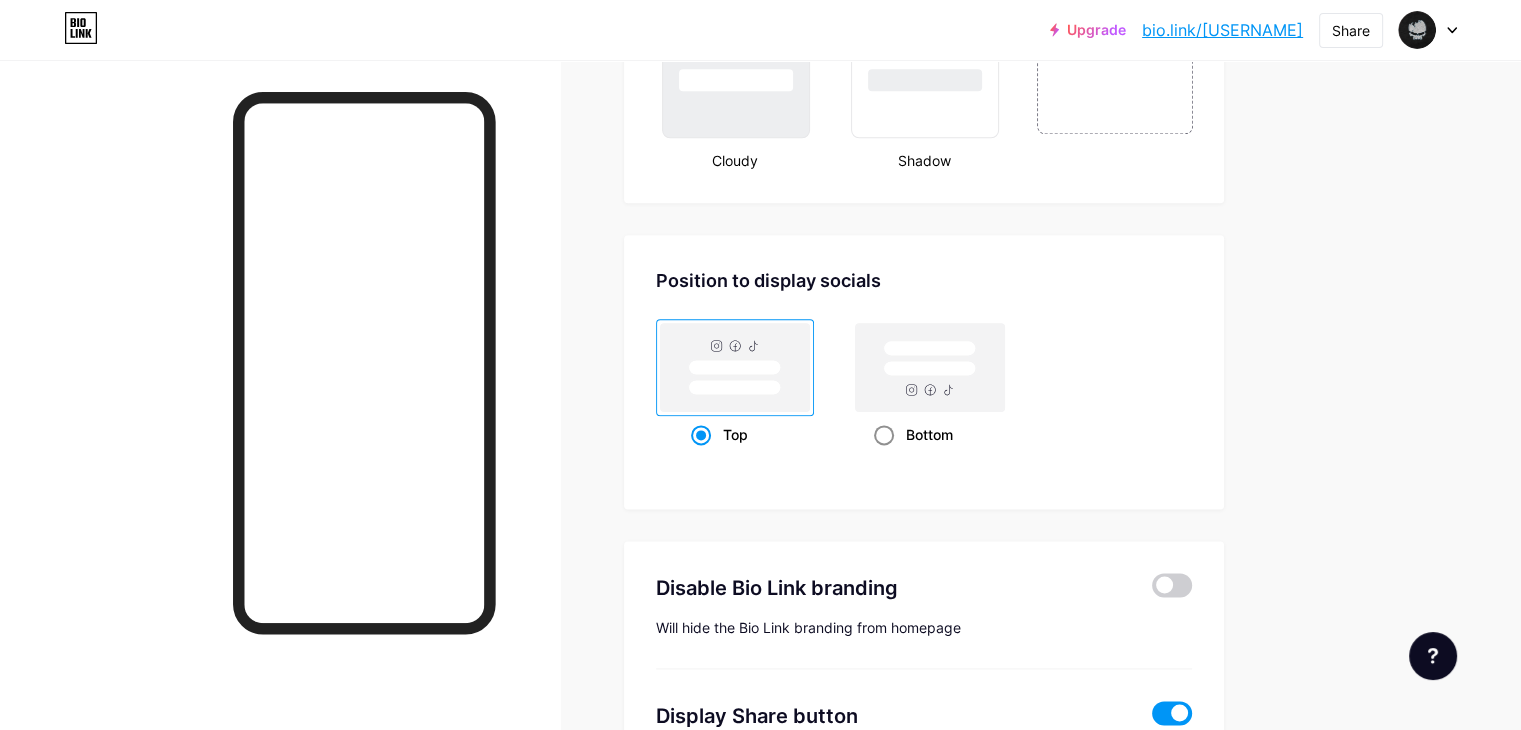 click 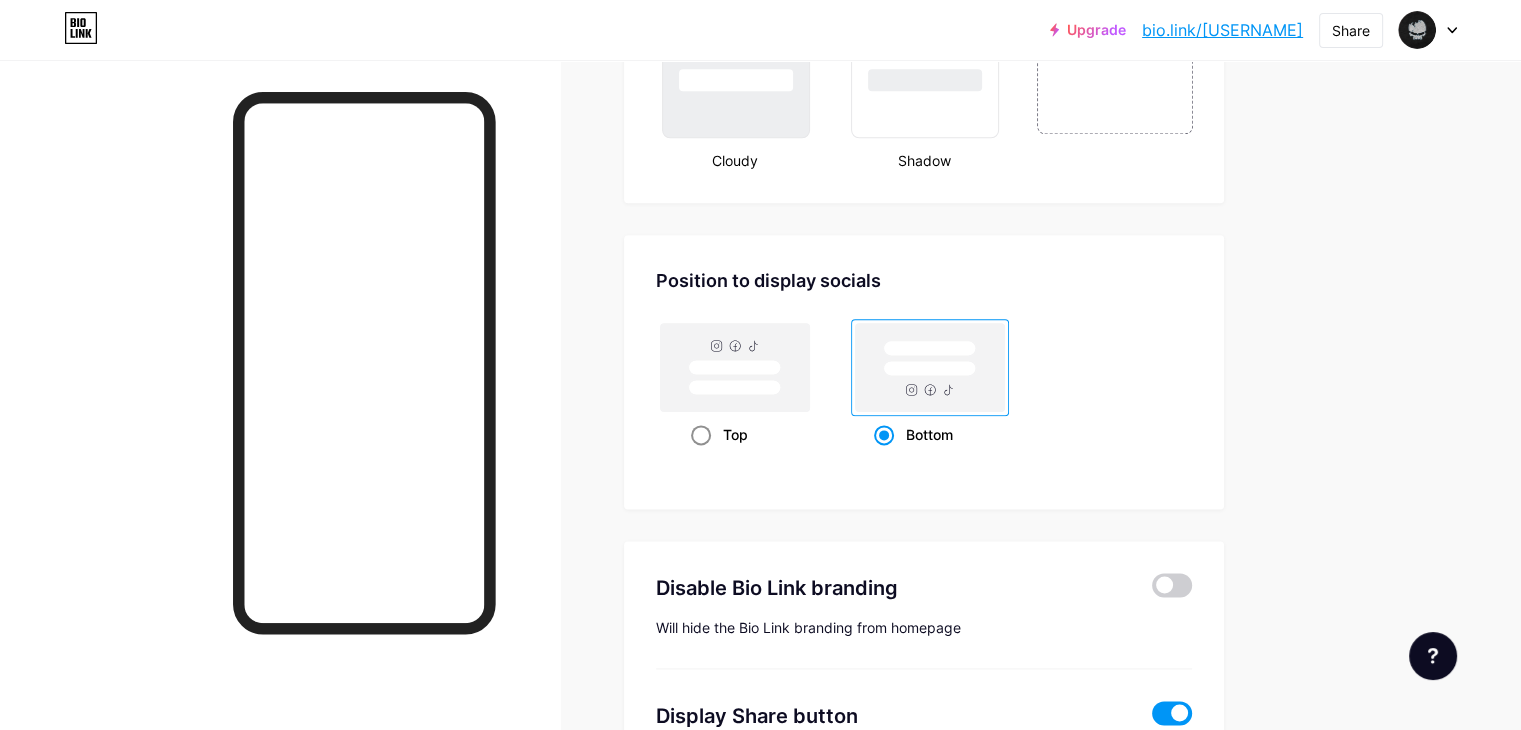 click 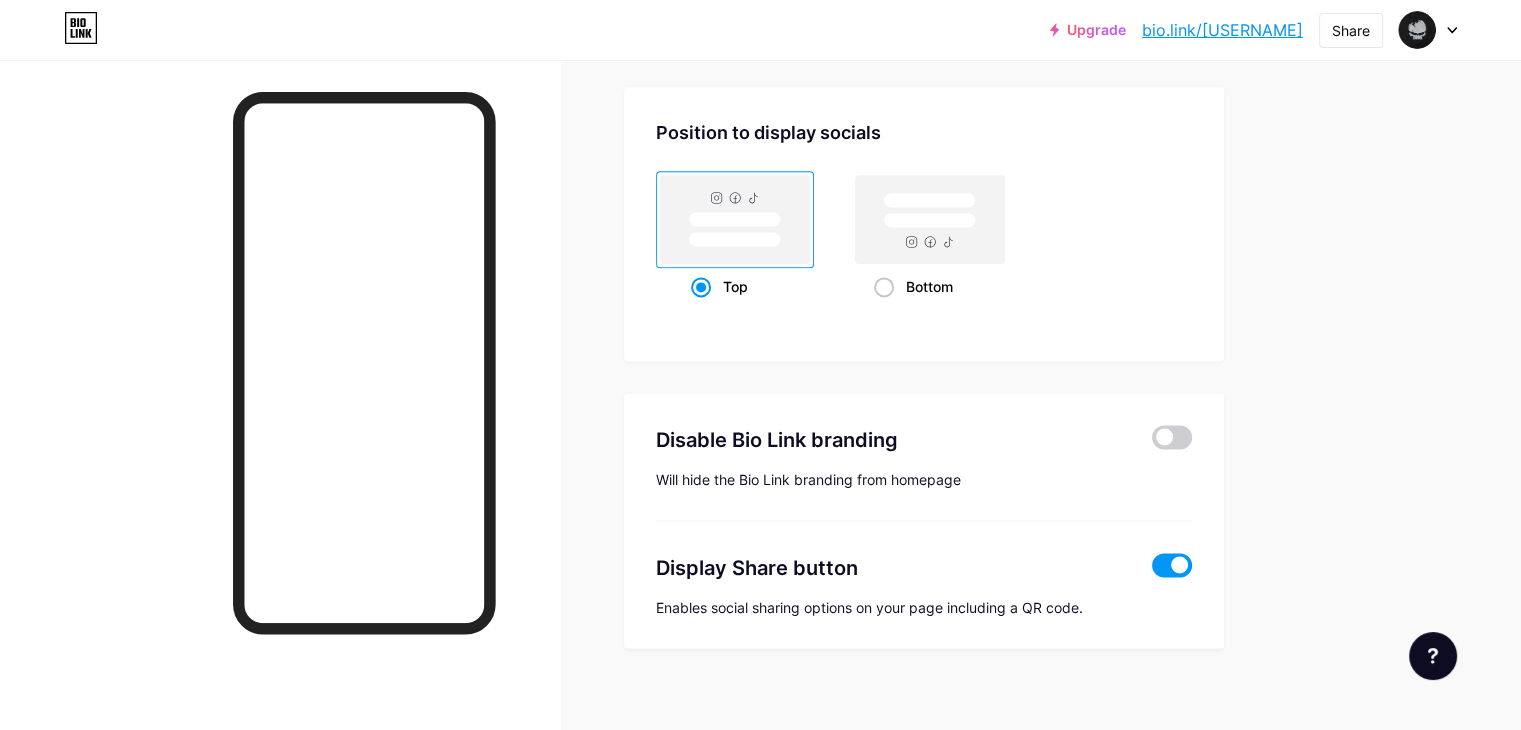 scroll, scrollTop: 2660, scrollLeft: 0, axis: vertical 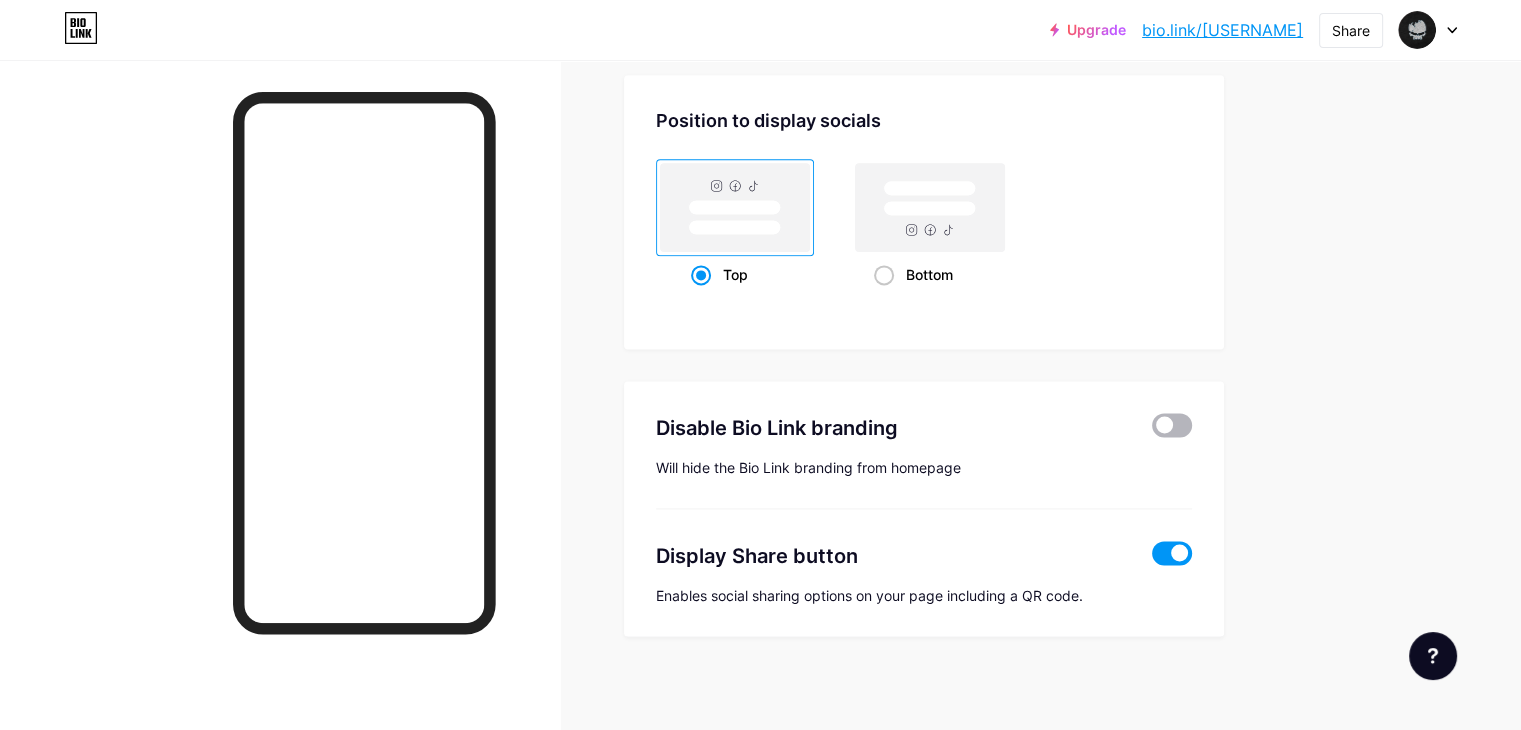 click at bounding box center [1172, 425] 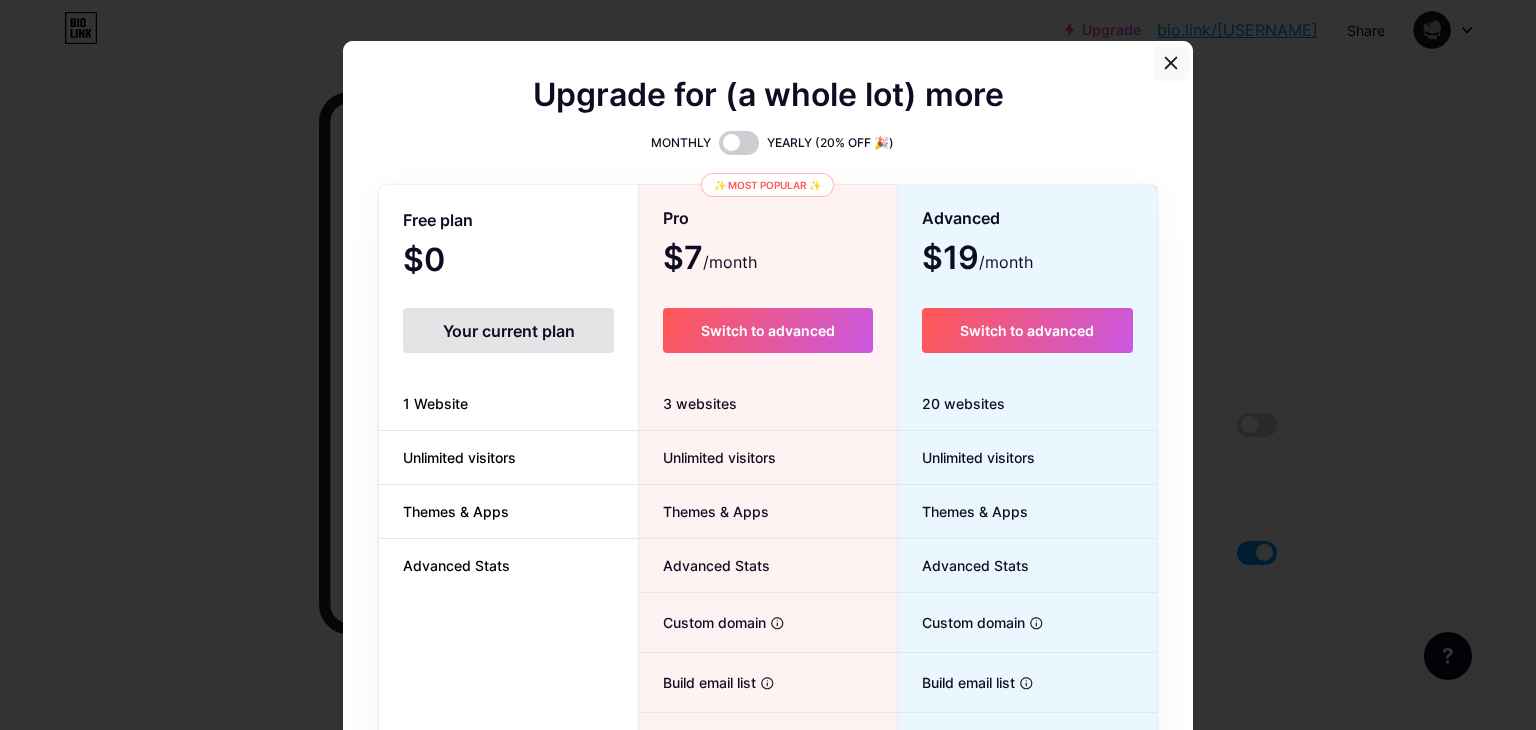 click 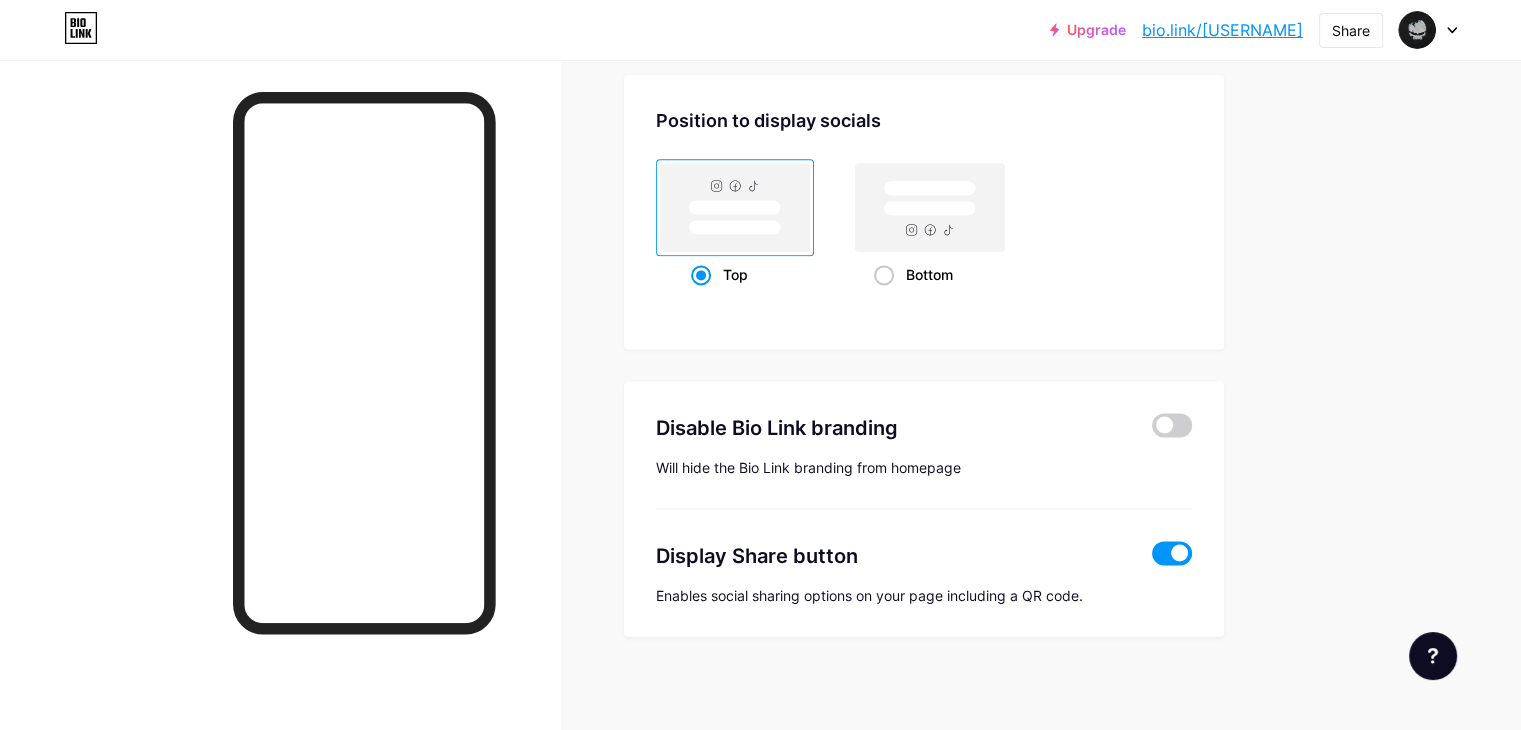 click at bounding box center [1172, 553] 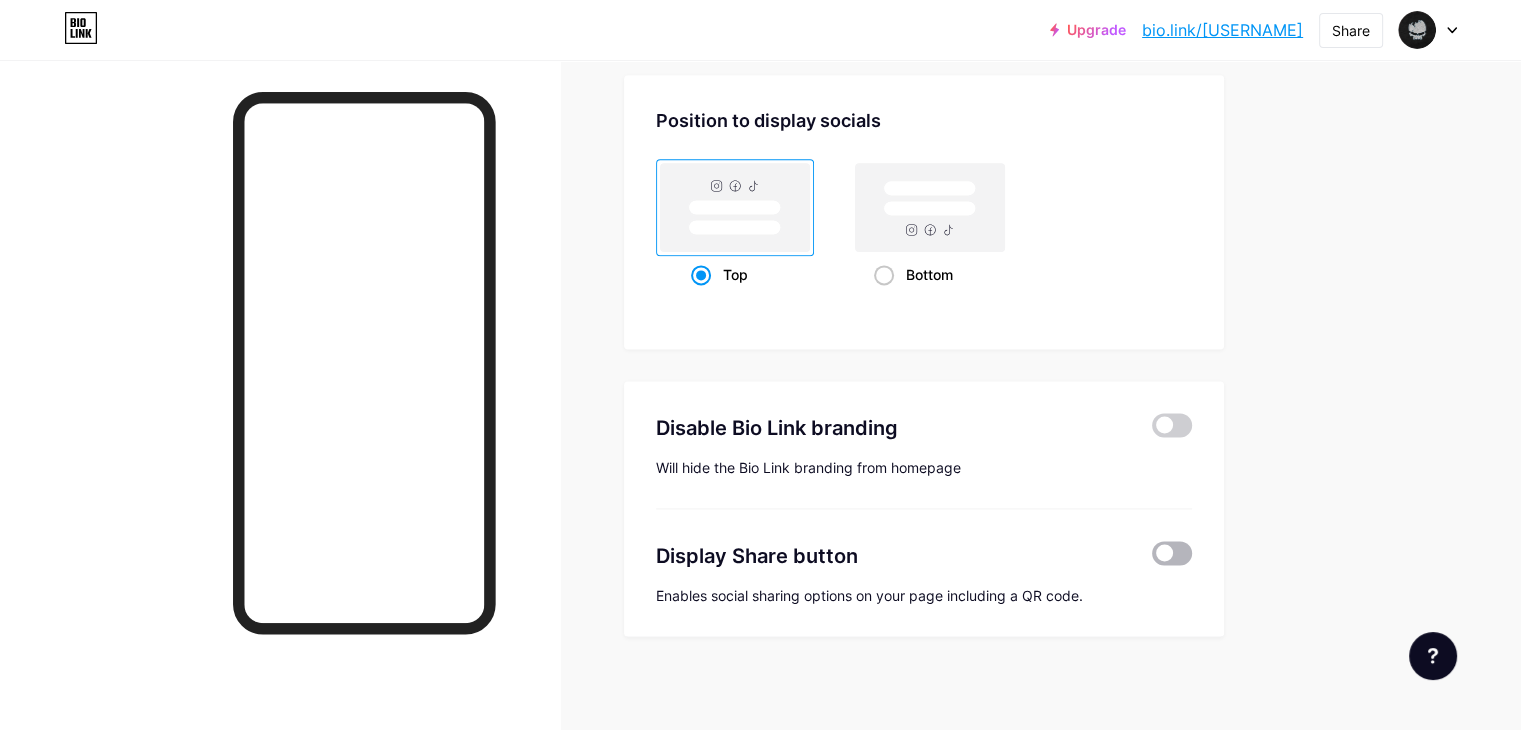 click at bounding box center [1172, 553] 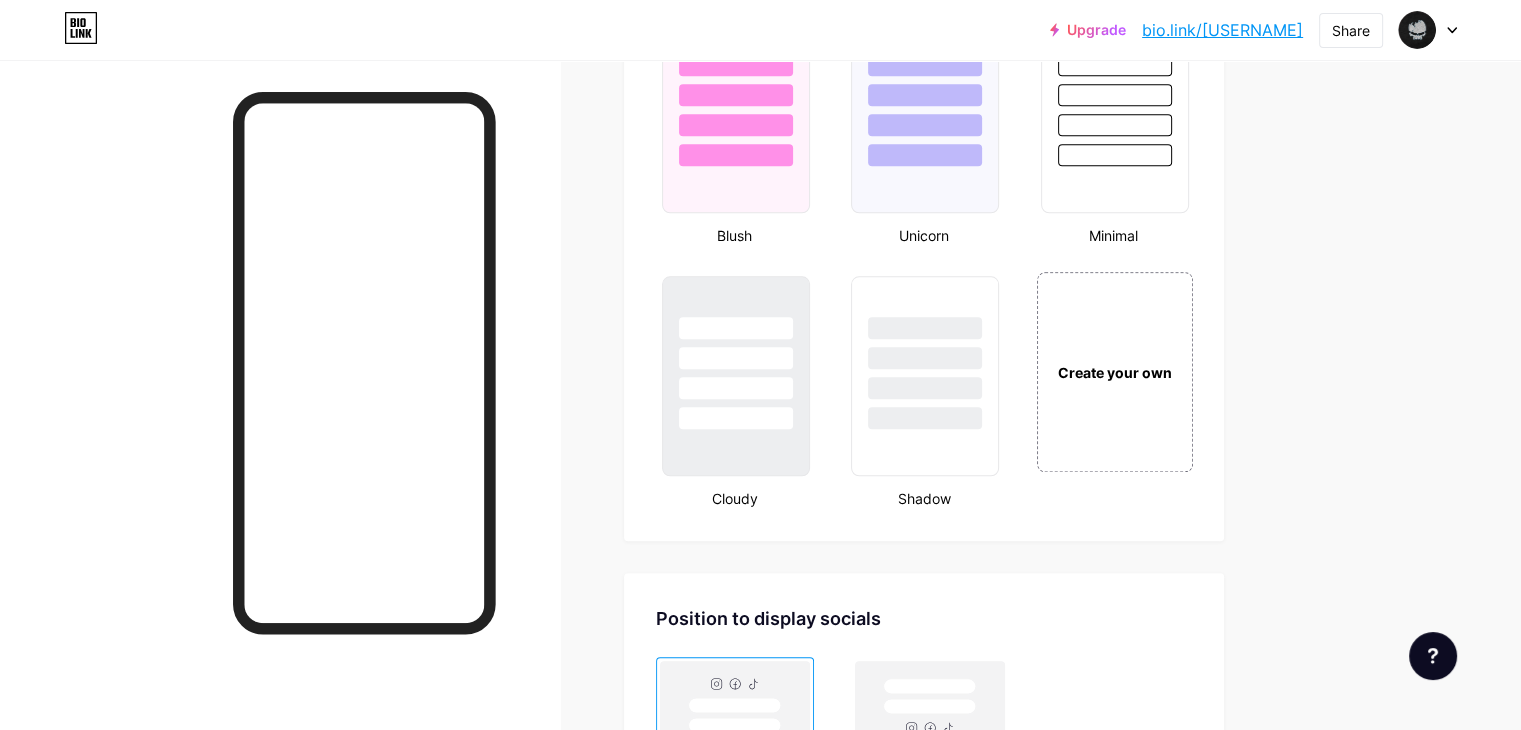 scroll, scrollTop: 2160, scrollLeft: 0, axis: vertical 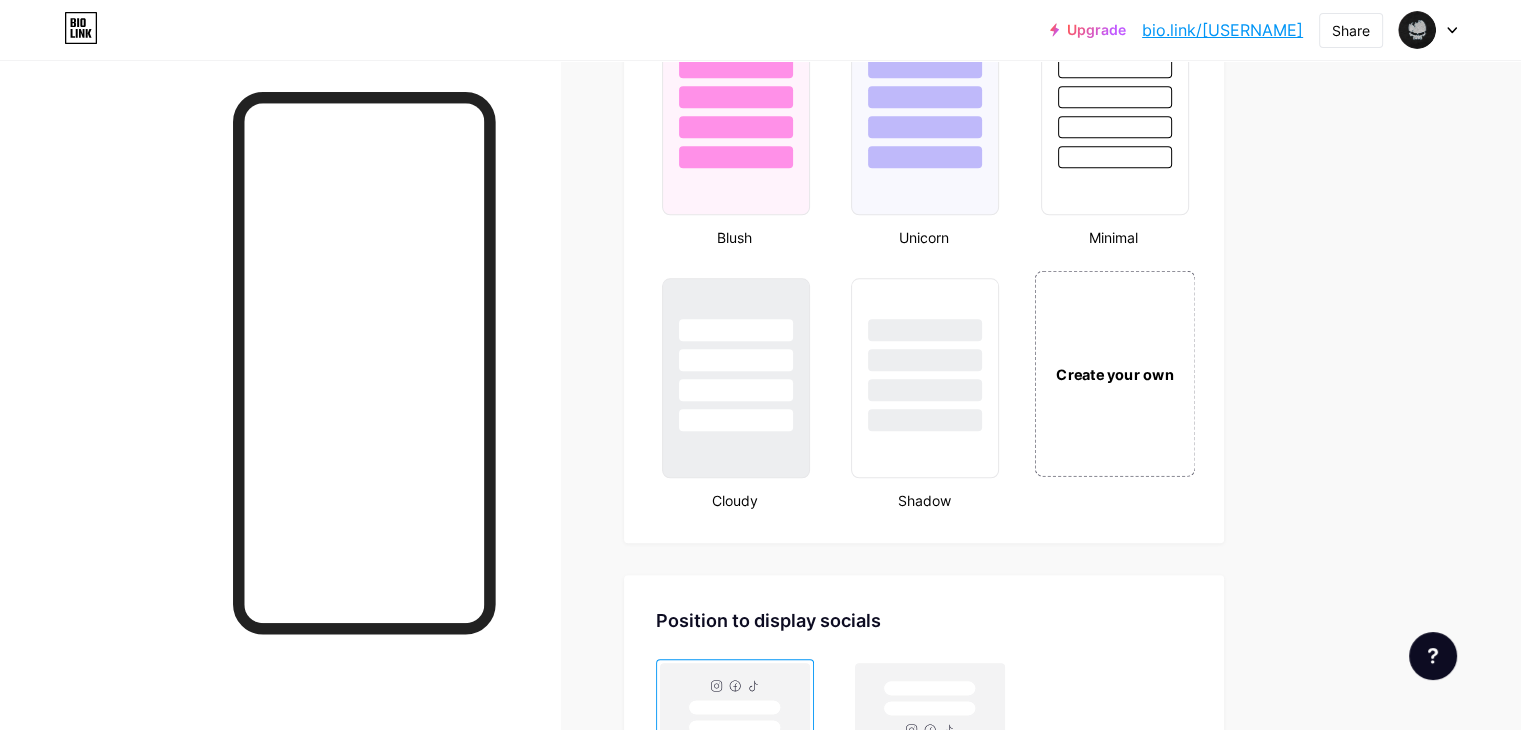 click on "Create your own" at bounding box center [1114, 374] 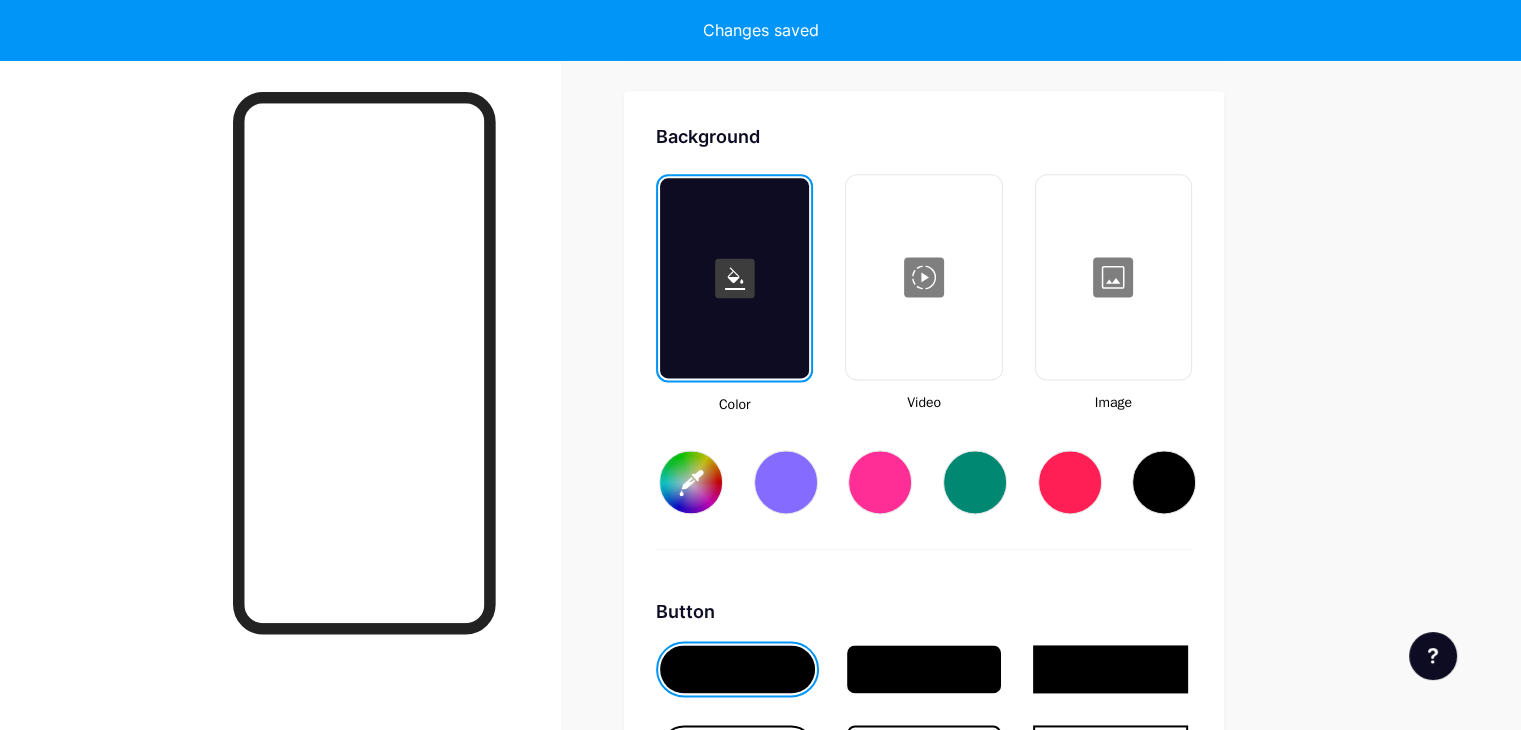 scroll, scrollTop: 2648, scrollLeft: 0, axis: vertical 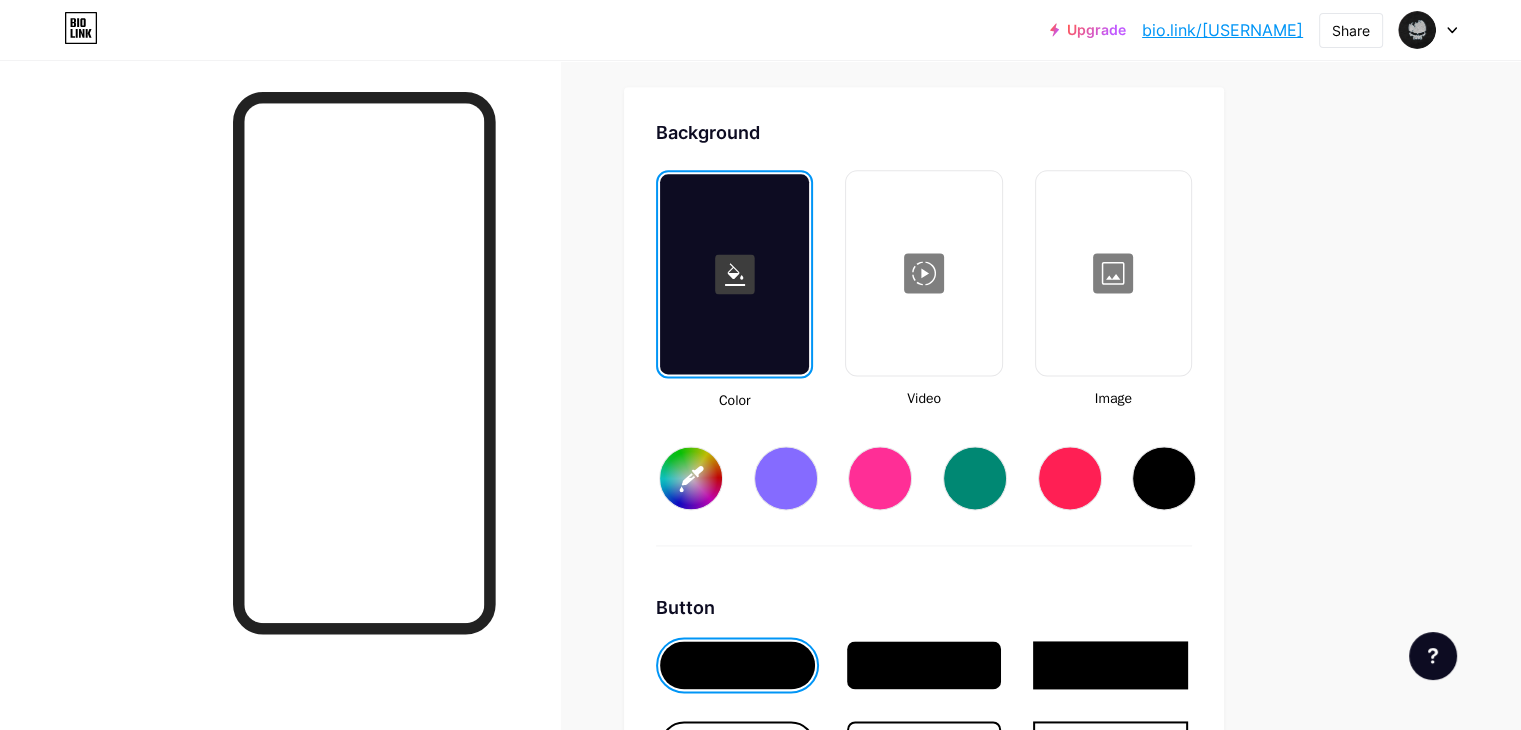 type on "#ffffff" 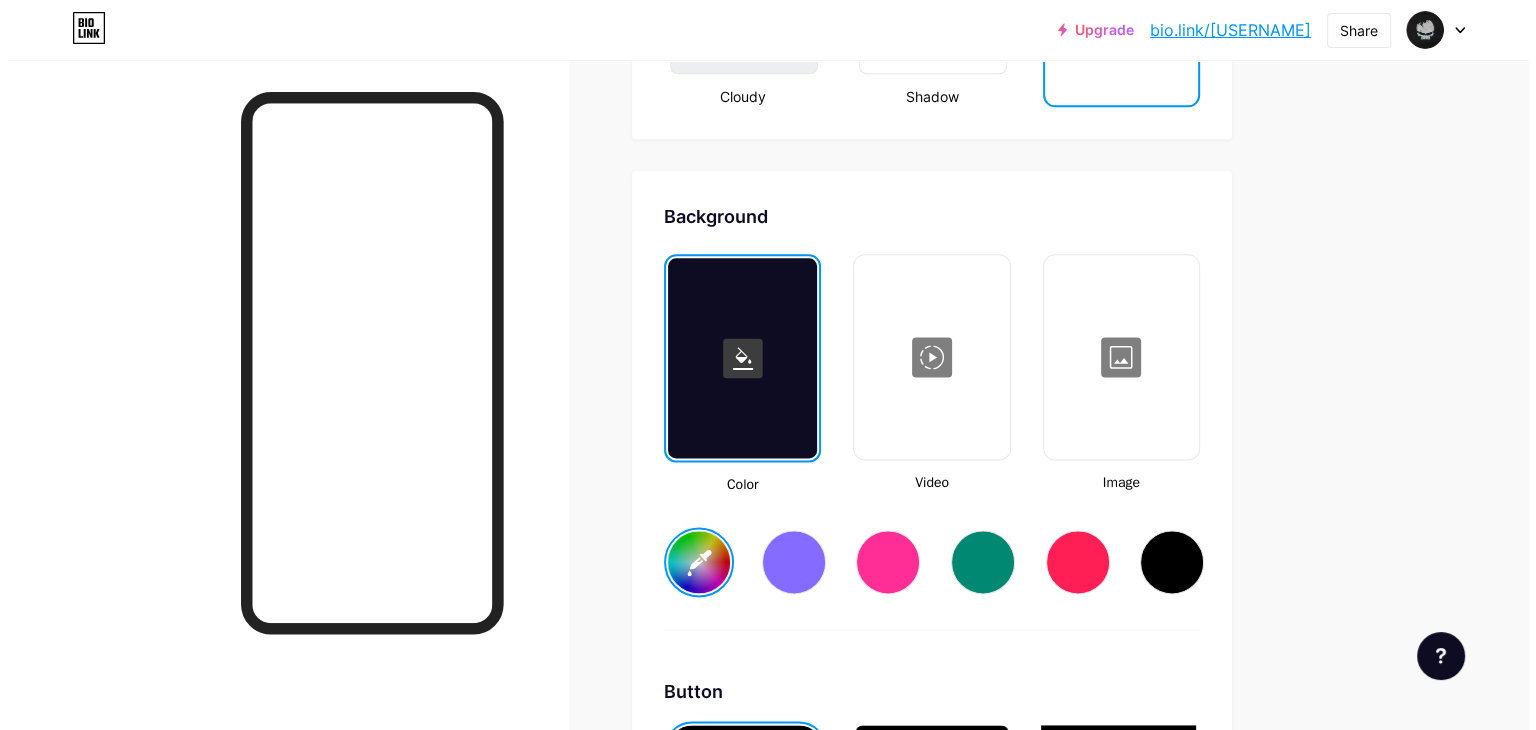 scroll, scrollTop: 2548, scrollLeft: 0, axis: vertical 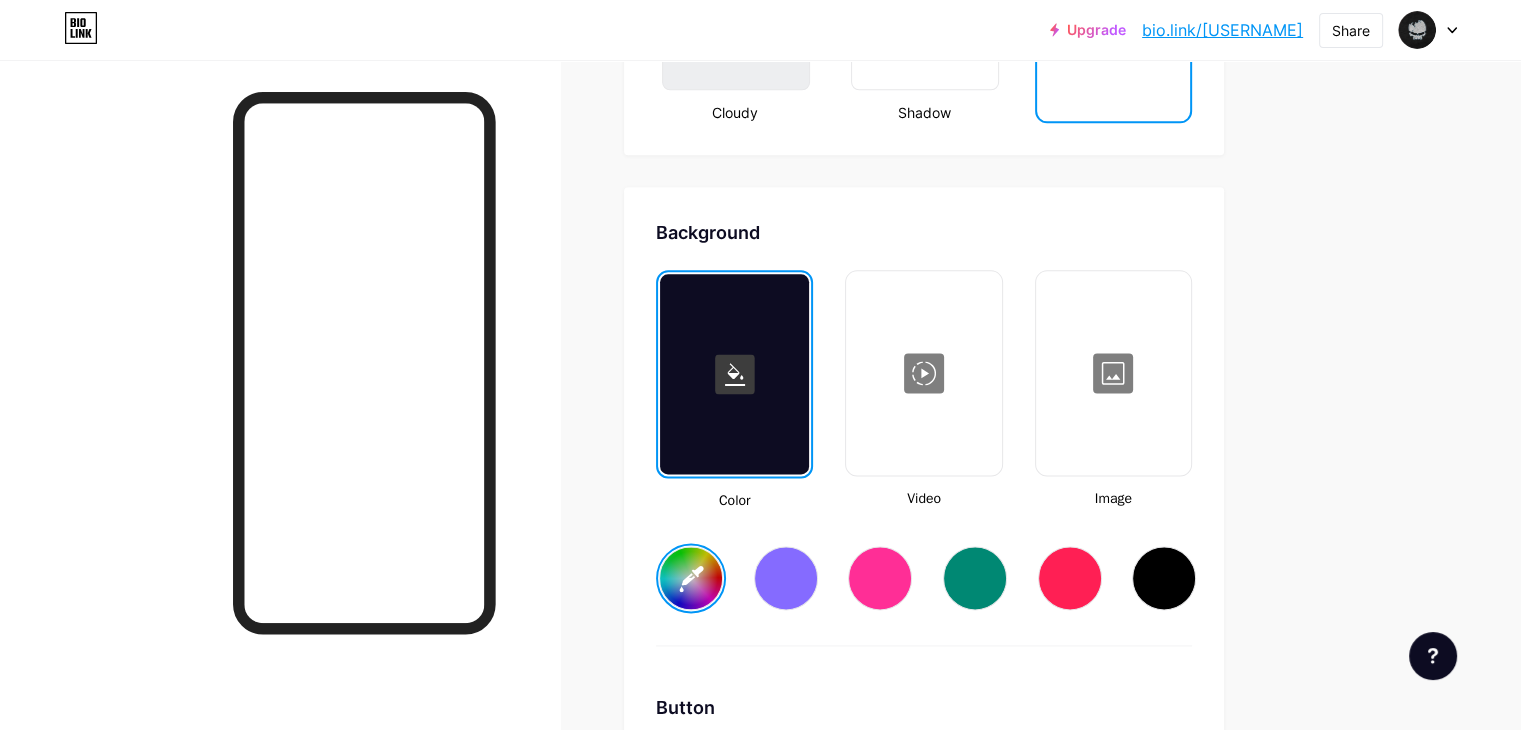 click at bounding box center (1113, 373) 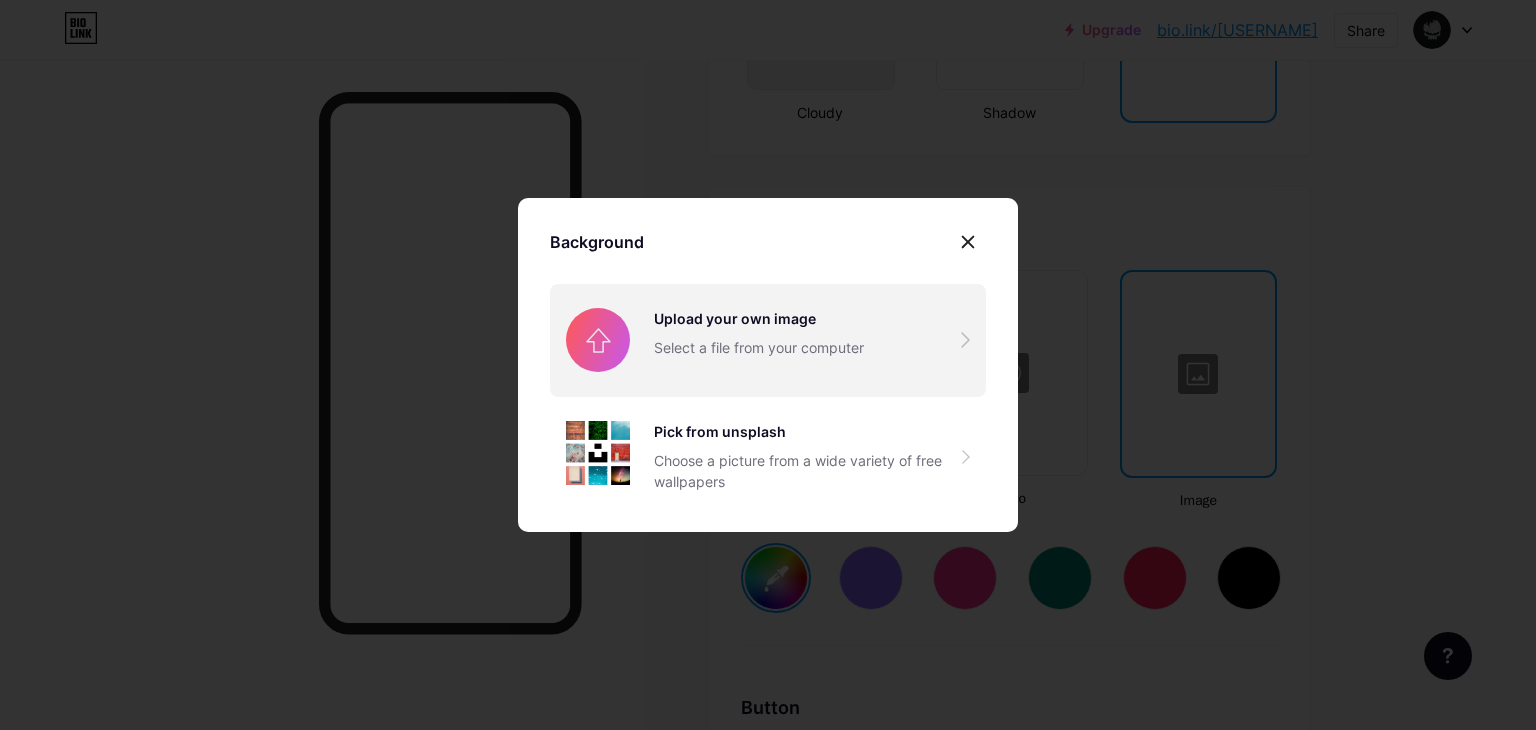 click at bounding box center [768, 340] 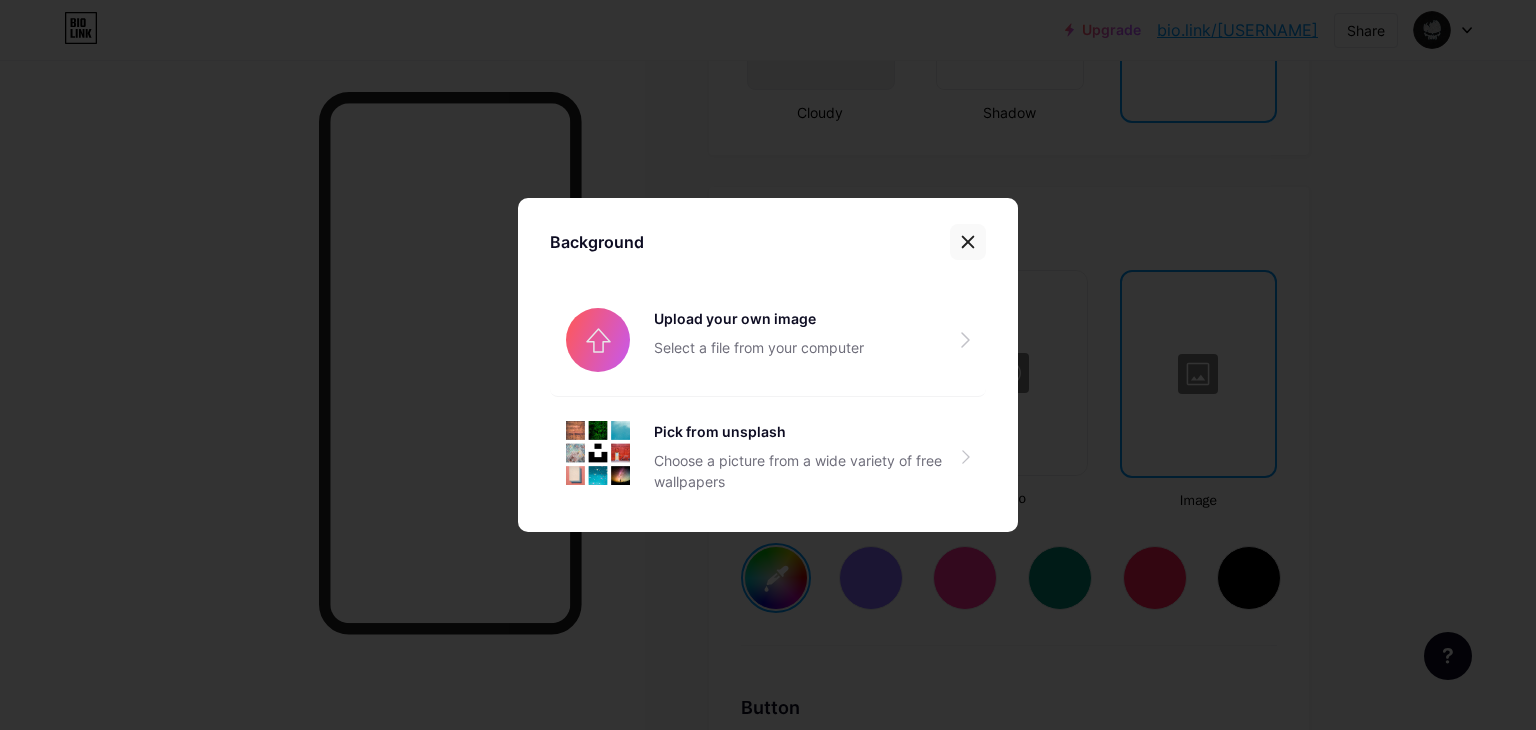 click at bounding box center [968, 242] 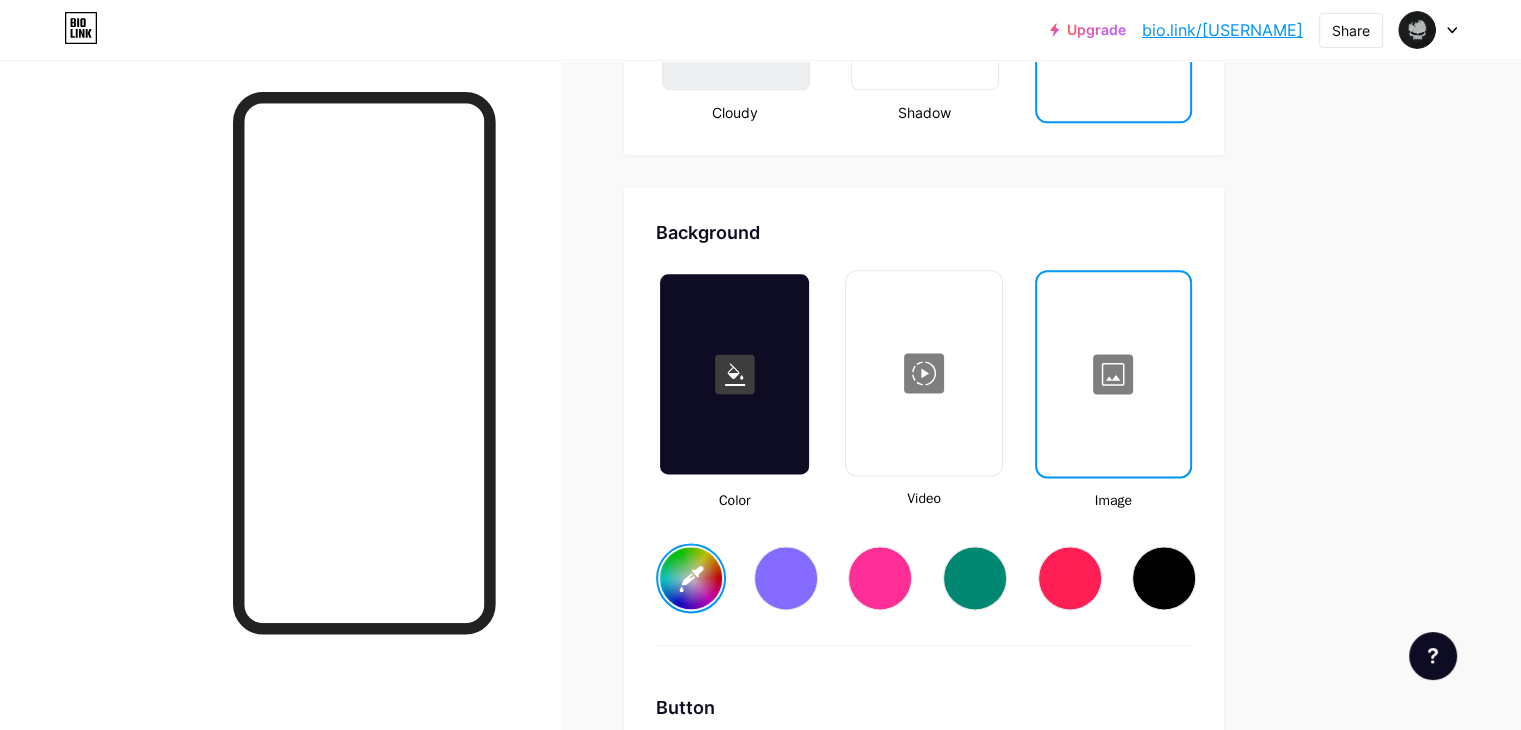 click at bounding box center (923, 373) 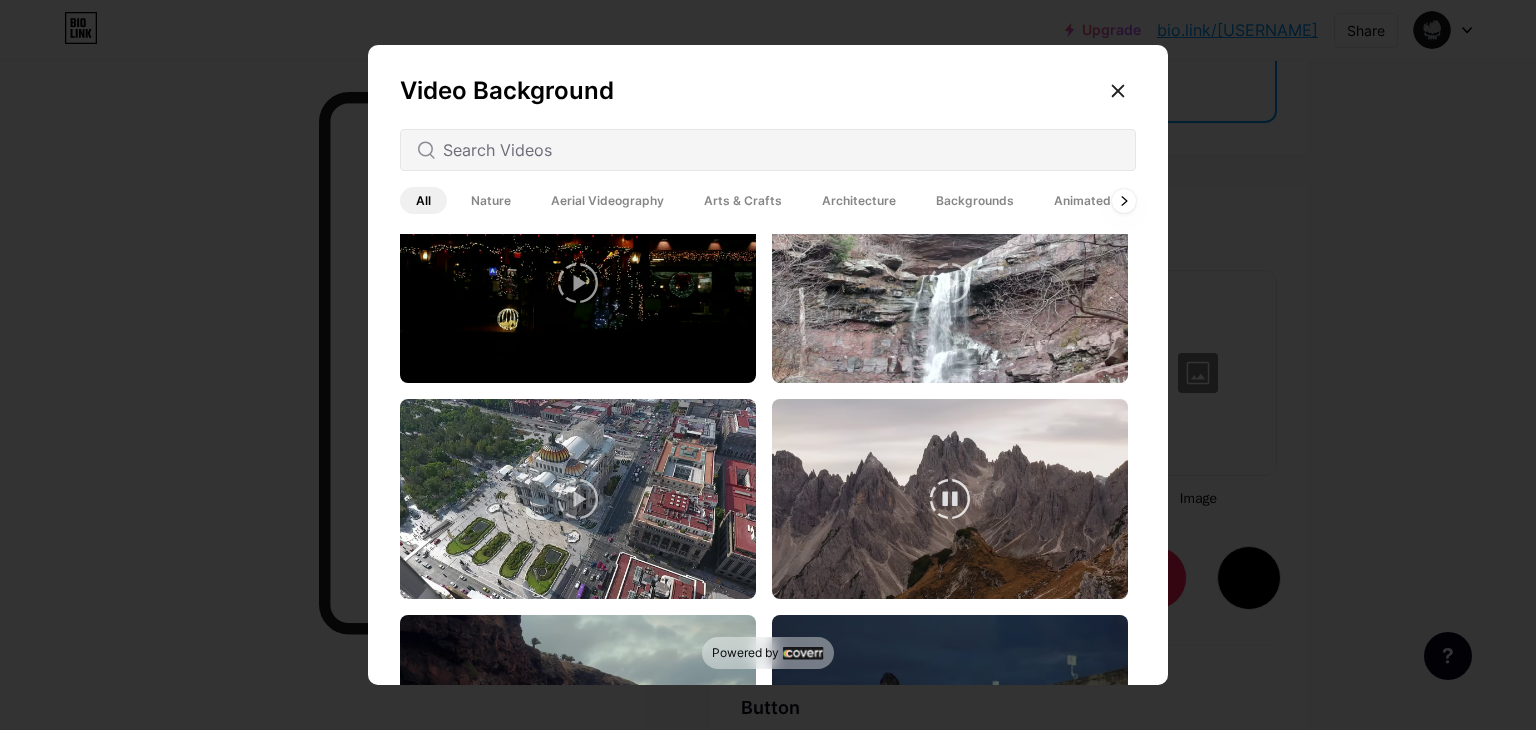 scroll, scrollTop: 800, scrollLeft: 0, axis: vertical 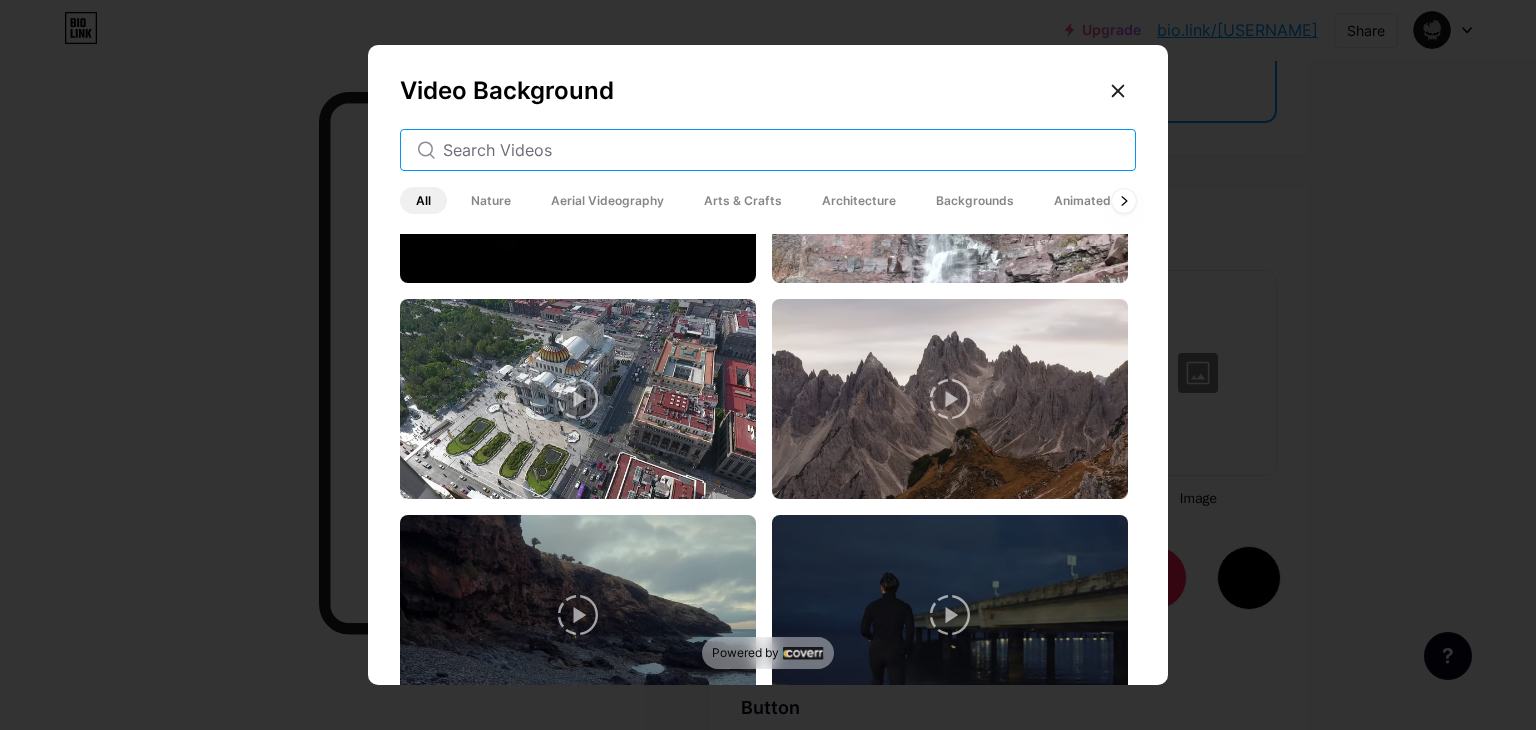 click at bounding box center (781, 150) 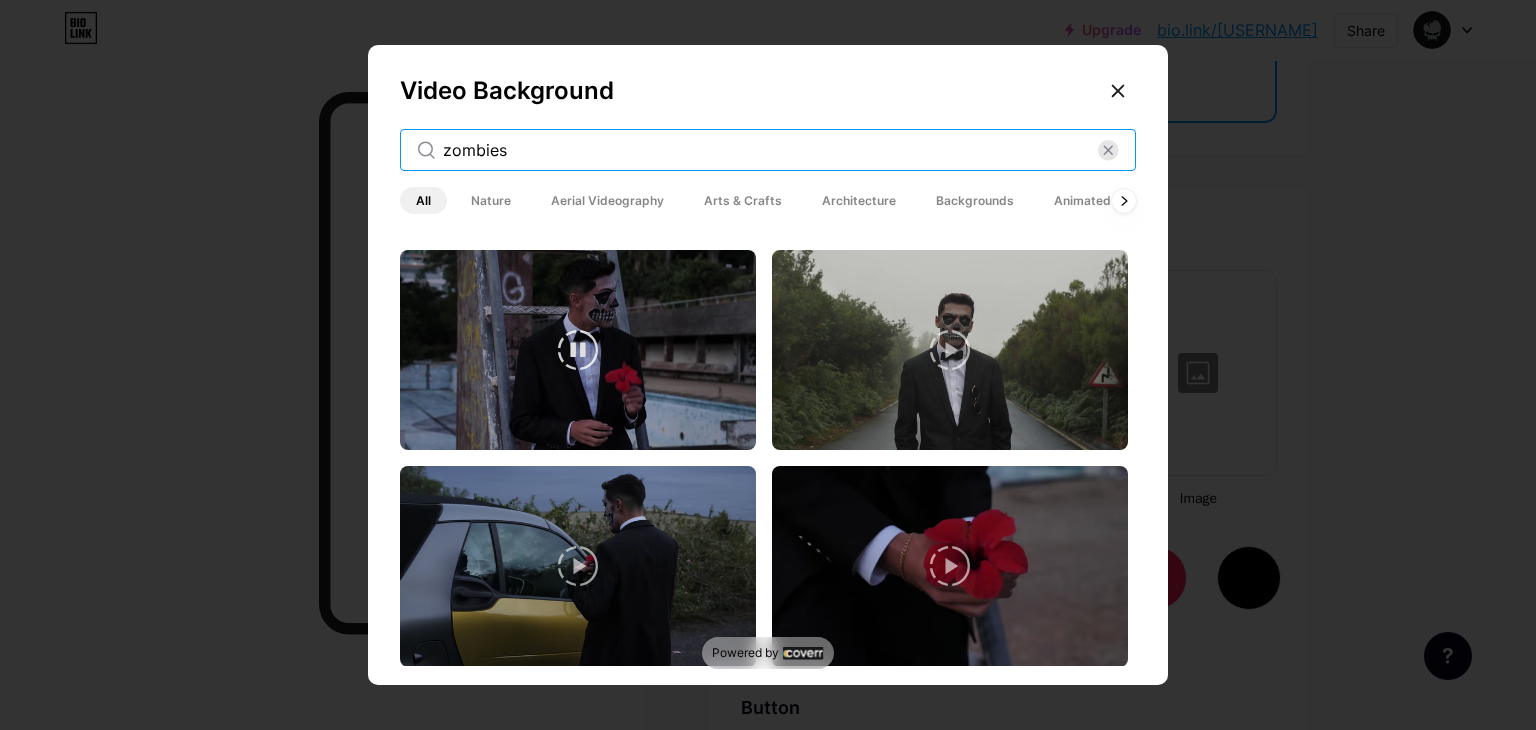 scroll, scrollTop: 1129, scrollLeft: 0, axis: vertical 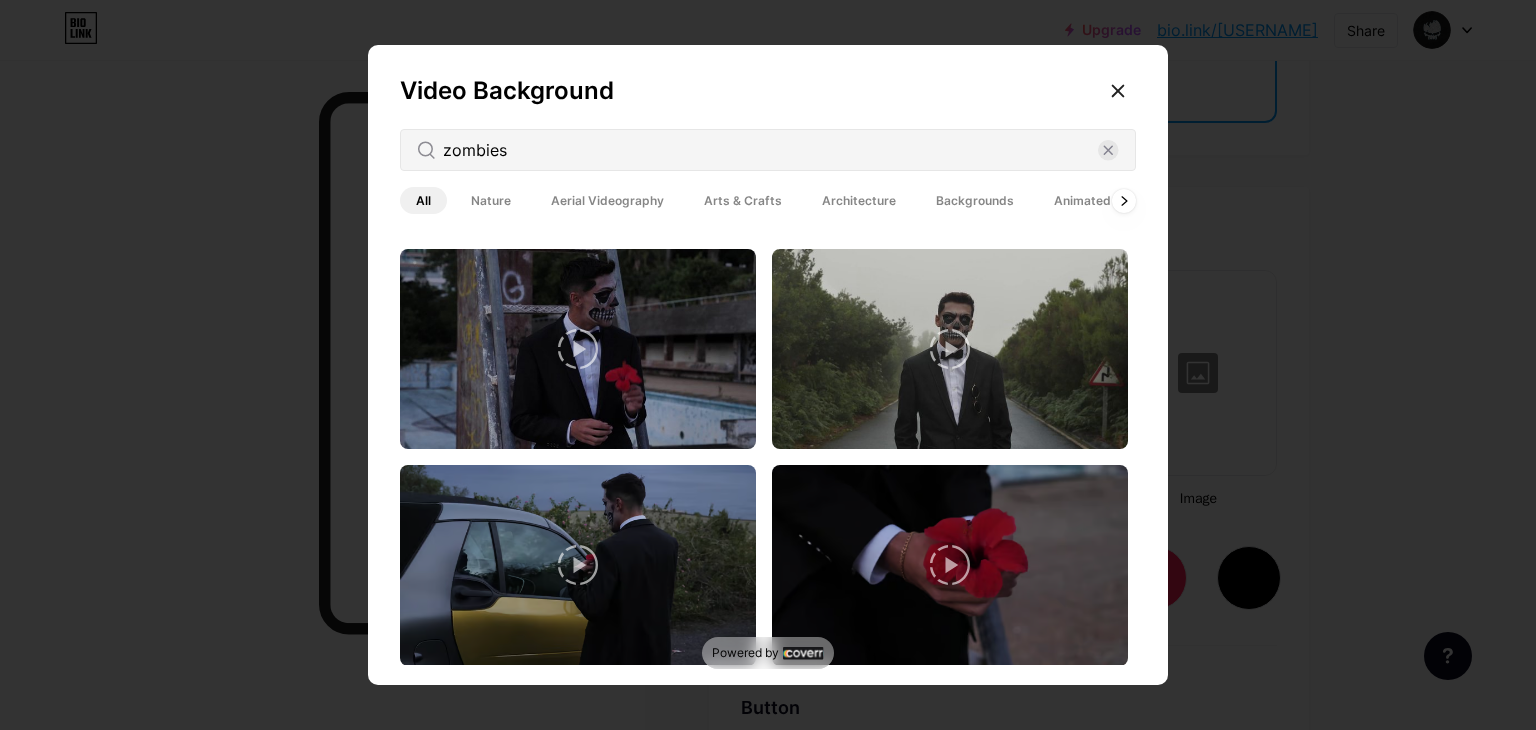 drag, startPoint x: 512, startPoint y: 135, endPoint x: 403, endPoint y: 135, distance: 109 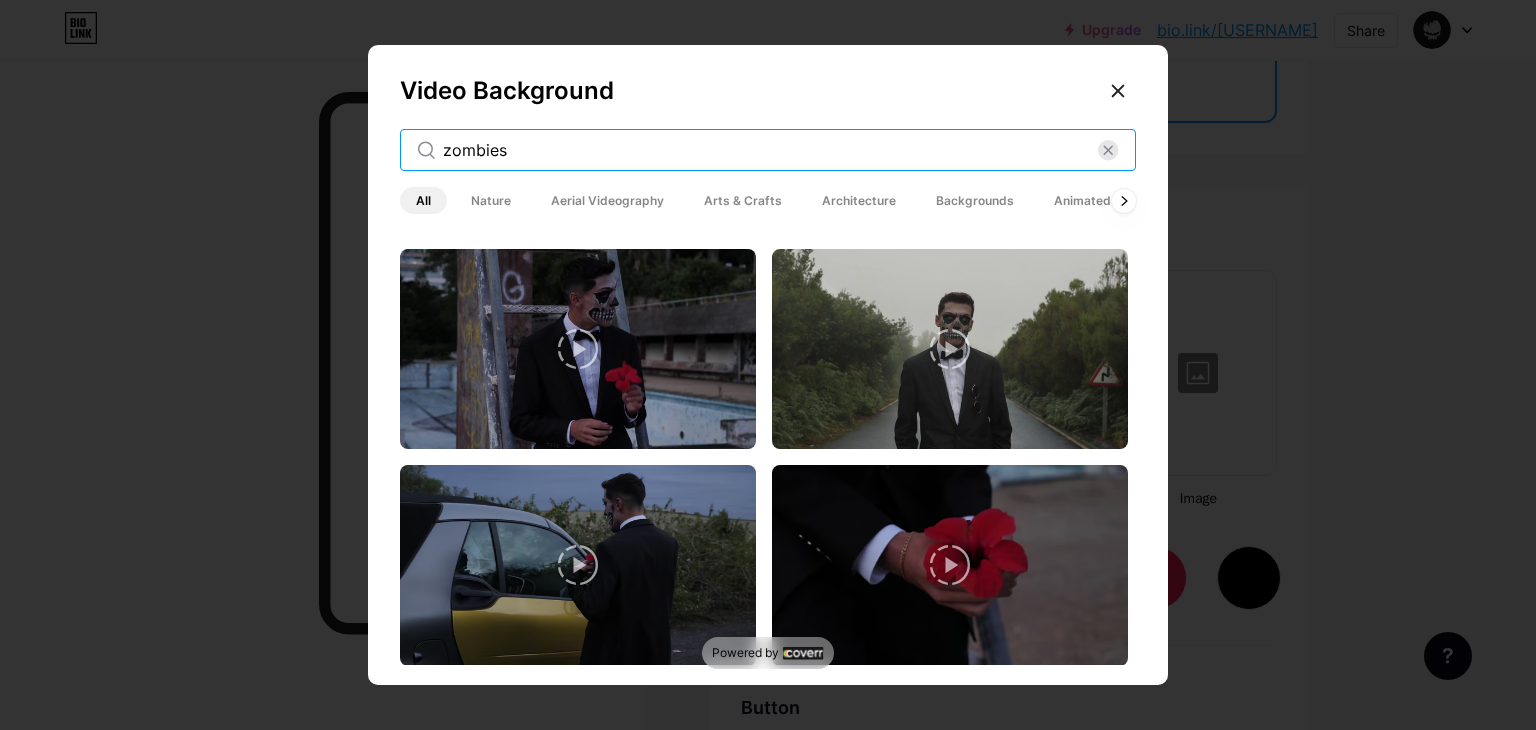 drag, startPoint x: 500, startPoint y: 143, endPoint x: 385, endPoint y: 149, distance: 115.15642 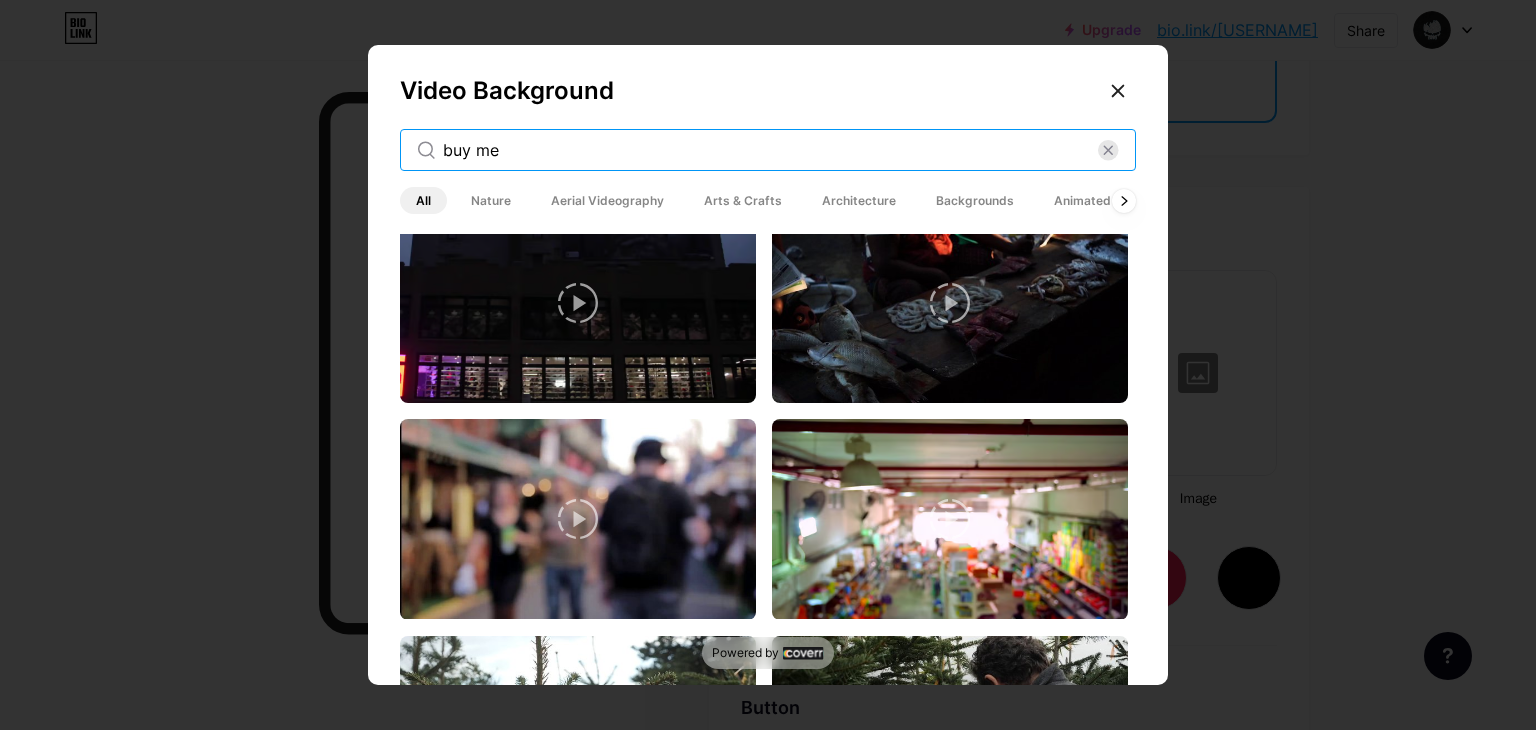 scroll, scrollTop: 900, scrollLeft: 0, axis: vertical 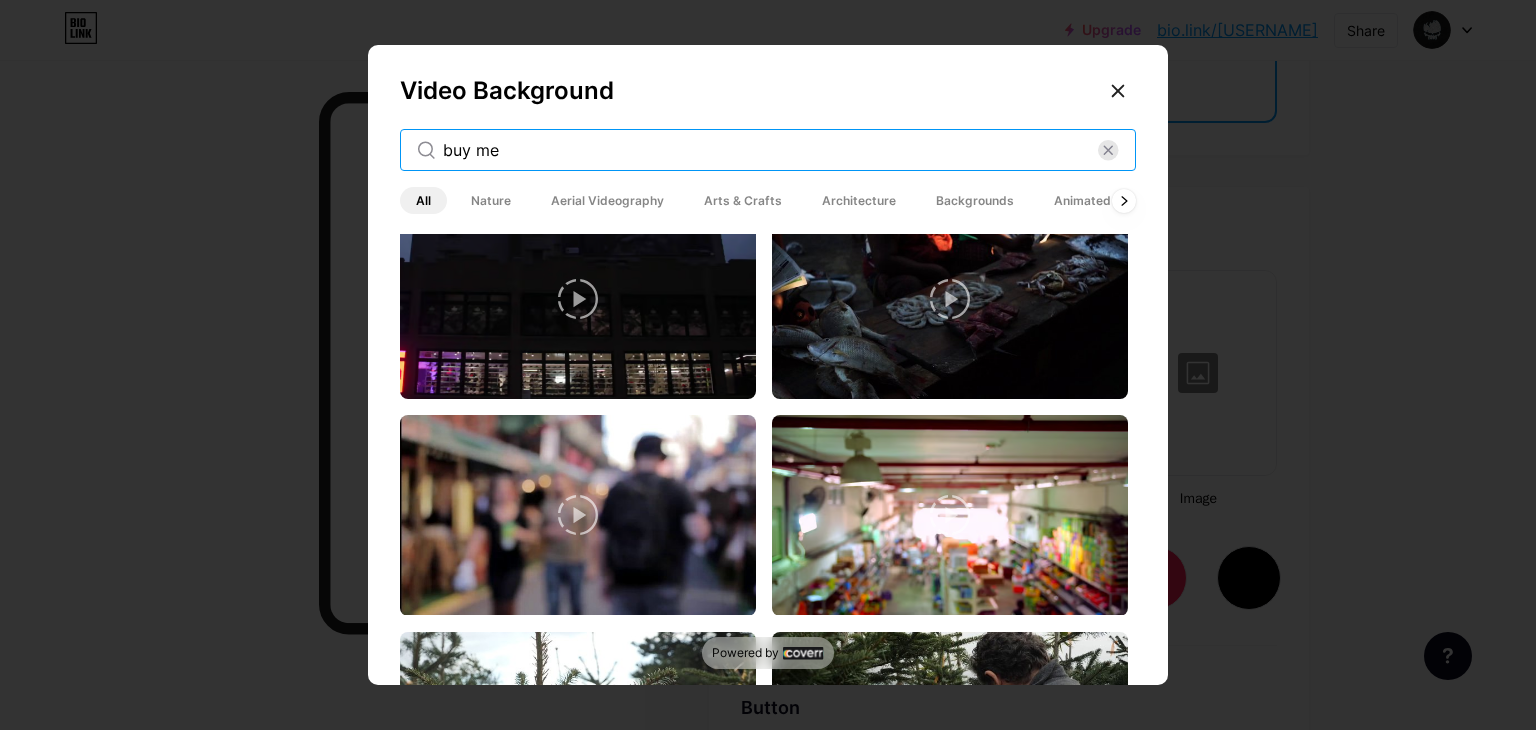 drag, startPoint x: 503, startPoint y: 145, endPoint x: 404, endPoint y: 159, distance: 99.985 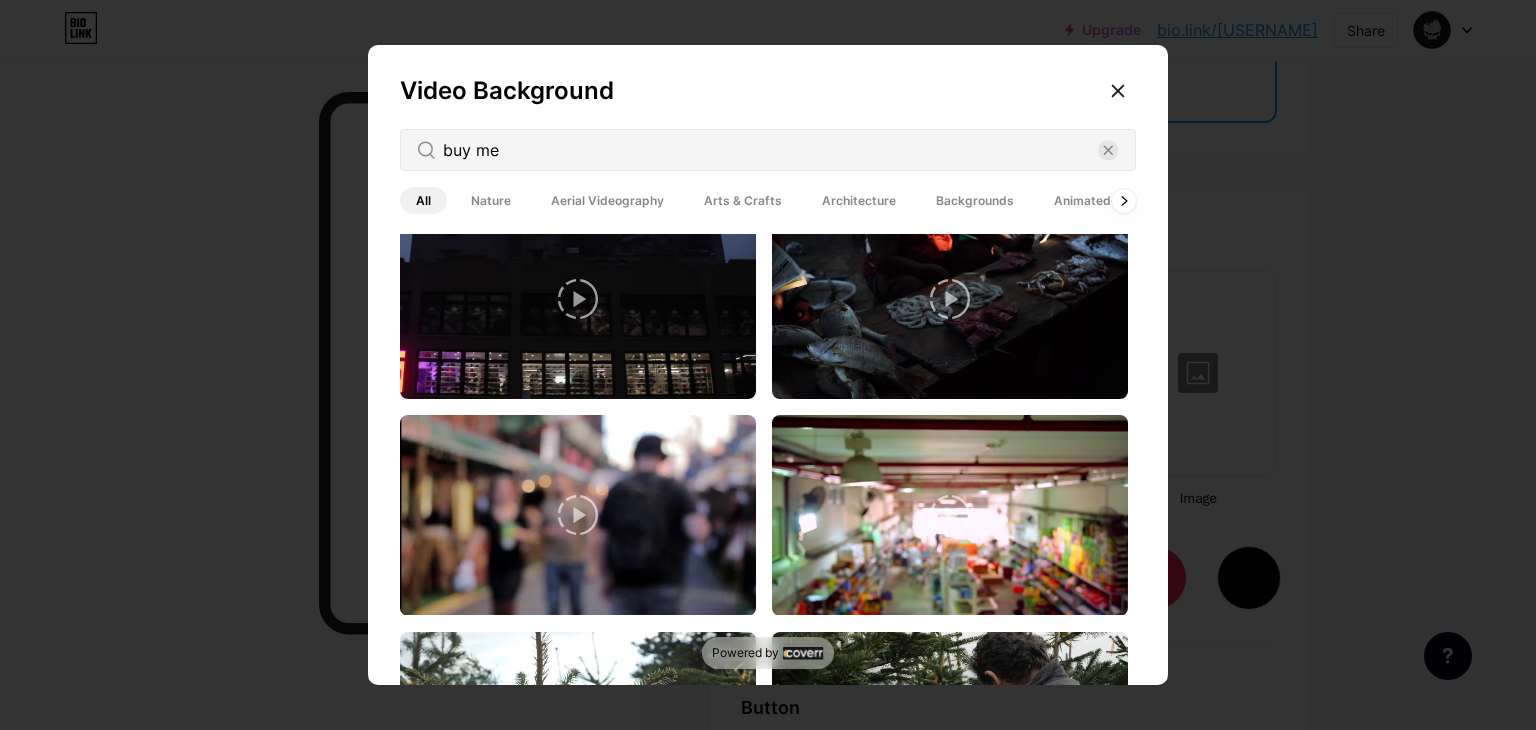 click on "Nature" at bounding box center [491, 200] 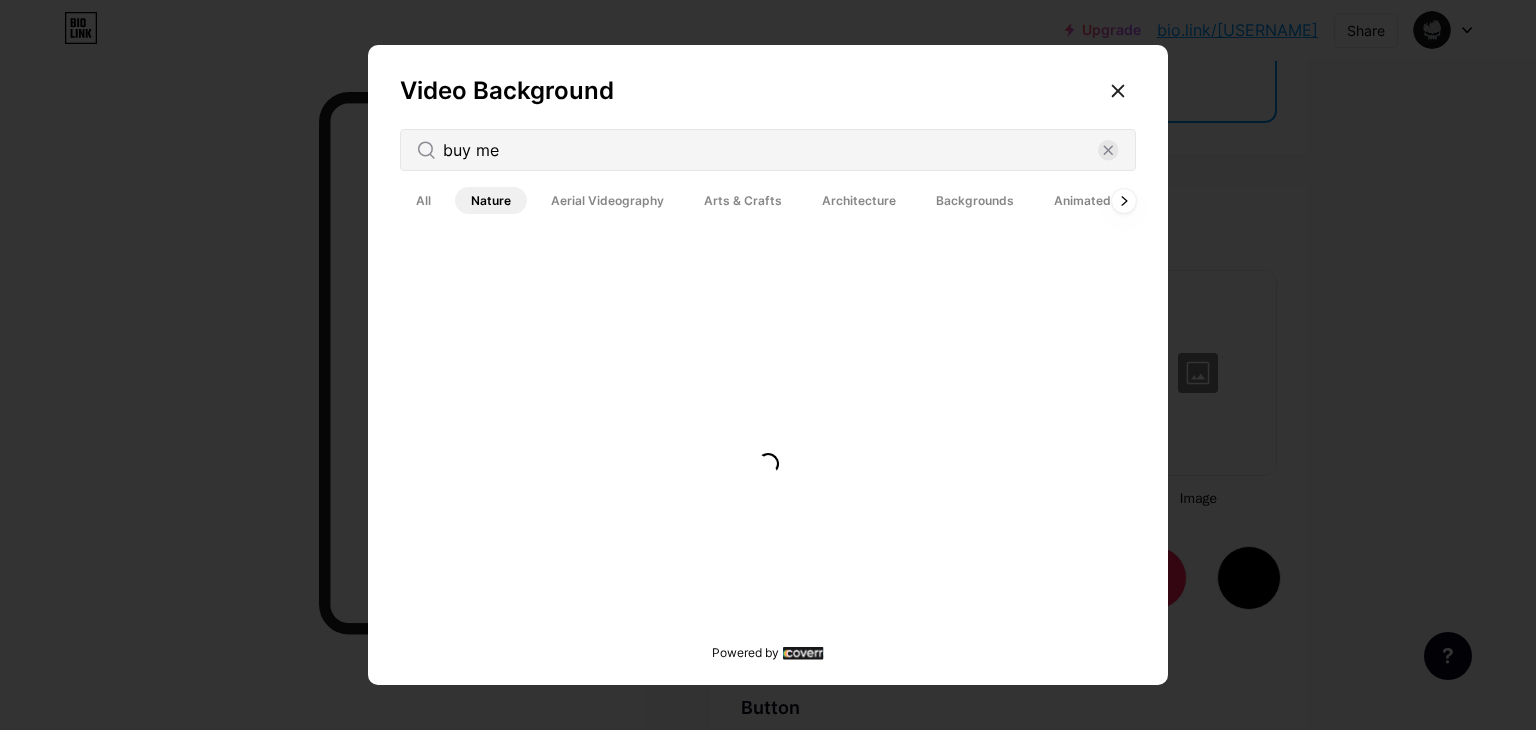 scroll, scrollTop: 0, scrollLeft: 0, axis: both 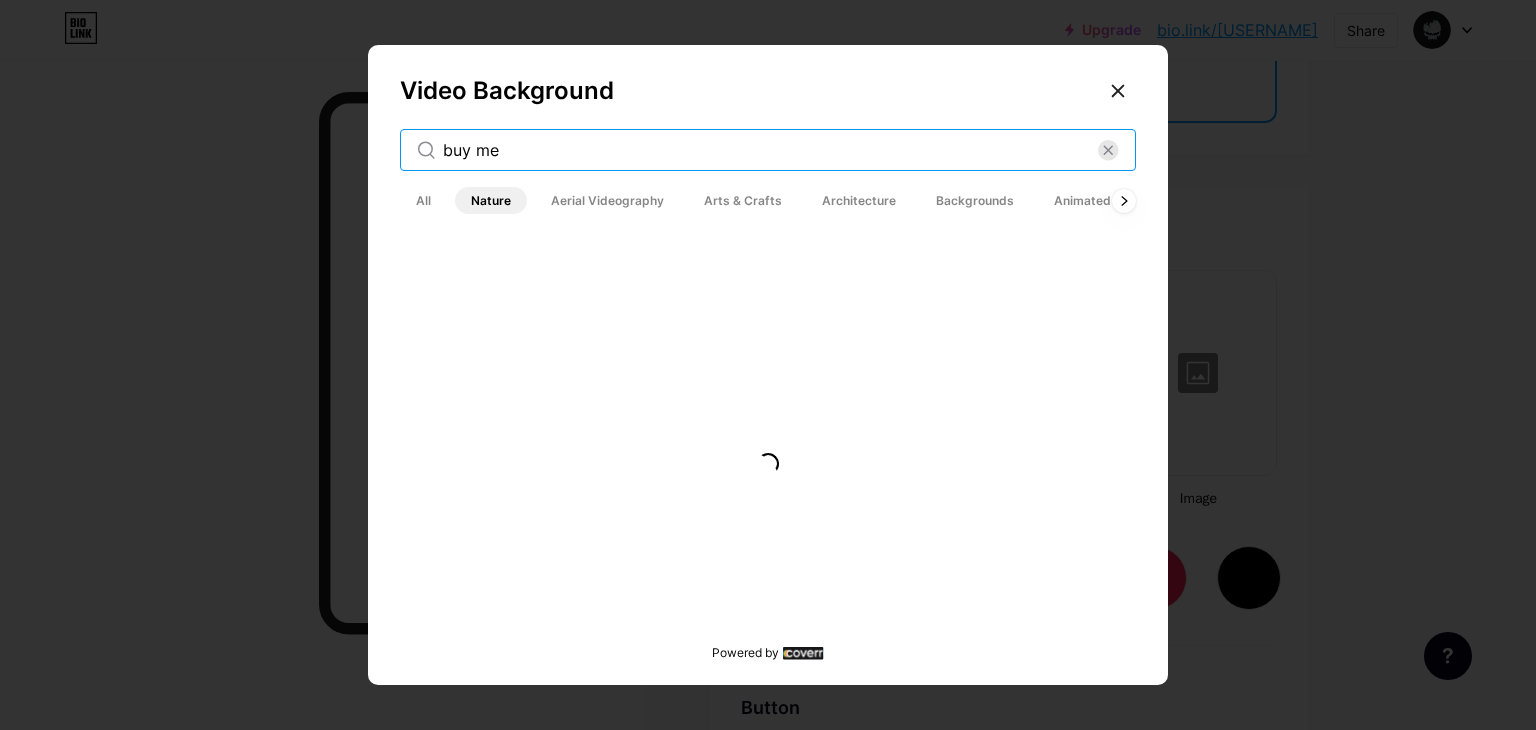 drag, startPoint x: 463, startPoint y: 143, endPoint x: 369, endPoint y: 143, distance: 94 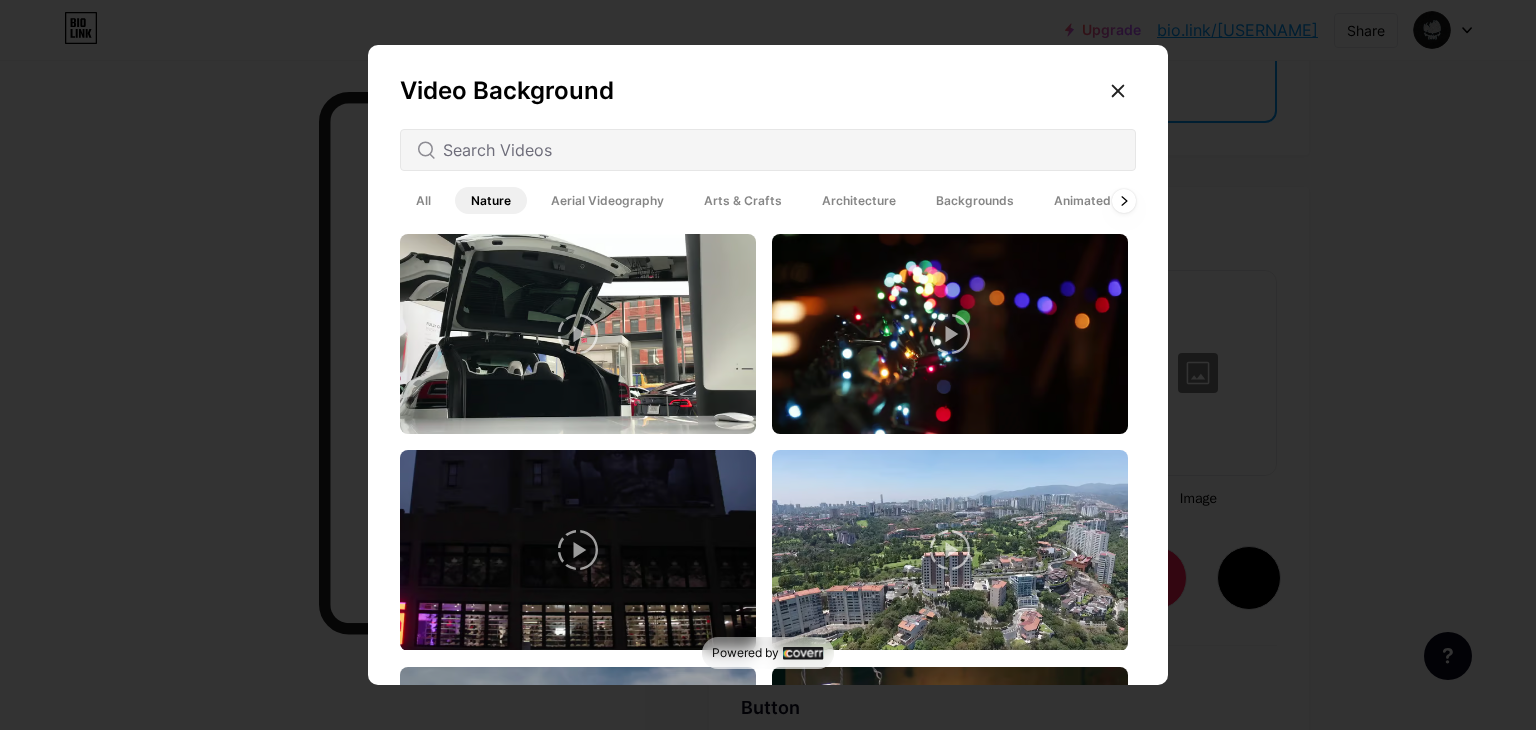 click on "Nature" at bounding box center [491, 200] 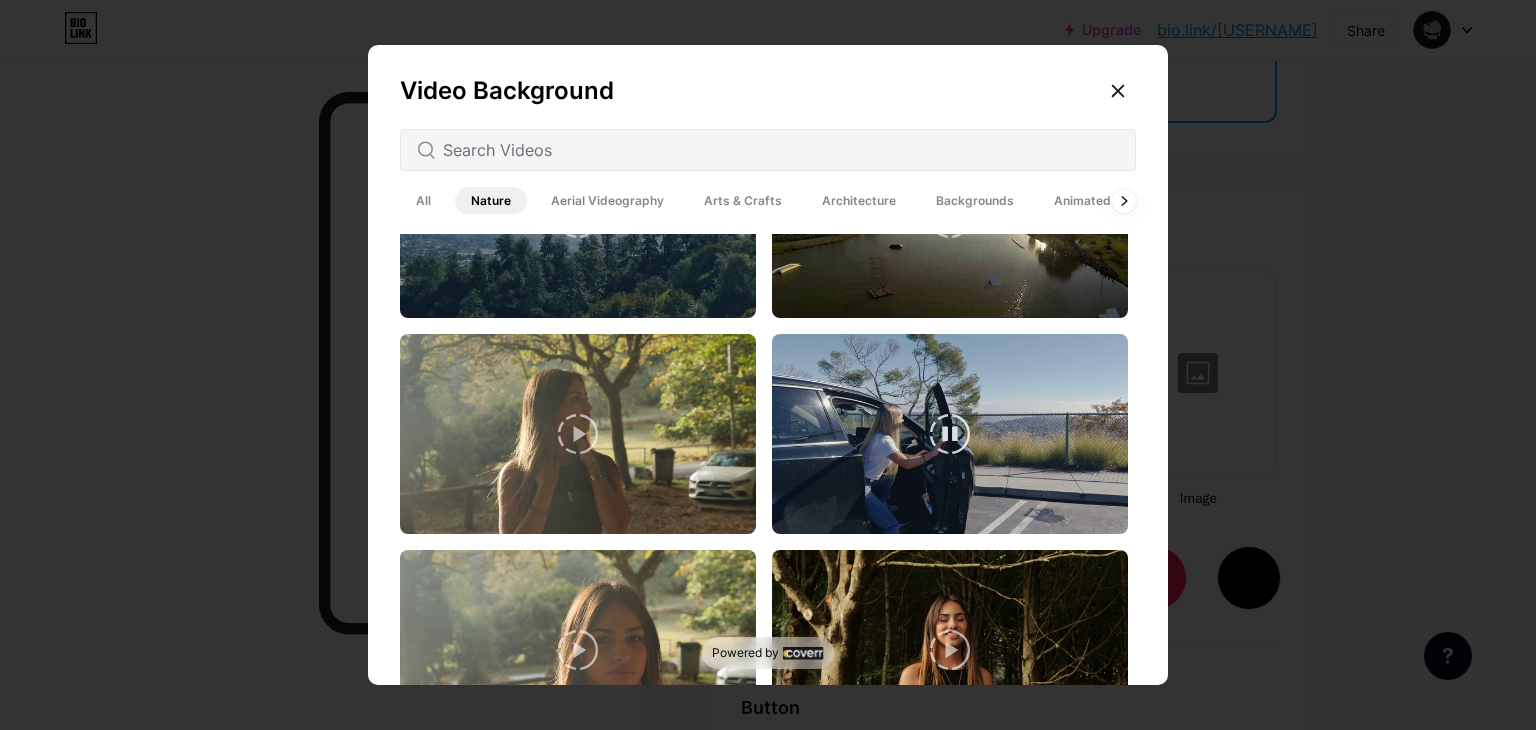 scroll, scrollTop: 2300, scrollLeft: 0, axis: vertical 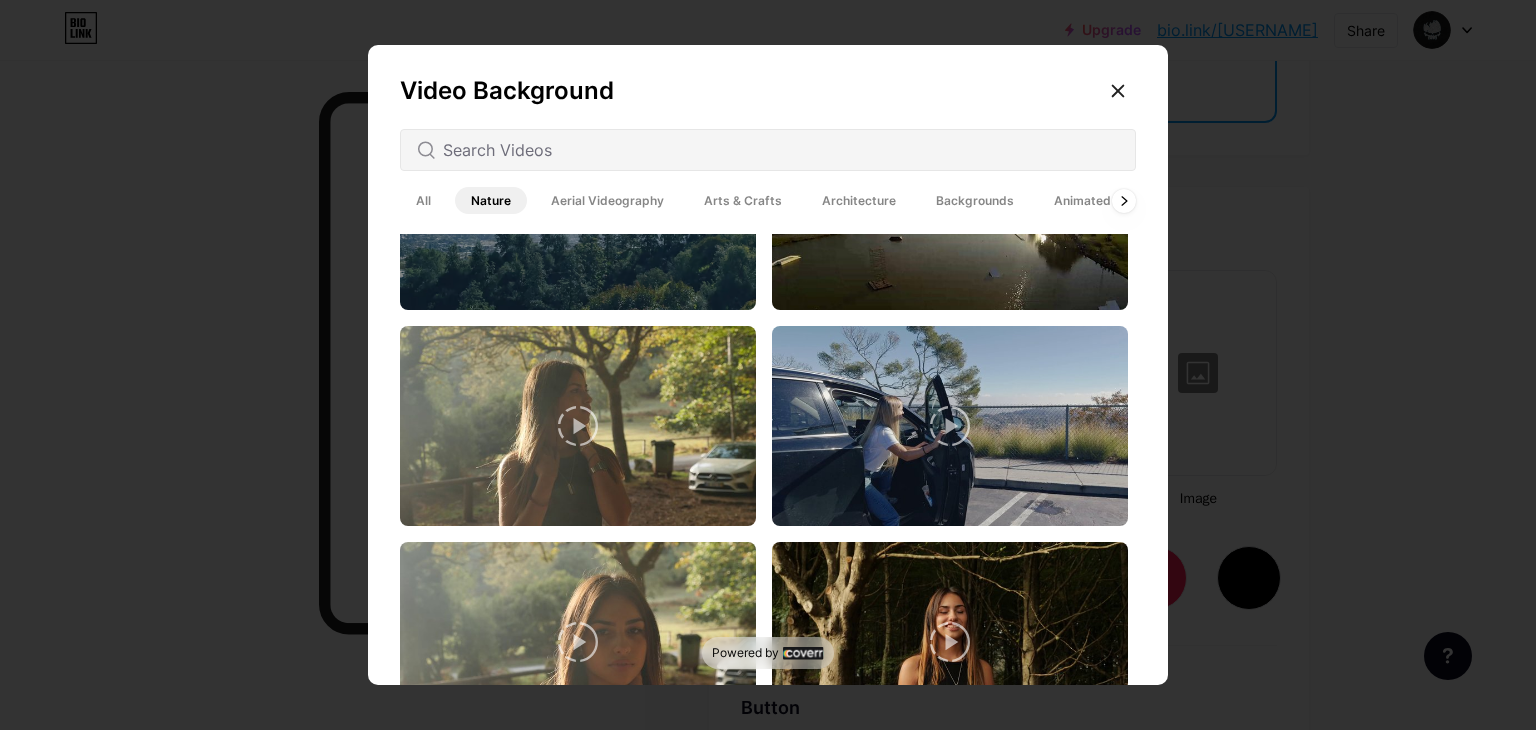 click on "Aerial Videography" at bounding box center (607, 200) 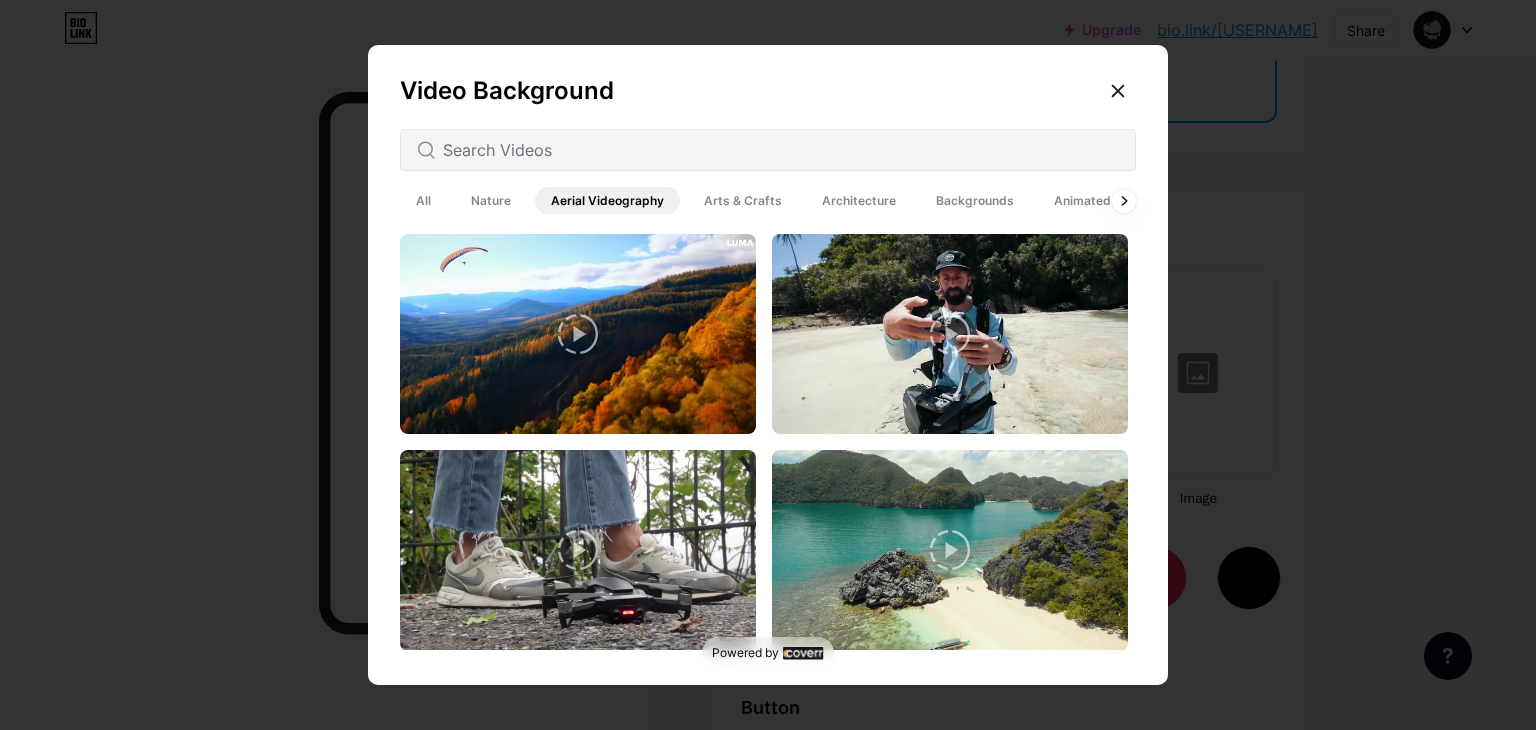 click on "Backgrounds" at bounding box center (975, 200) 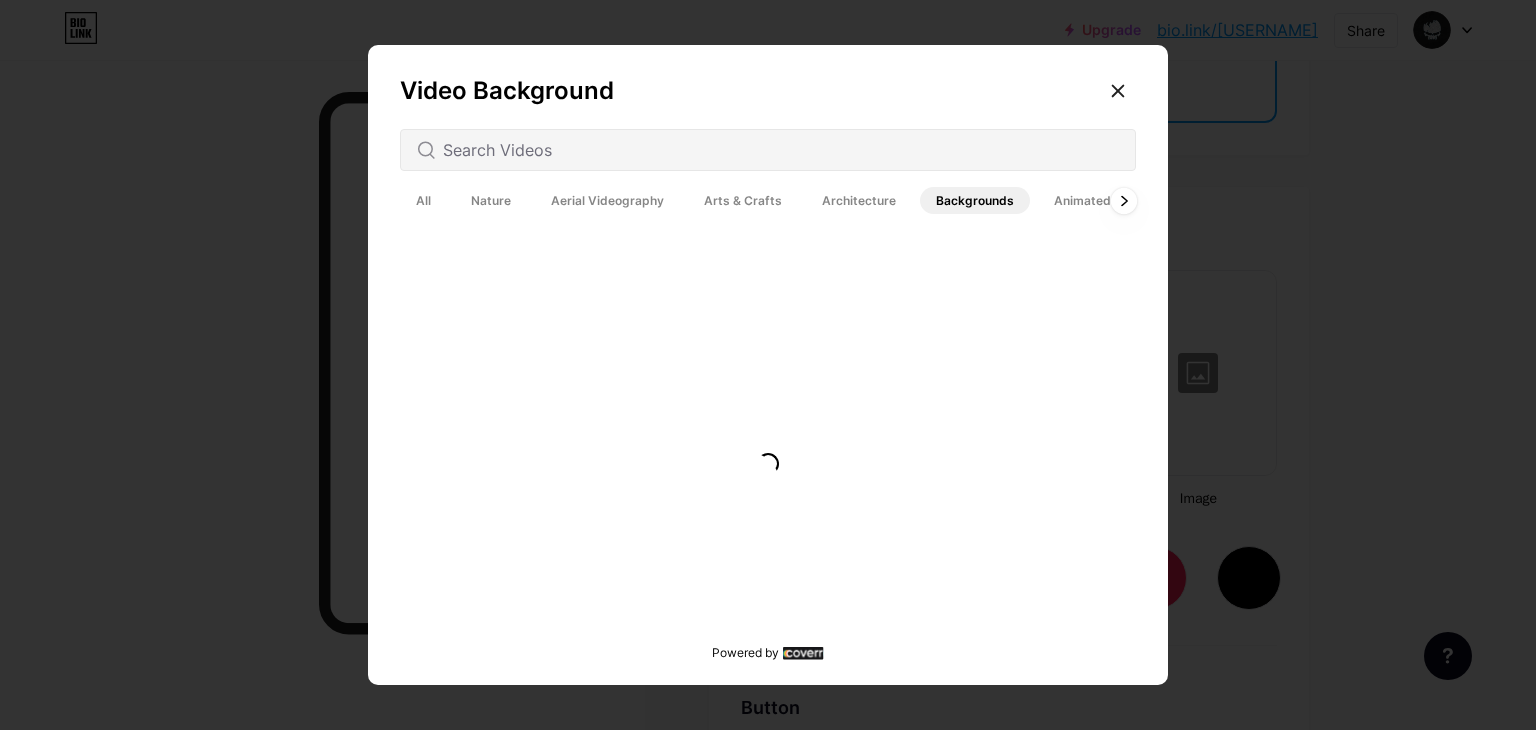 click at bounding box center (1124, 200) 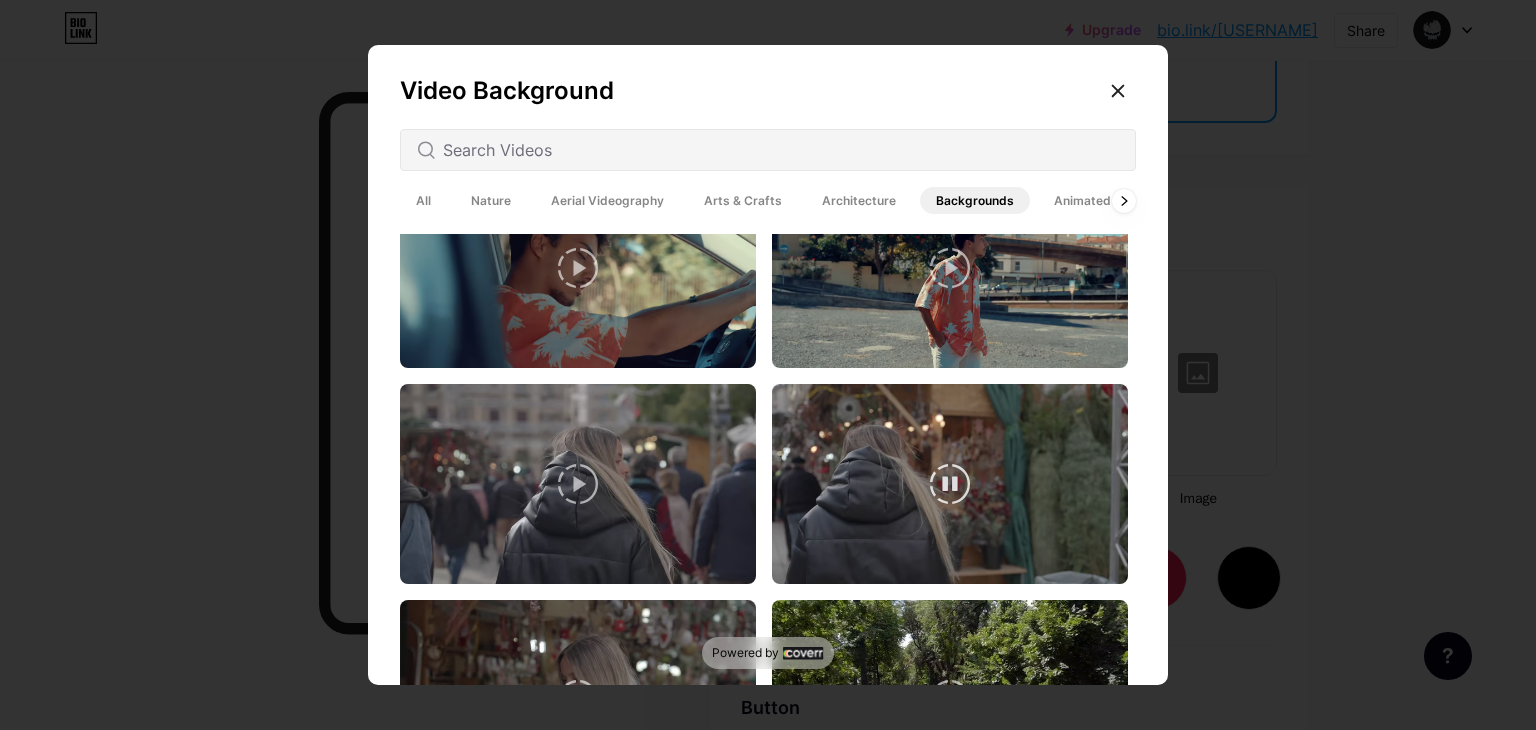 scroll, scrollTop: 500, scrollLeft: 0, axis: vertical 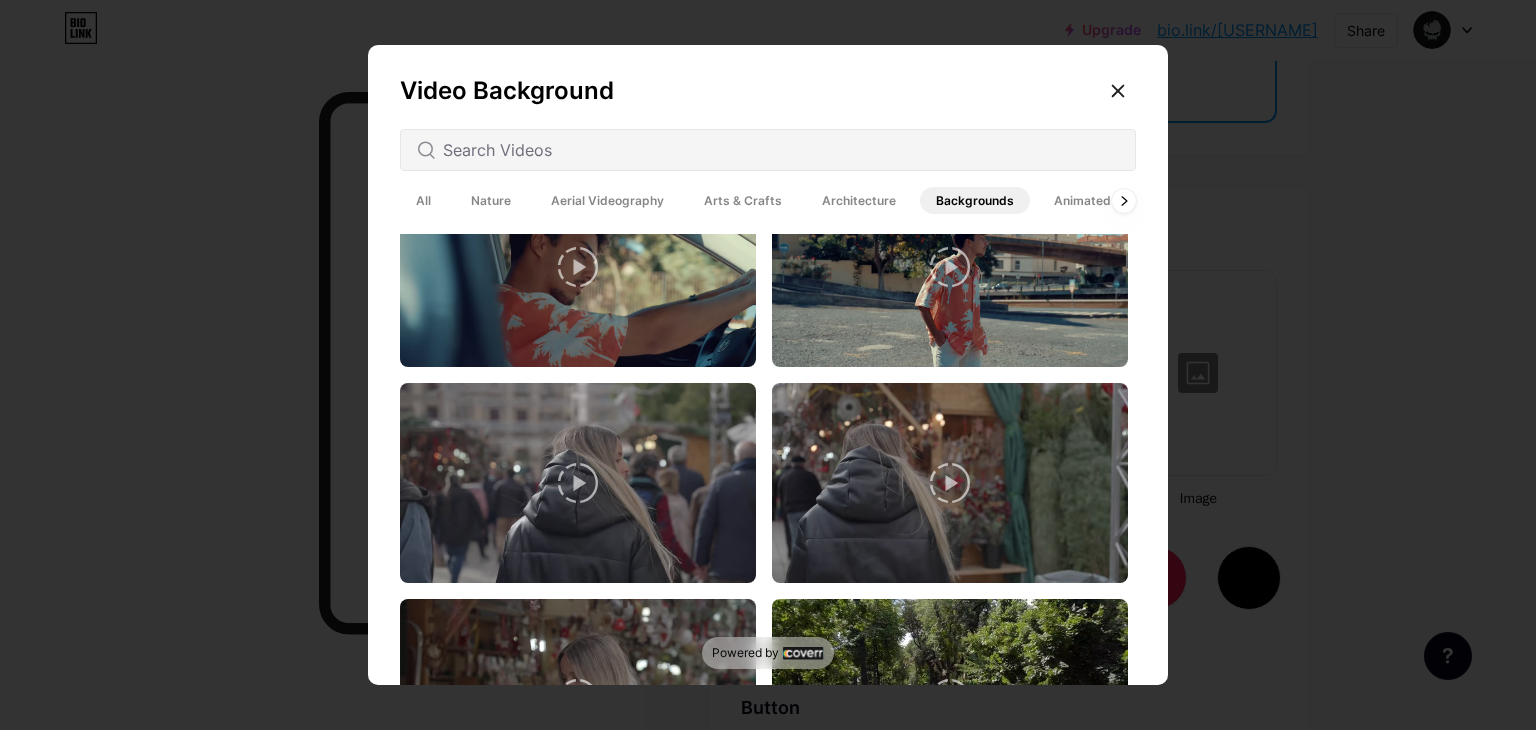 click on "Animated" at bounding box center [1082, 200] 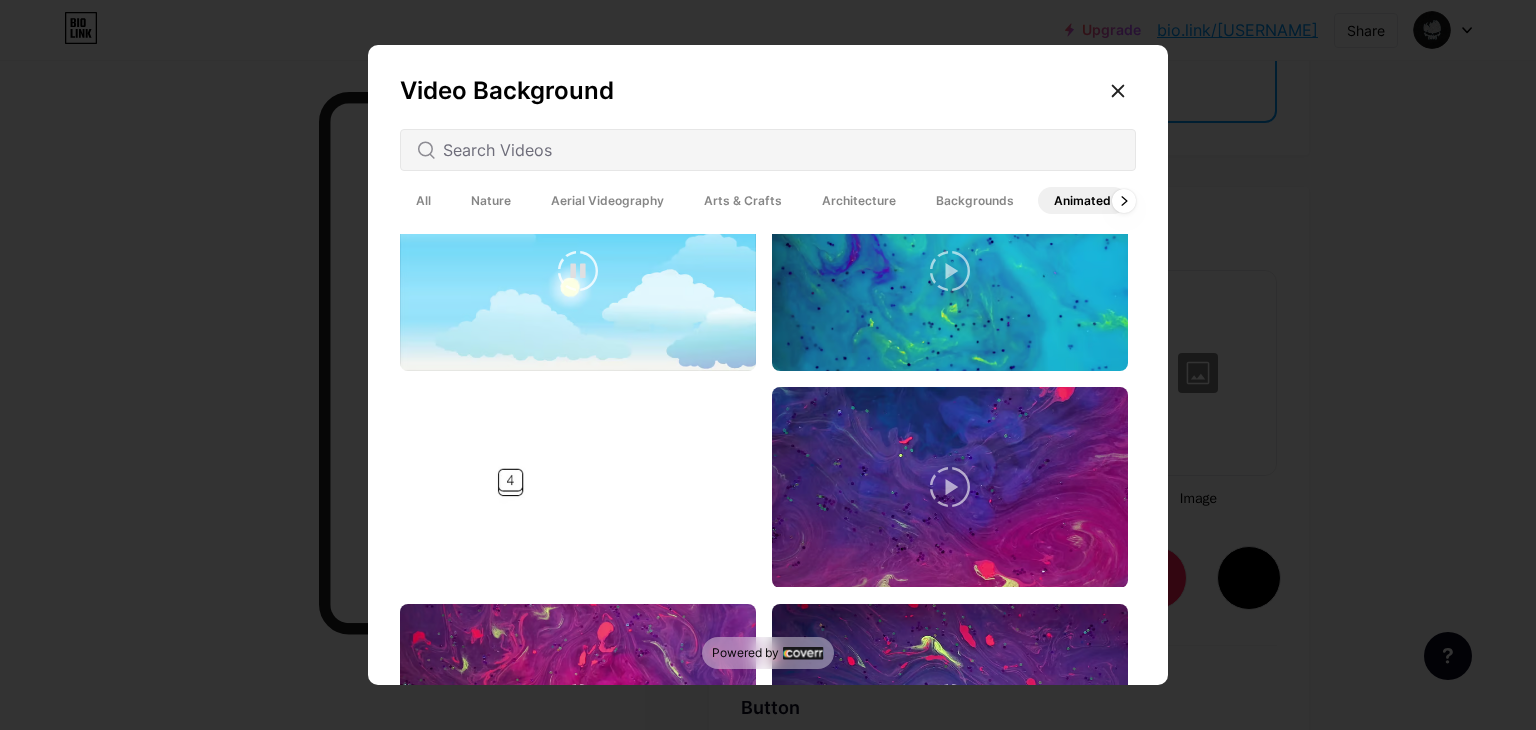 scroll, scrollTop: 1500, scrollLeft: 0, axis: vertical 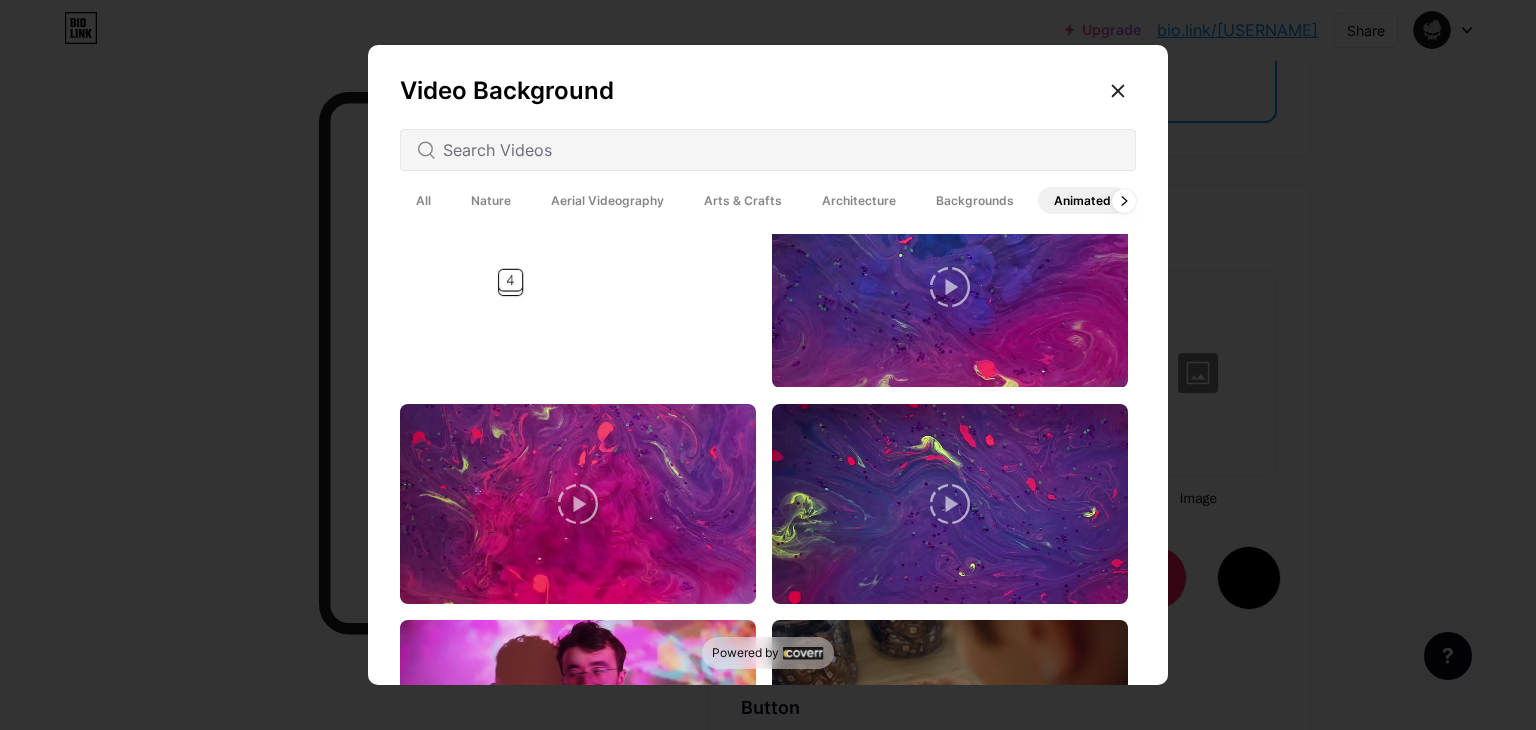 click at bounding box center [768, 150] 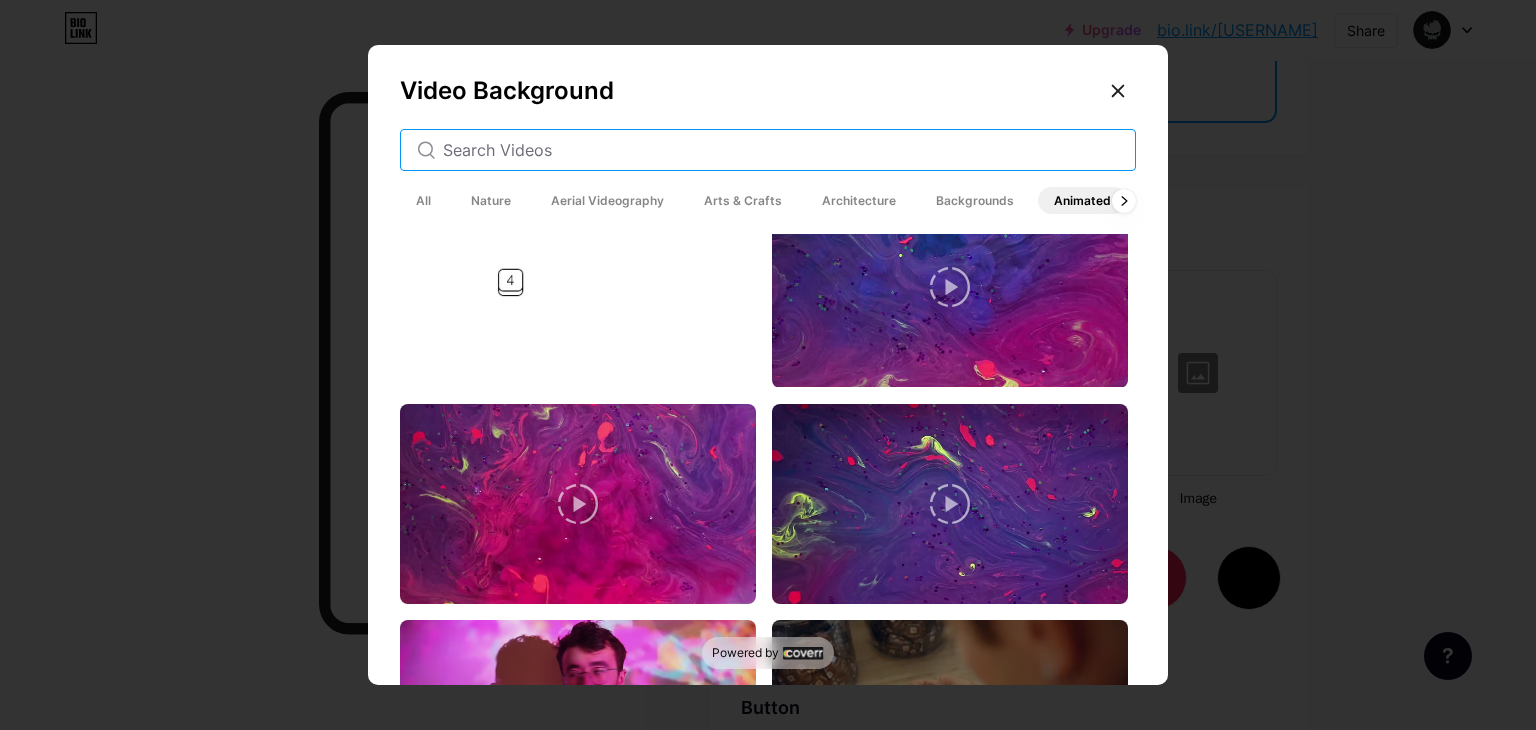 drag, startPoint x: 573, startPoint y: 145, endPoint x: 492, endPoint y: 151, distance: 81.22192 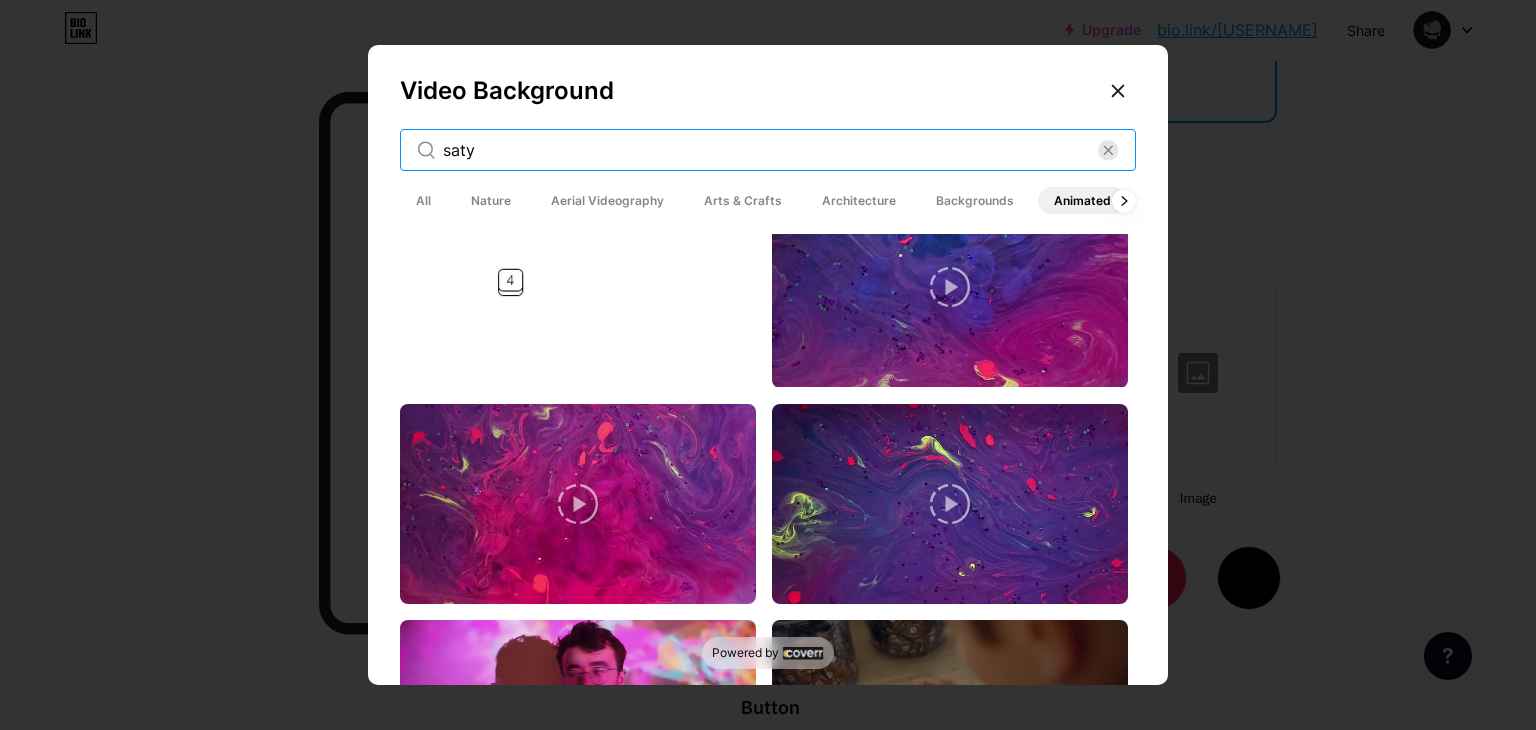 scroll, scrollTop: 0, scrollLeft: 0, axis: both 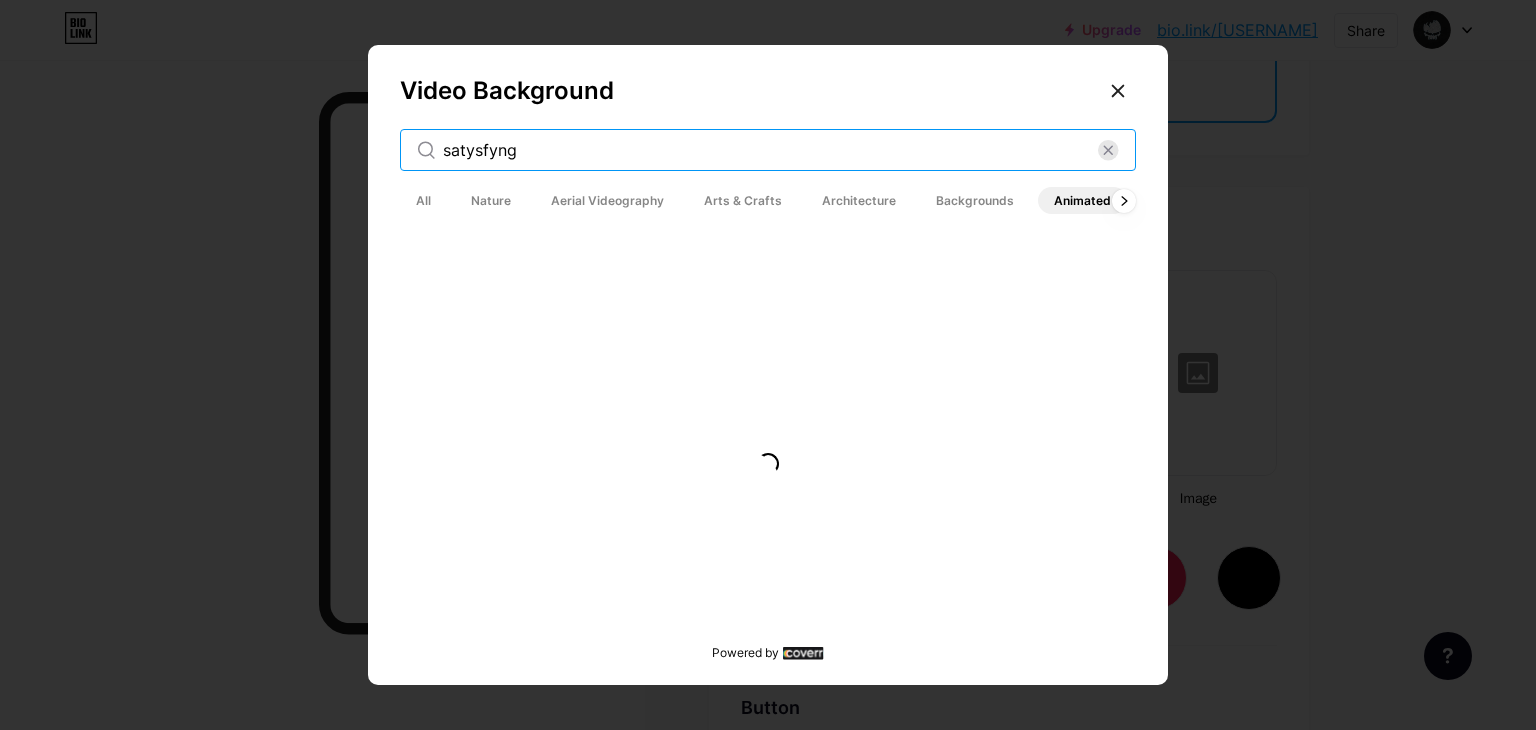 click on "satysfyng" at bounding box center [770, 150] 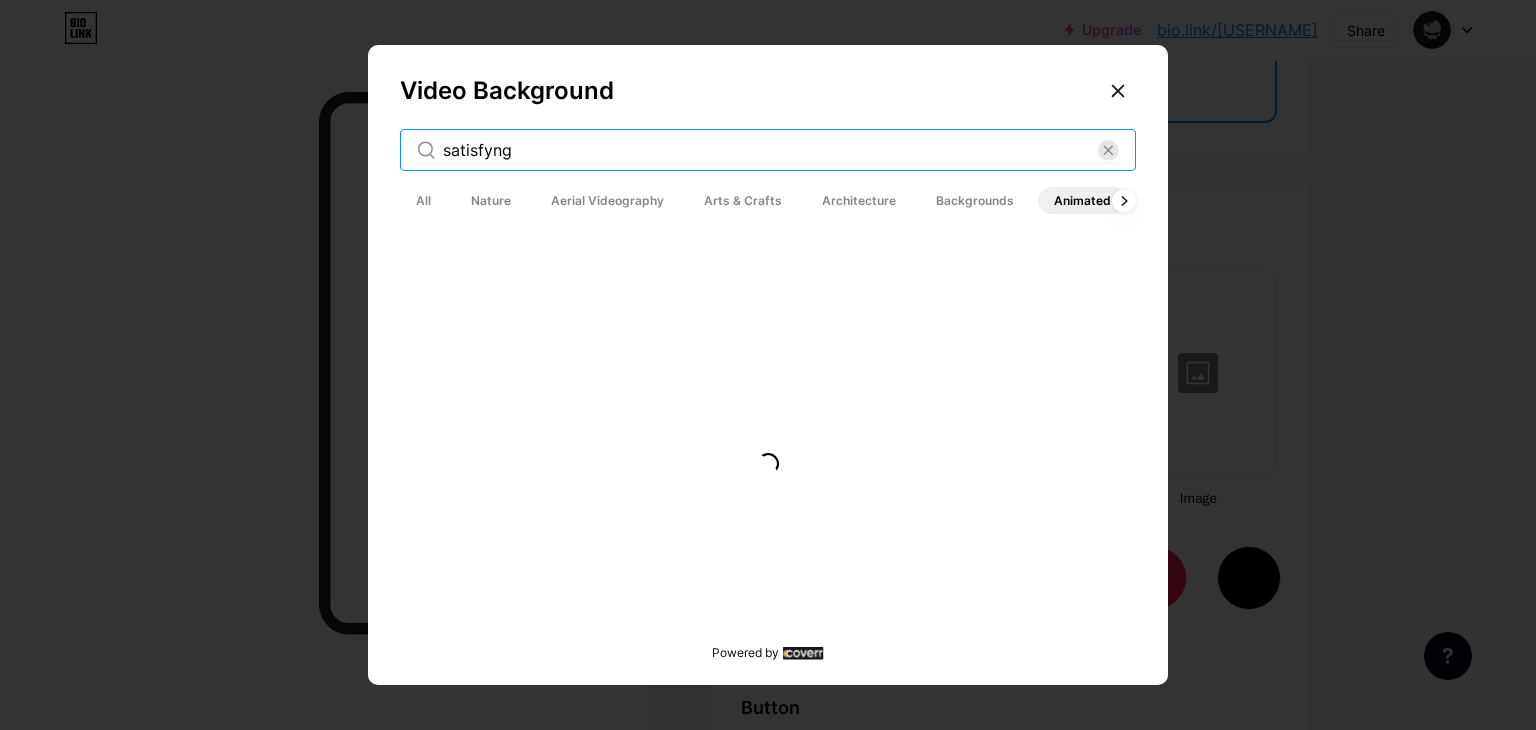 click on "satisfyng" at bounding box center [770, 150] 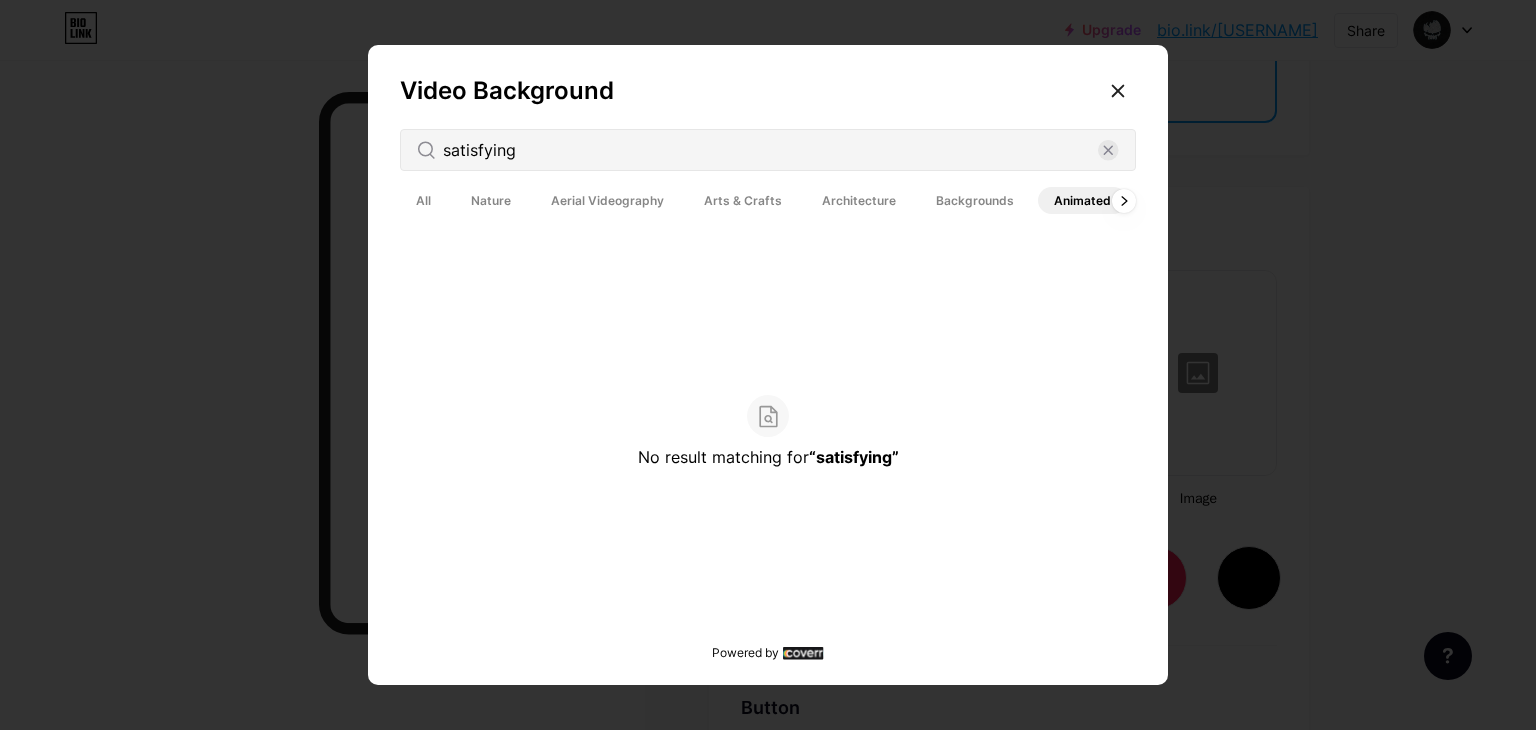 click on "All" at bounding box center (423, 200) 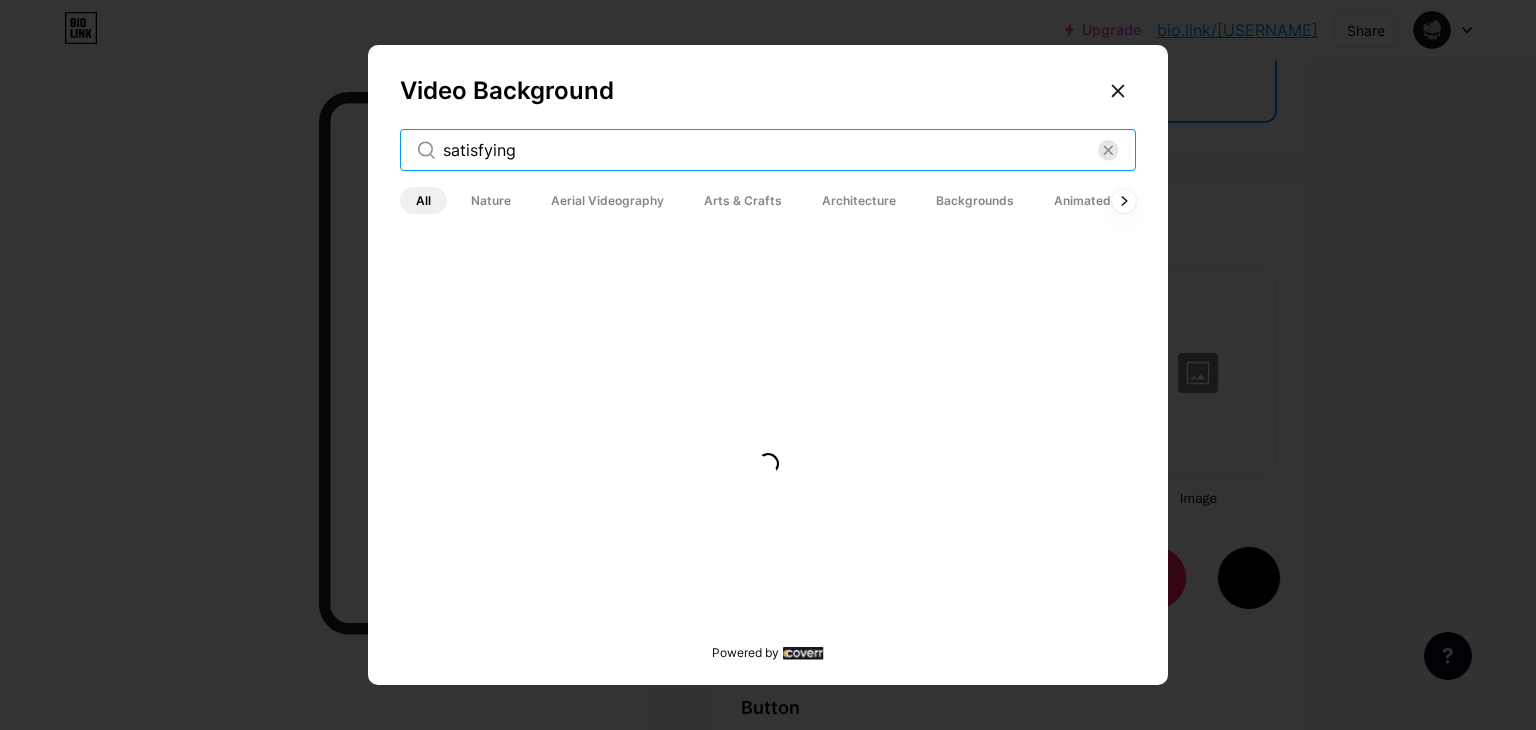 click on "satisfying" at bounding box center [770, 150] 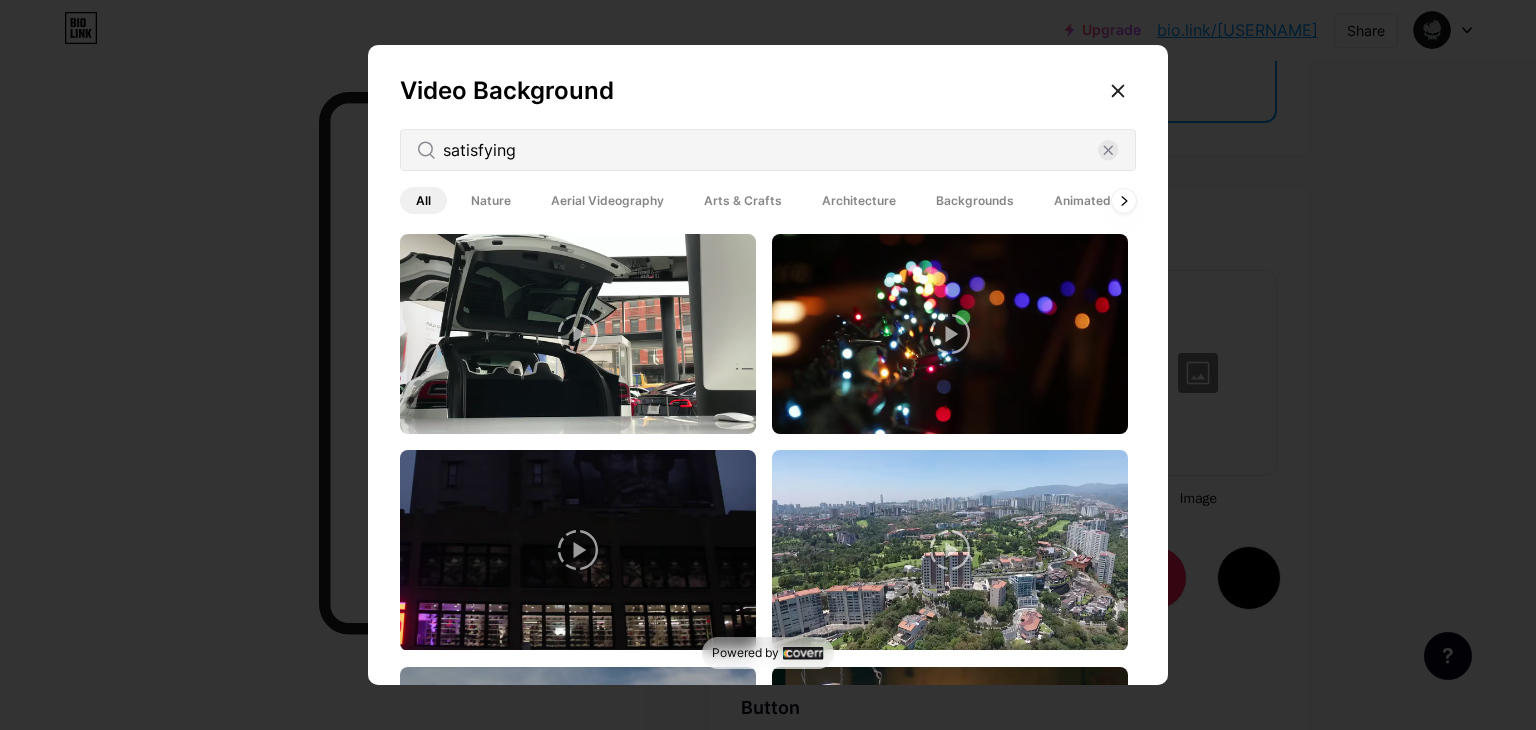 click 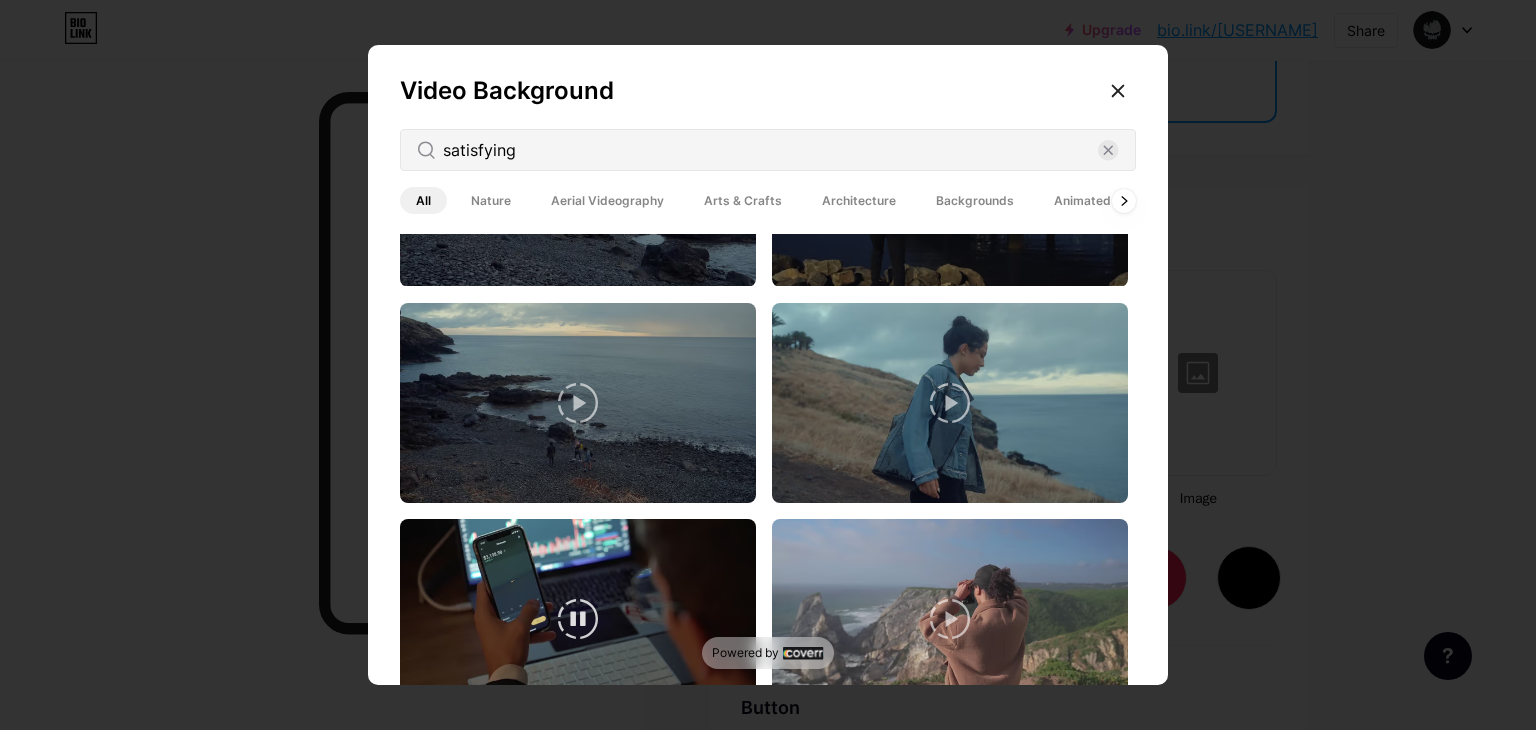 scroll, scrollTop: 1200, scrollLeft: 0, axis: vertical 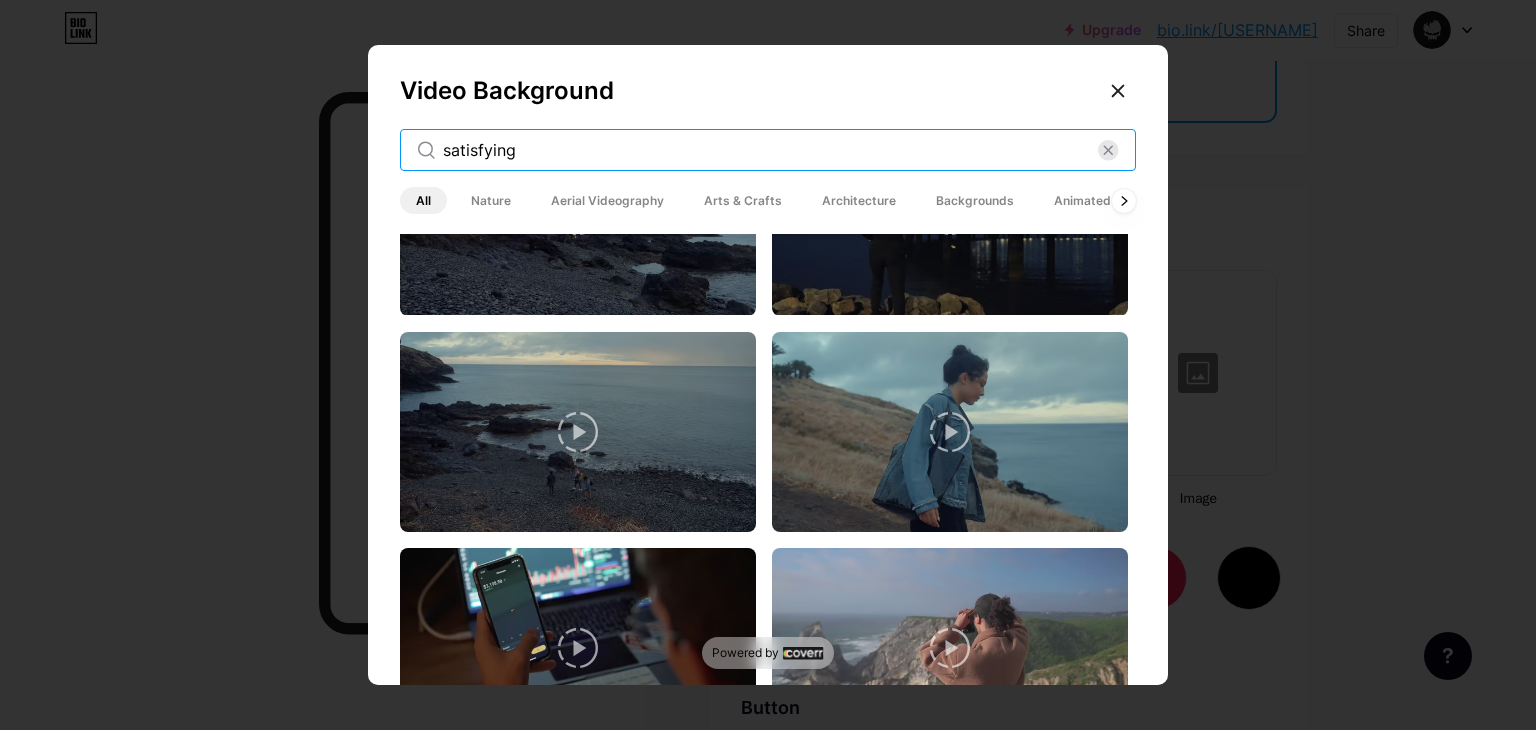 drag, startPoint x: 527, startPoint y: 150, endPoint x: 365, endPoint y: 149, distance: 162.00308 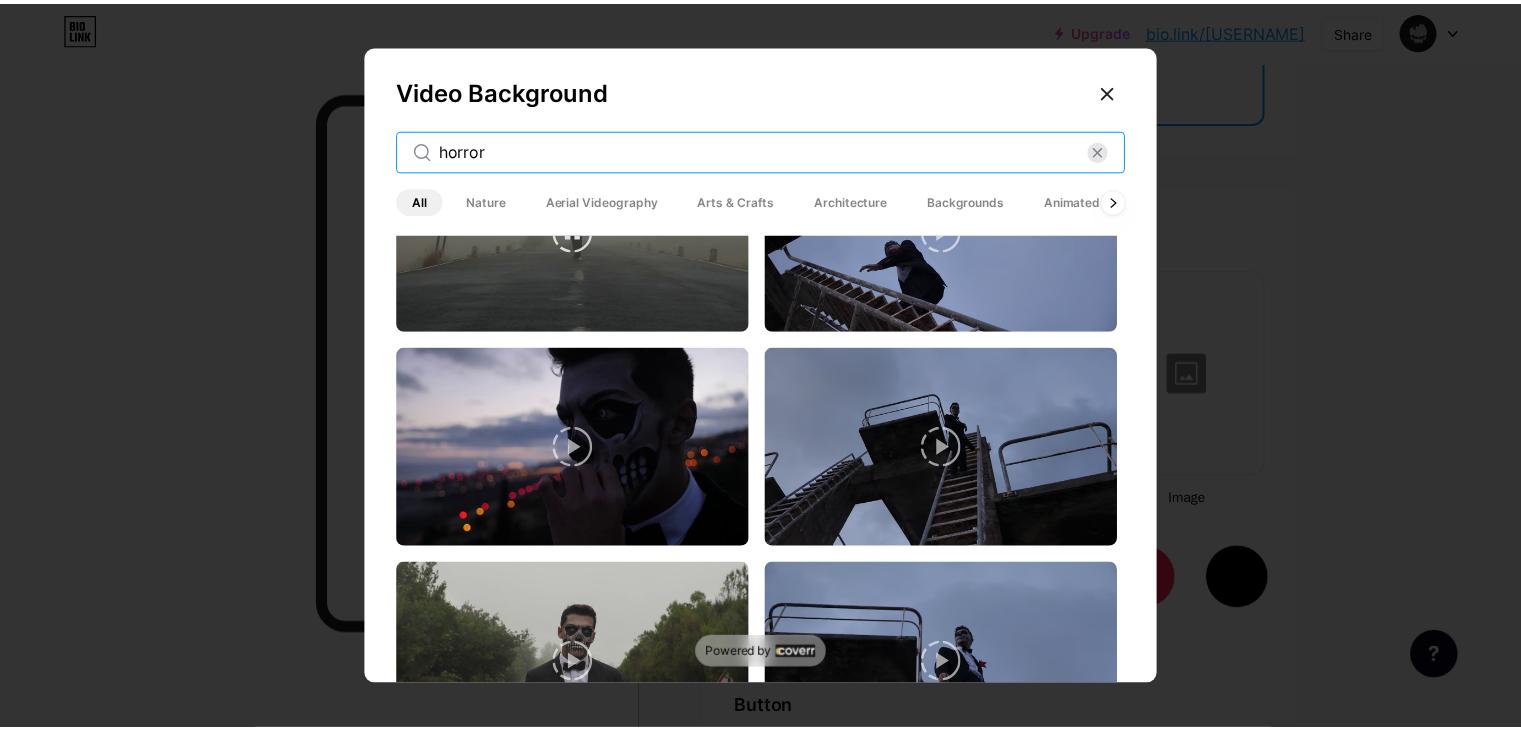 scroll, scrollTop: 700, scrollLeft: 0, axis: vertical 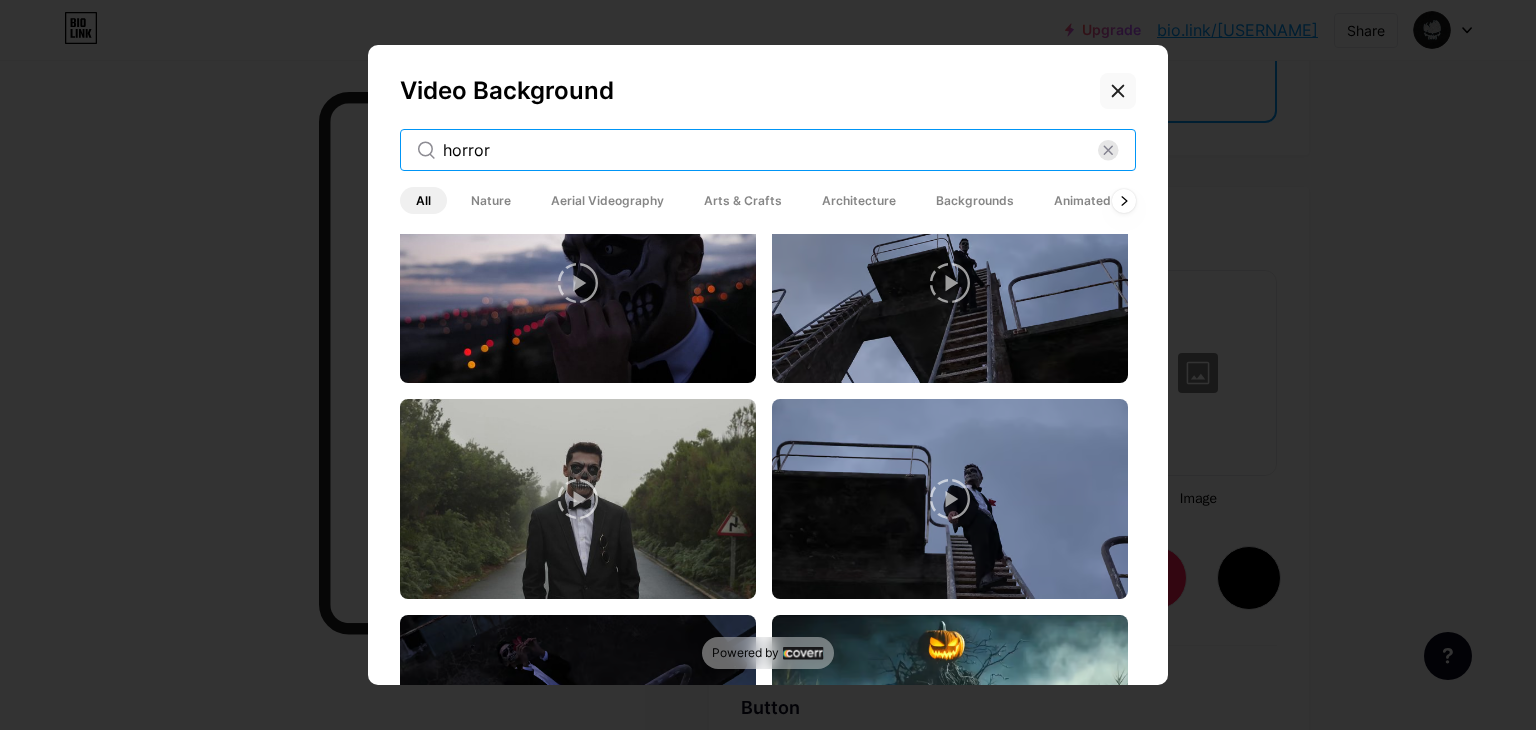 type on "horror" 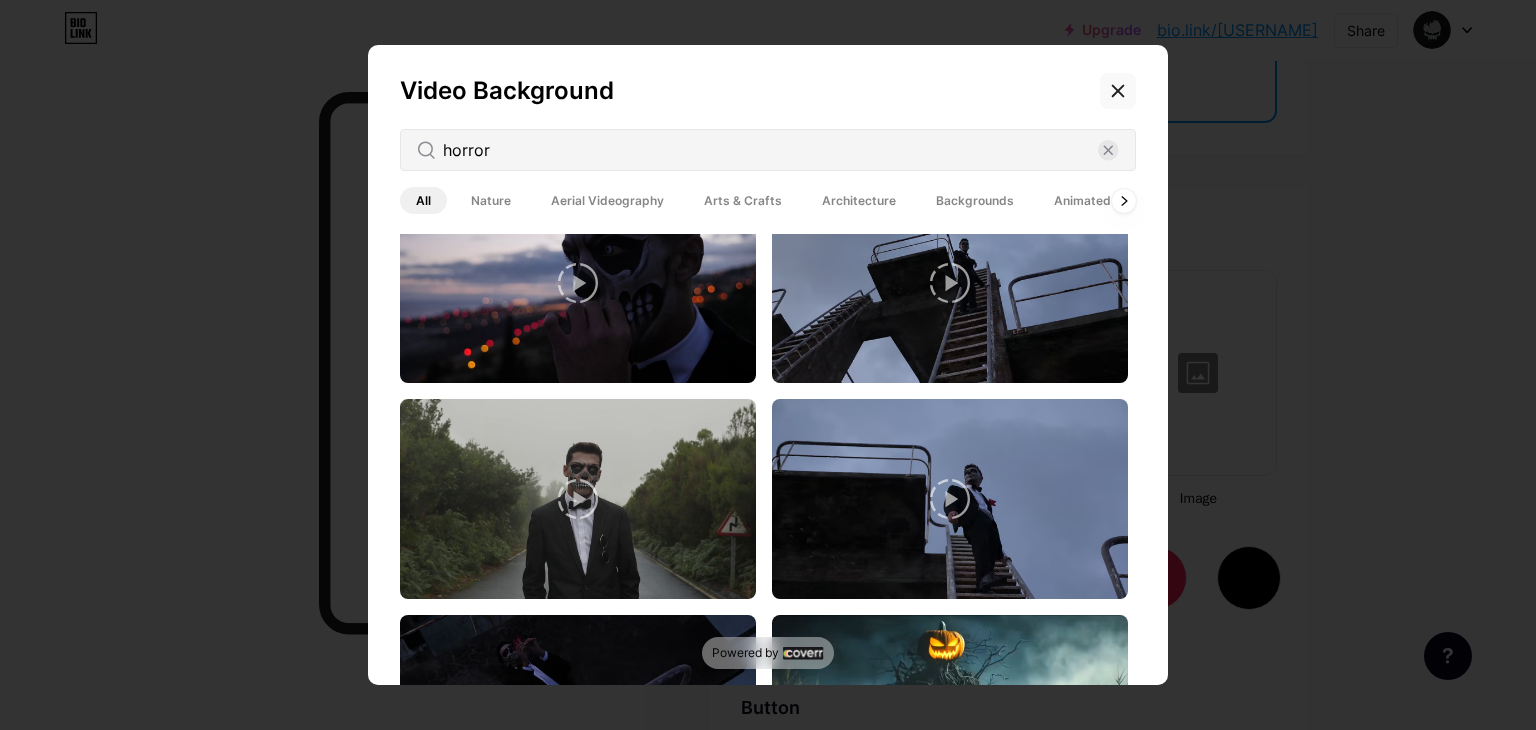 click 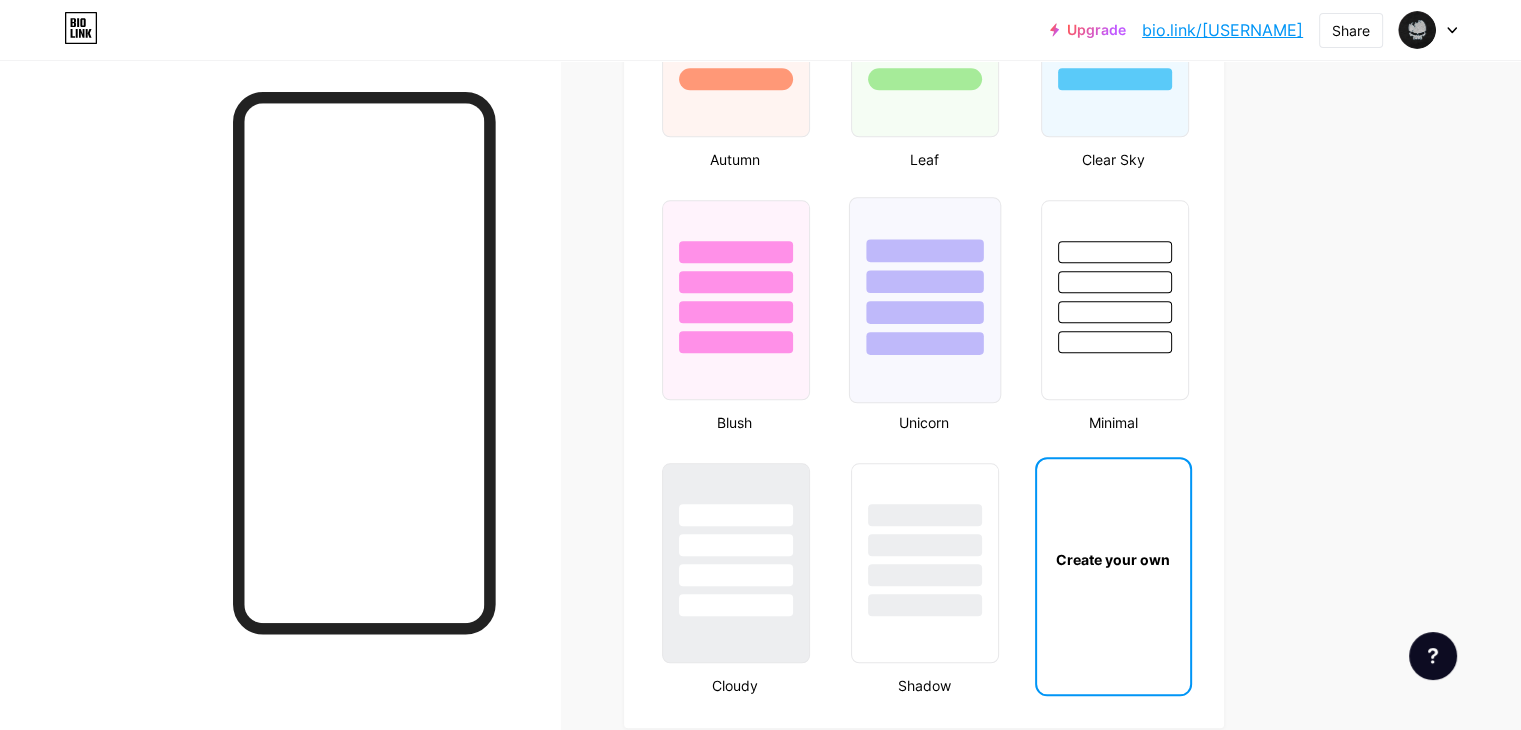 scroll, scrollTop: 2048, scrollLeft: 0, axis: vertical 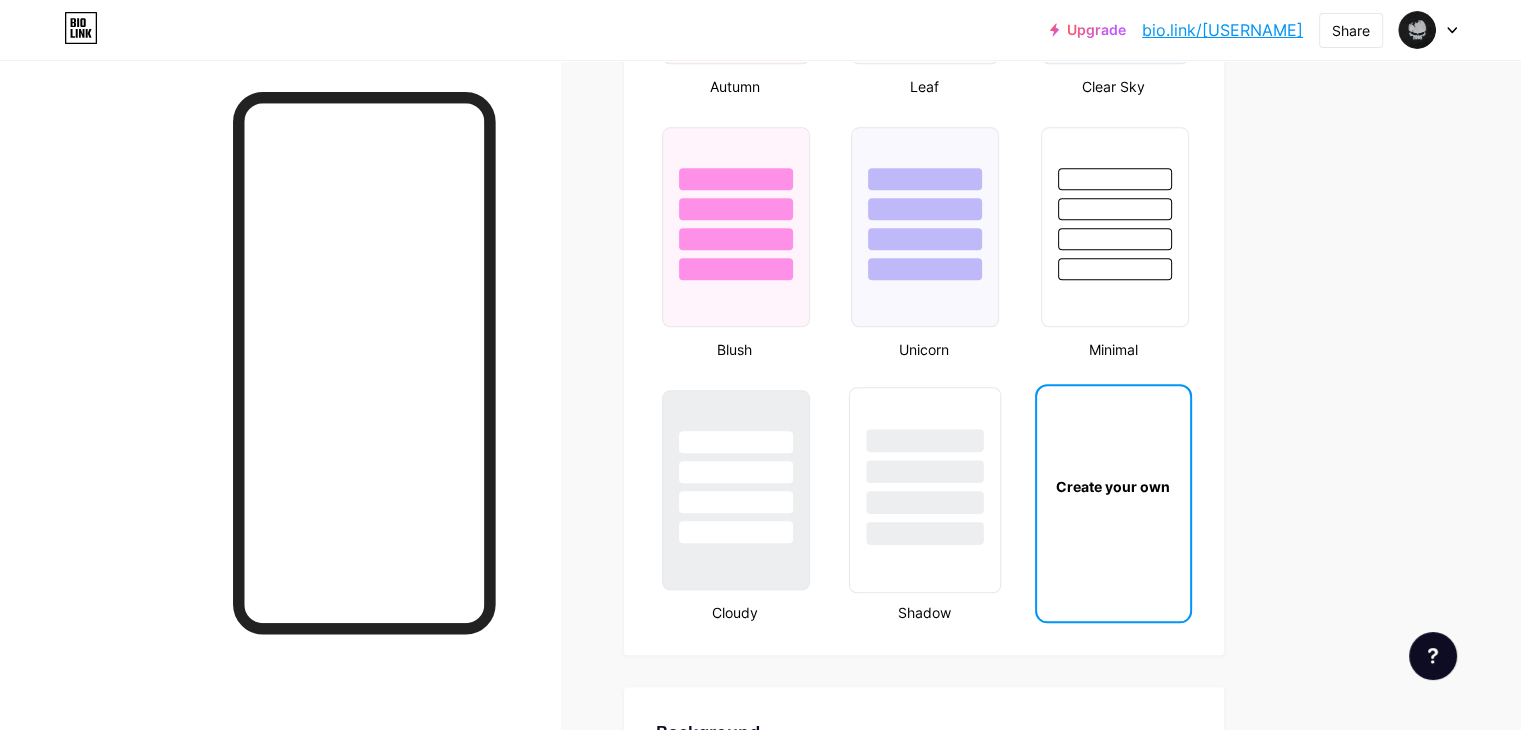 click at bounding box center [925, 471] 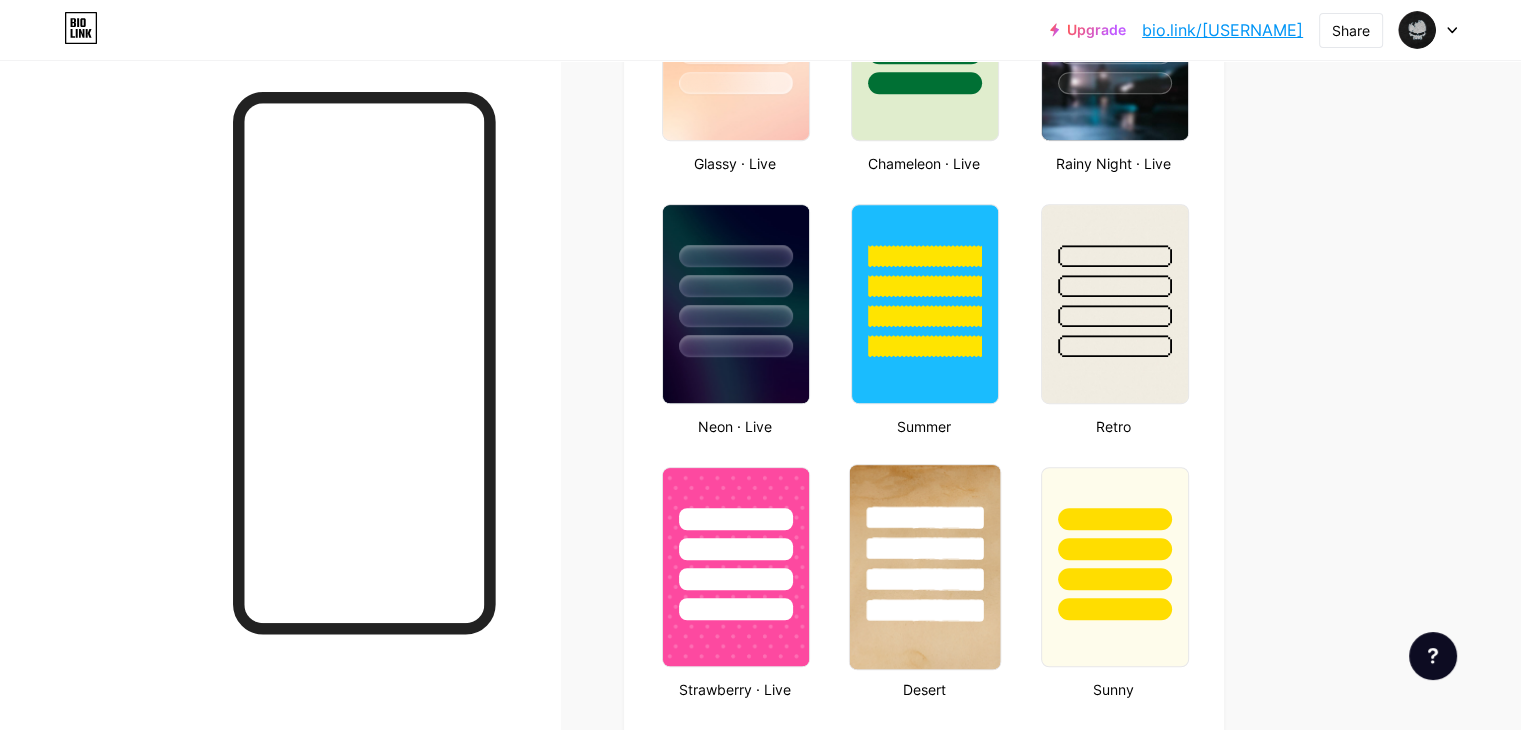 scroll, scrollTop: 1048, scrollLeft: 0, axis: vertical 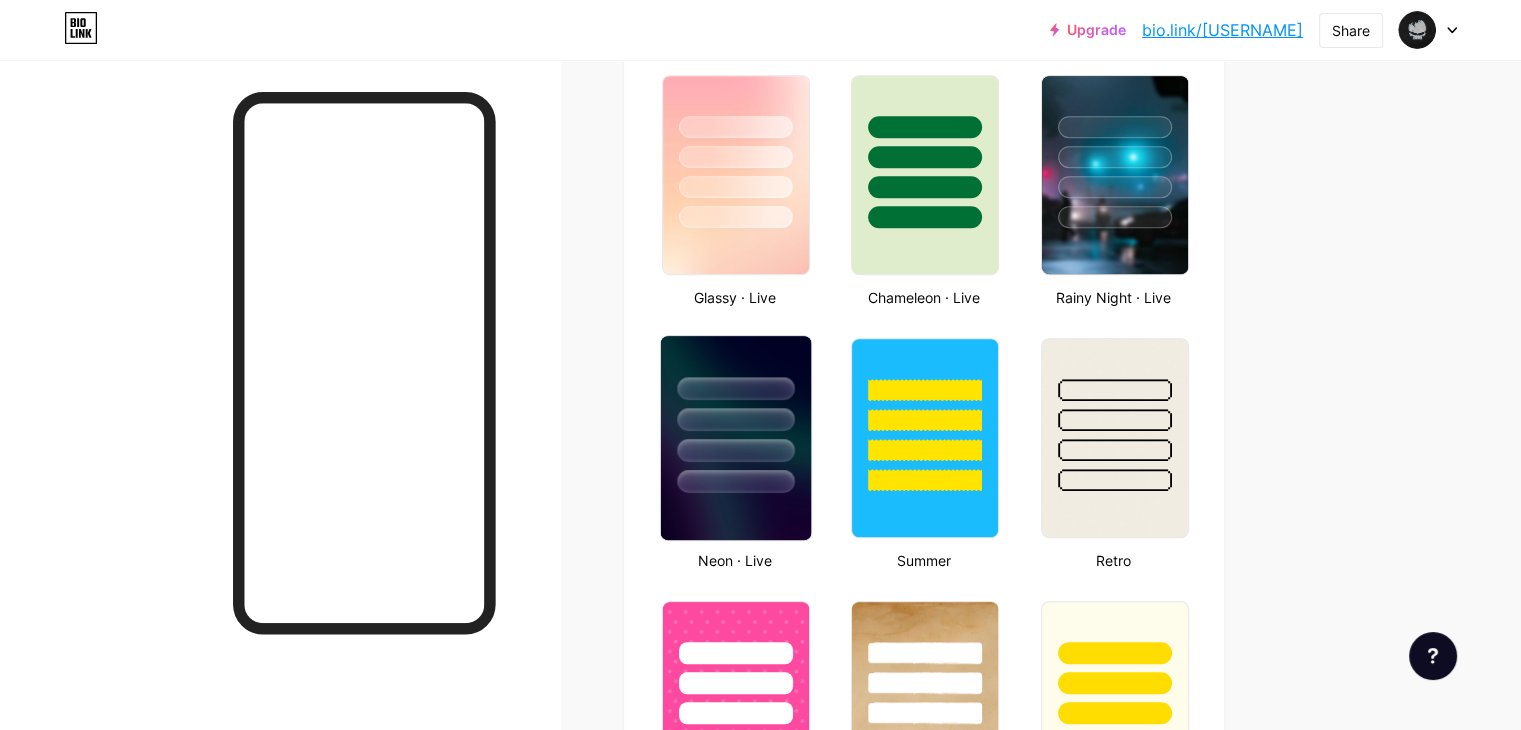 click at bounding box center [735, 419] 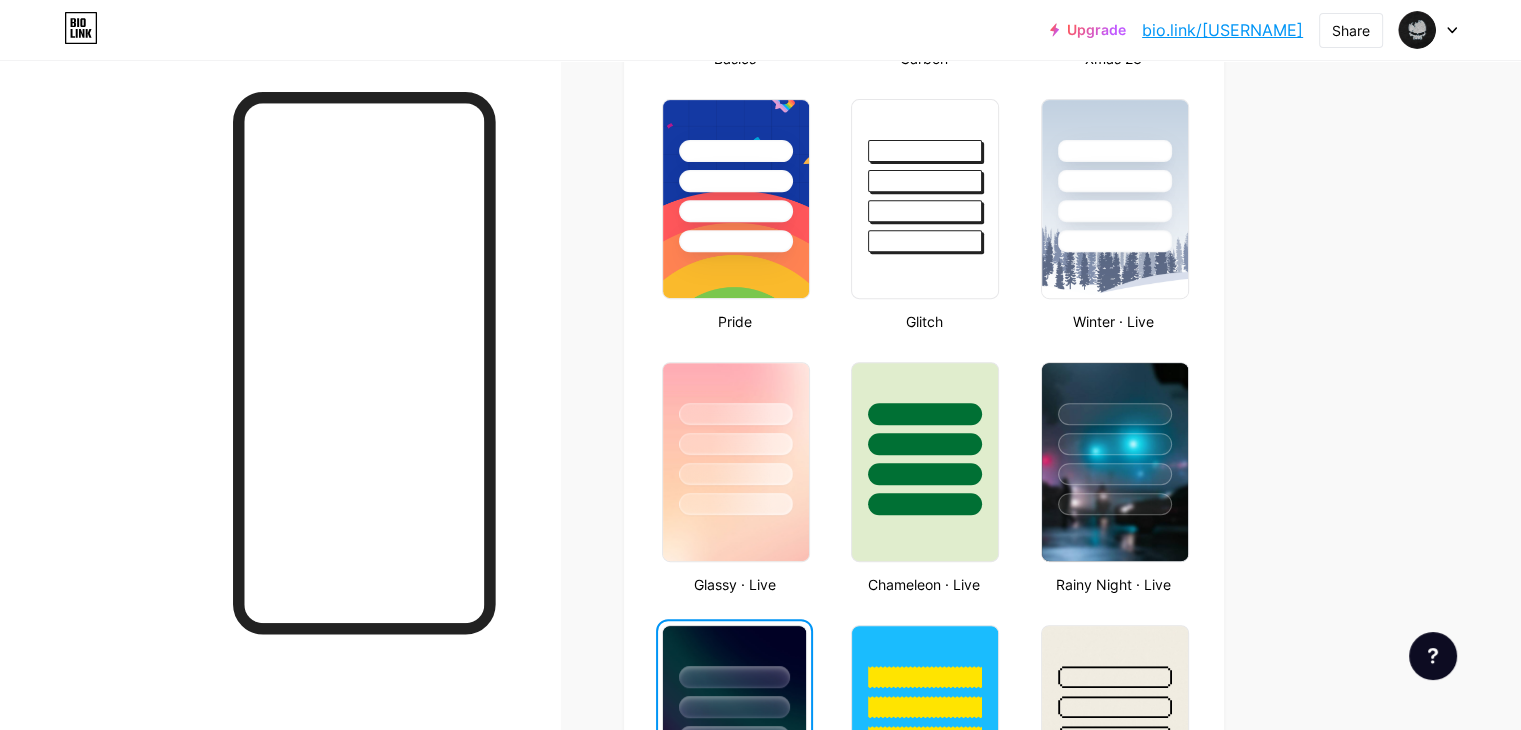 scroll, scrollTop: 648, scrollLeft: 0, axis: vertical 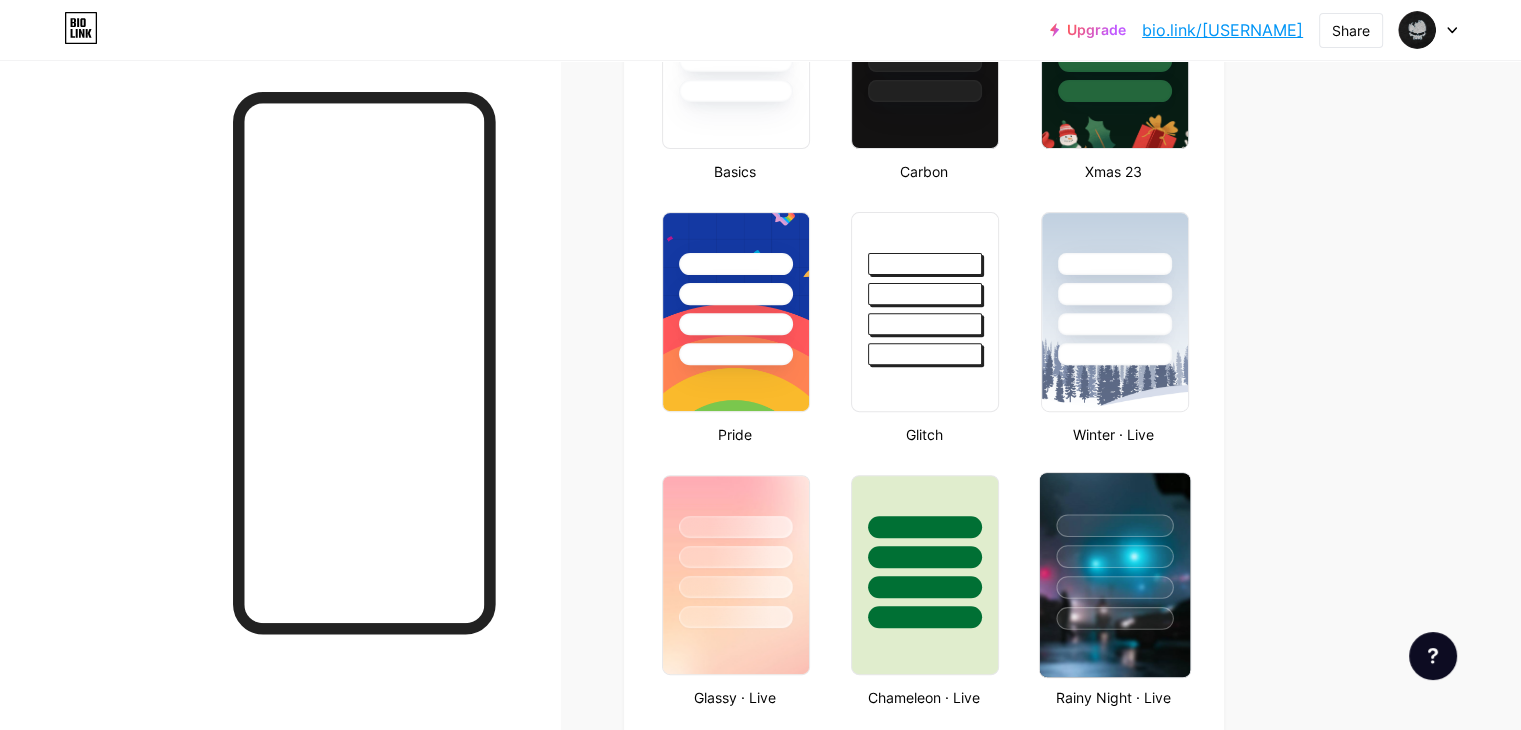 click at bounding box center (1114, 618) 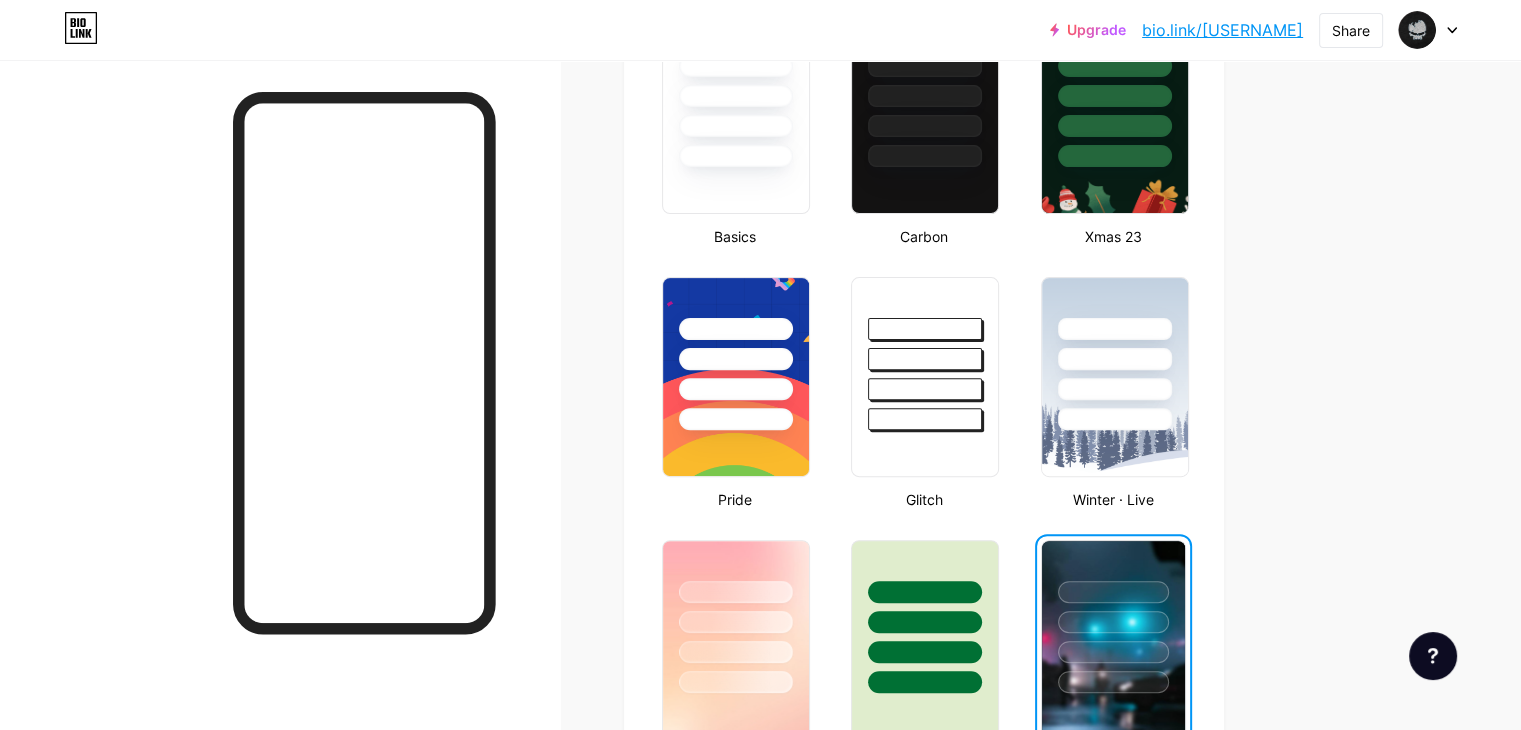 scroll, scrollTop: 448, scrollLeft: 0, axis: vertical 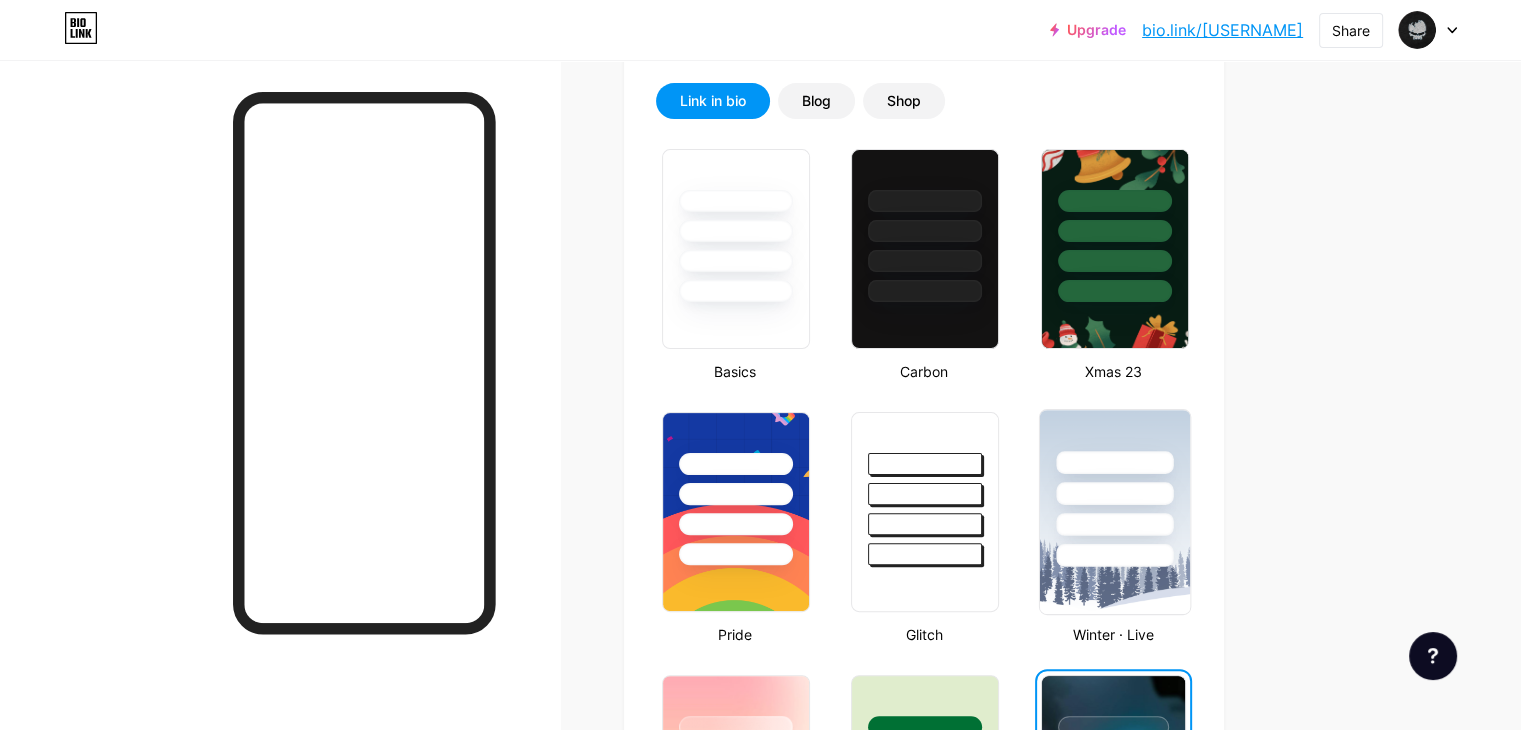 click at bounding box center [1114, 512] 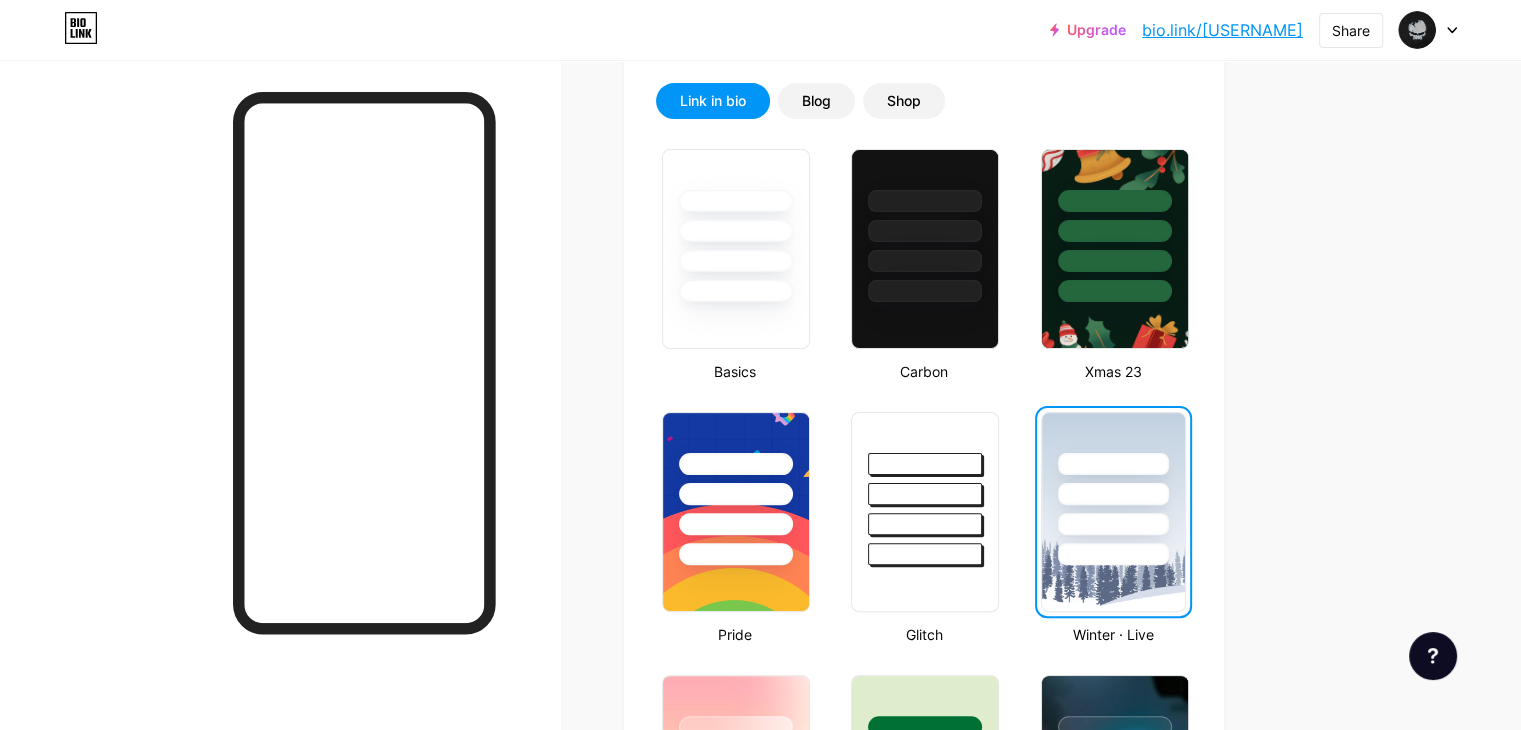 scroll, scrollTop: 348, scrollLeft: 0, axis: vertical 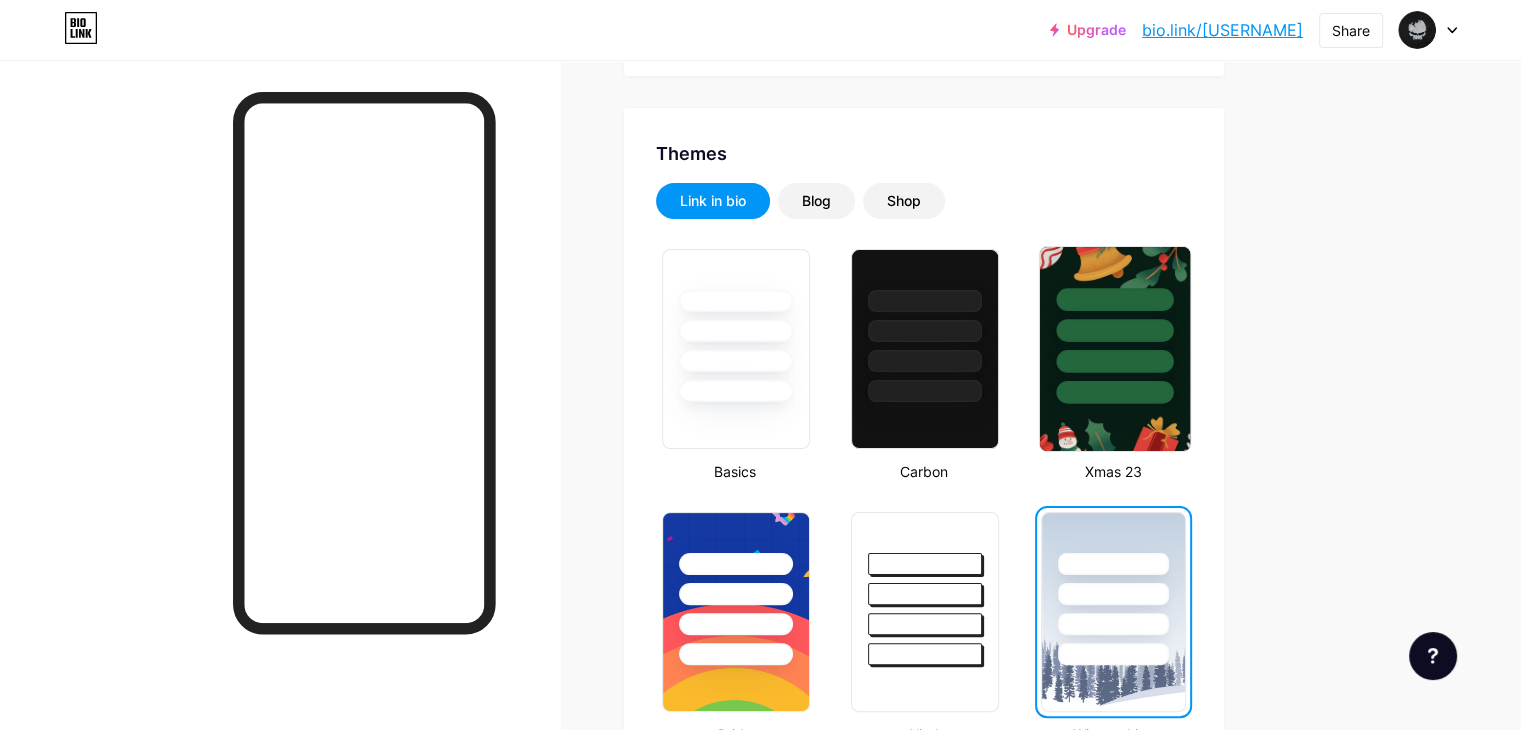 click at bounding box center [1114, 361] 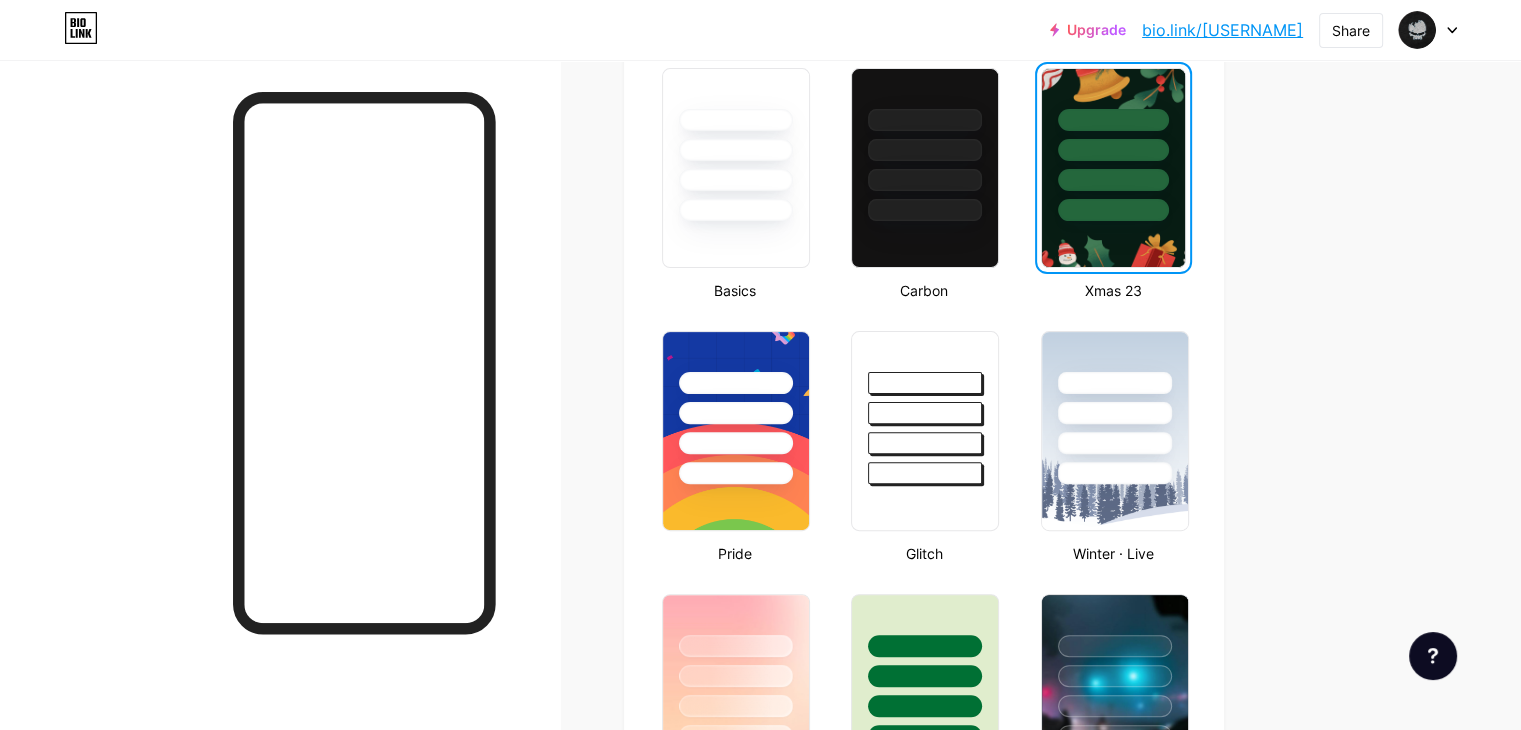 scroll, scrollTop: 548, scrollLeft: 0, axis: vertical 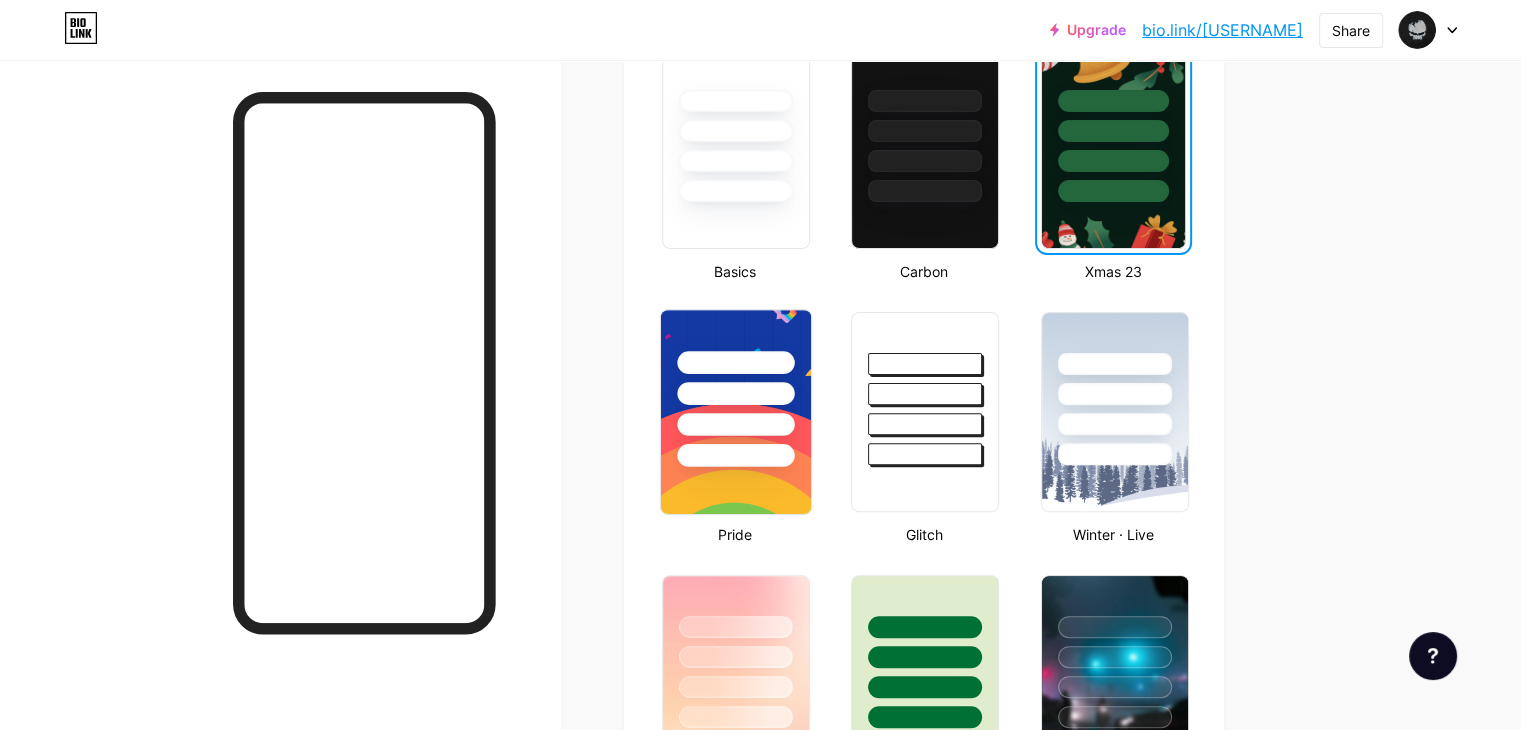 click at bounding box center (735, 393) 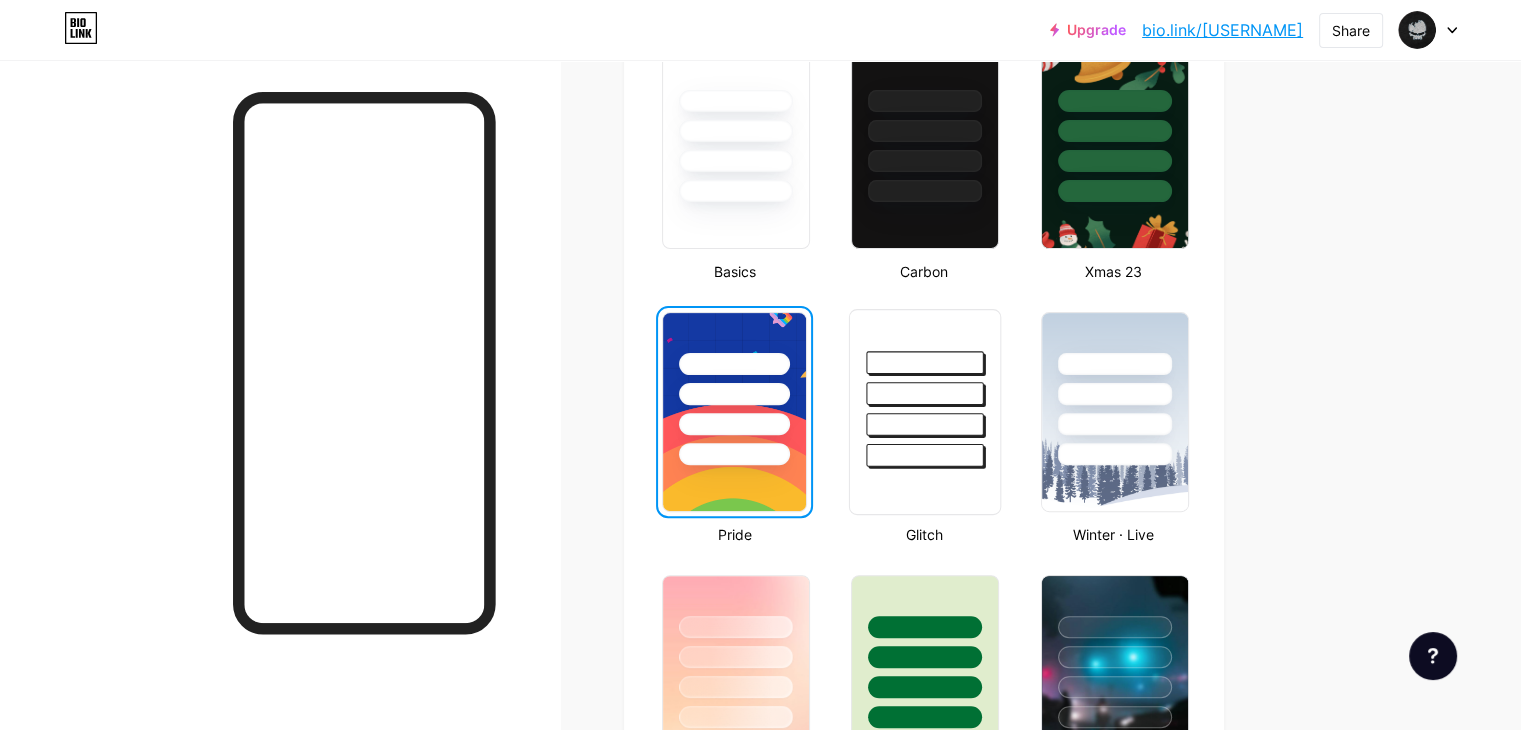 click at bounding box center [925, 393] 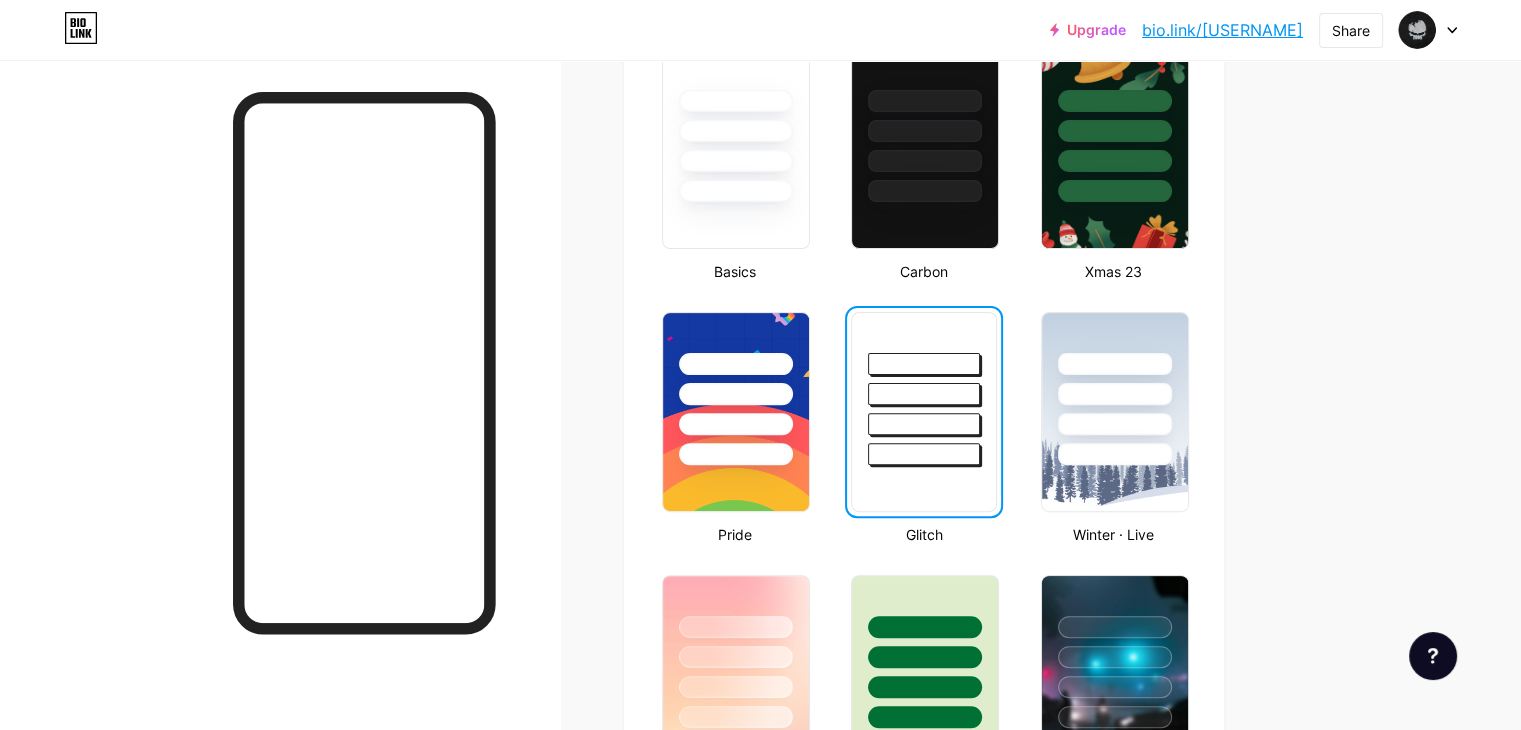 scroll, scrollTop: 648, scrollLeft: 0, axis: vertical 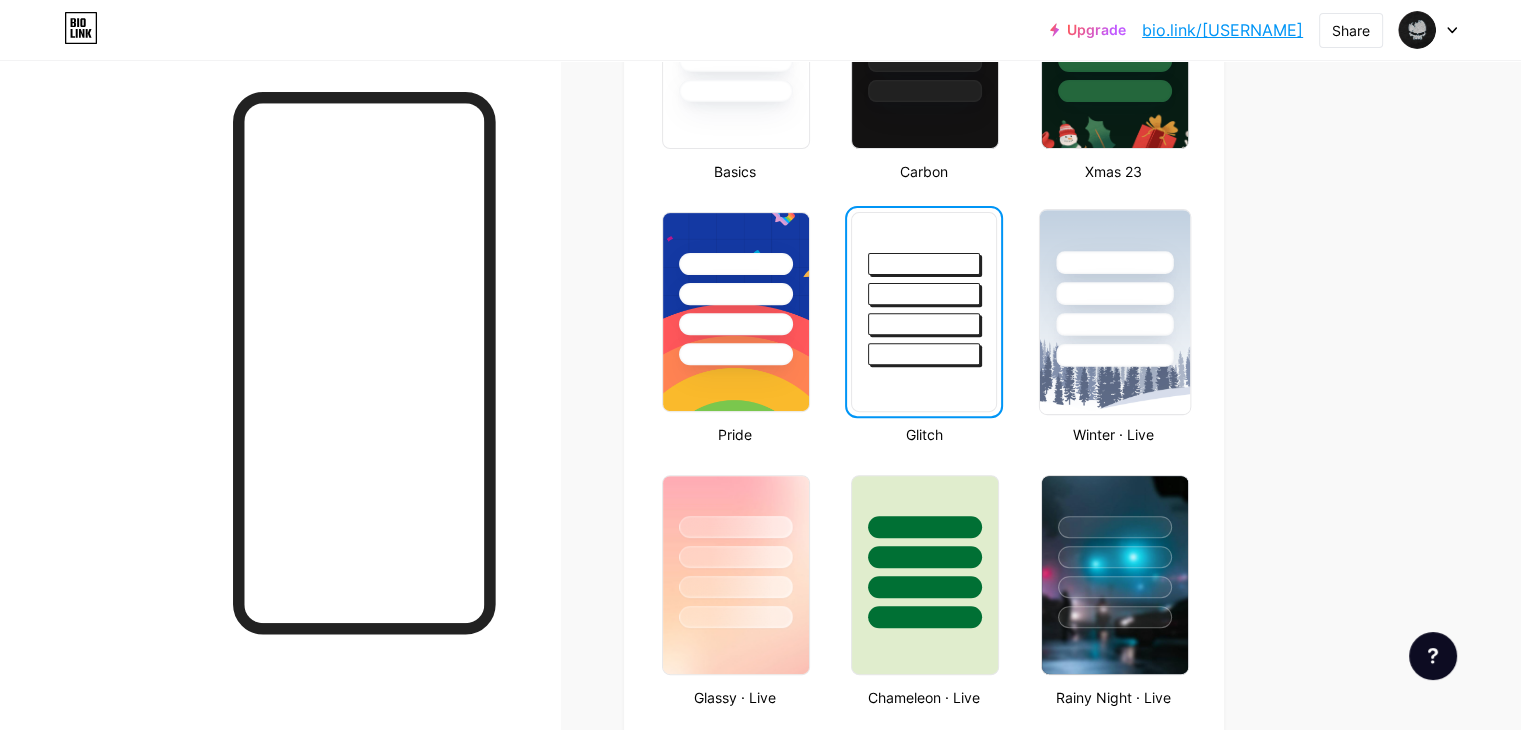 click at bounding box center (1114, 355) 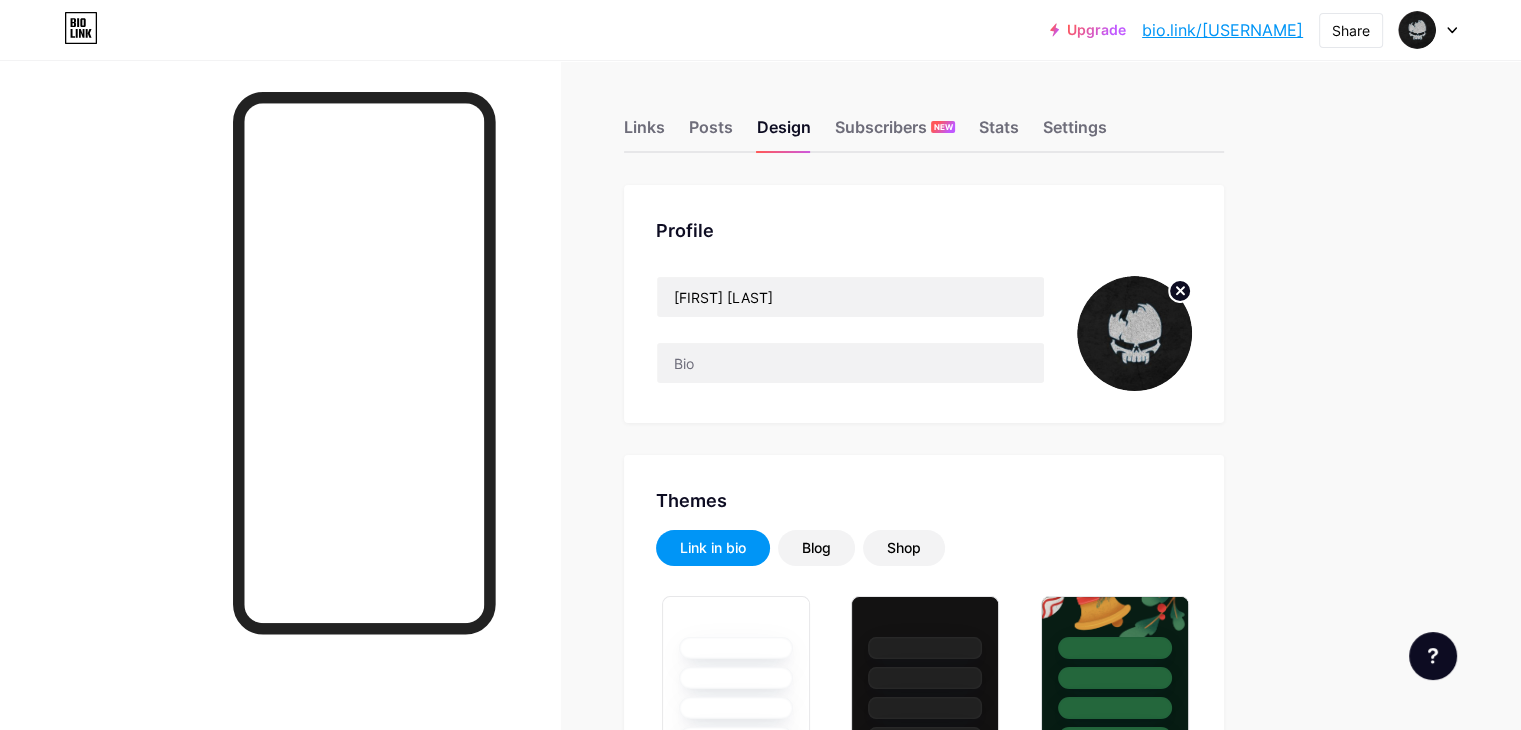 scroll, scrollTop: 0, scrollLeft: 0, axis: both 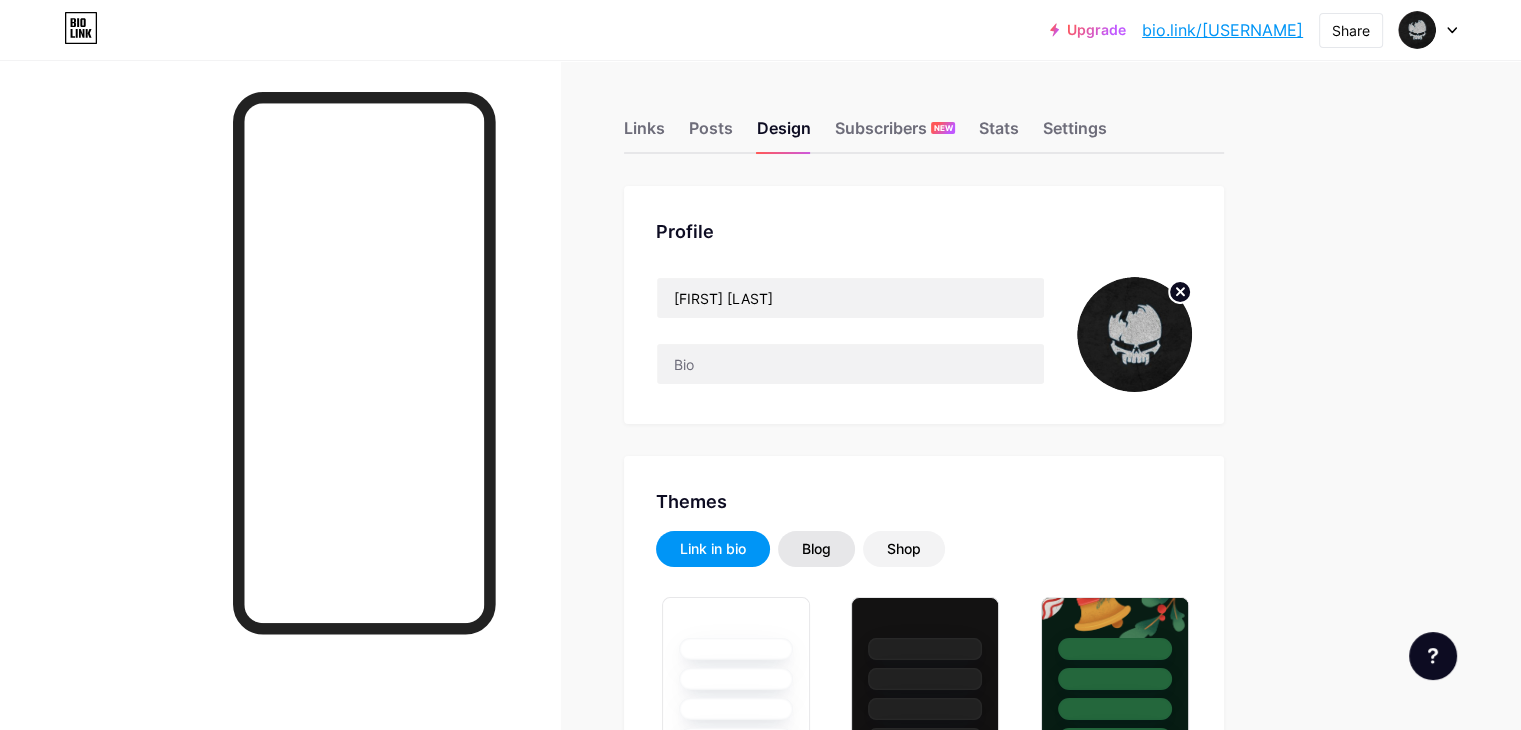 click on "Blog" at bounding box center [816, 549] 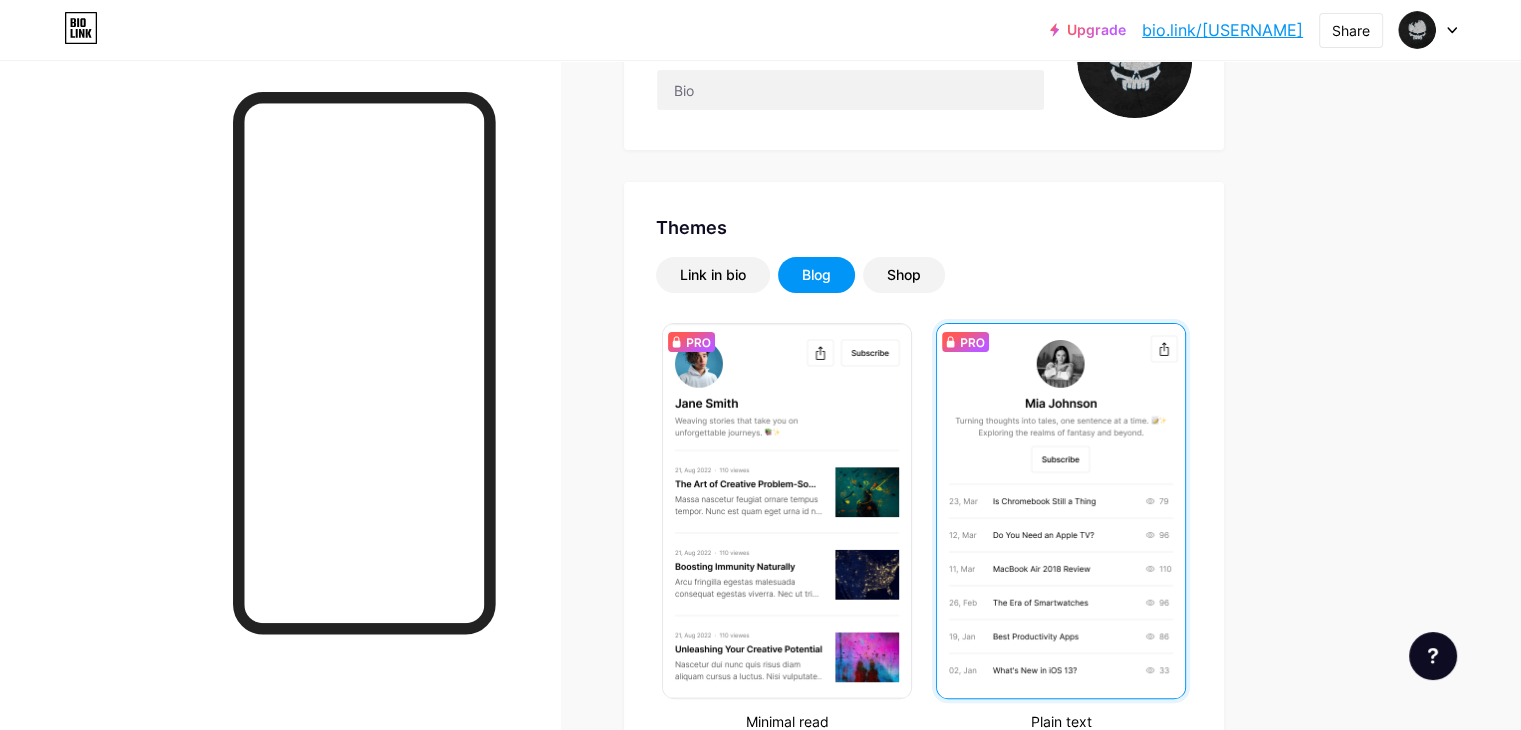 scroll, scrollTop: 300, scrollLeft: 0, axis: vertical 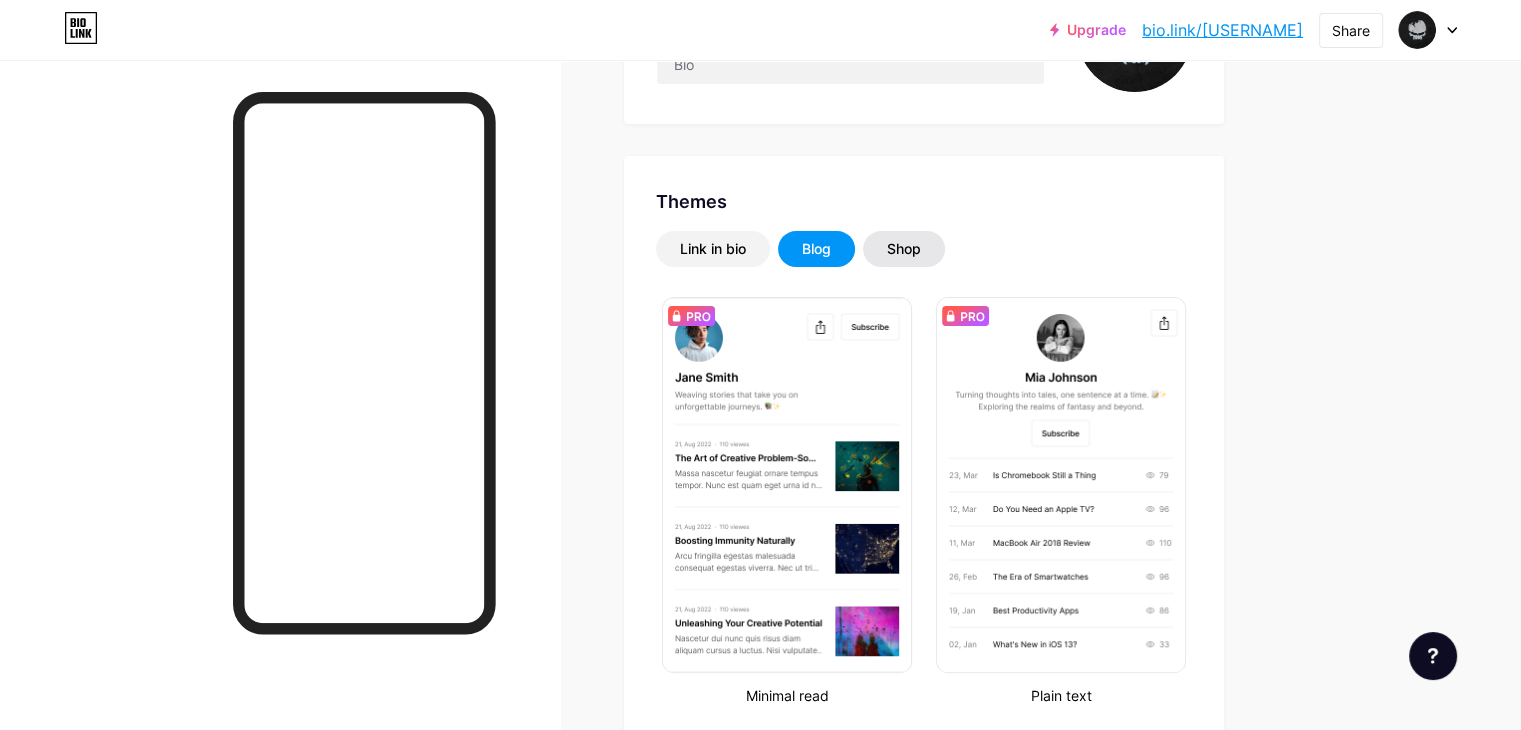click on "Shop" at bounding box center [904, 249] 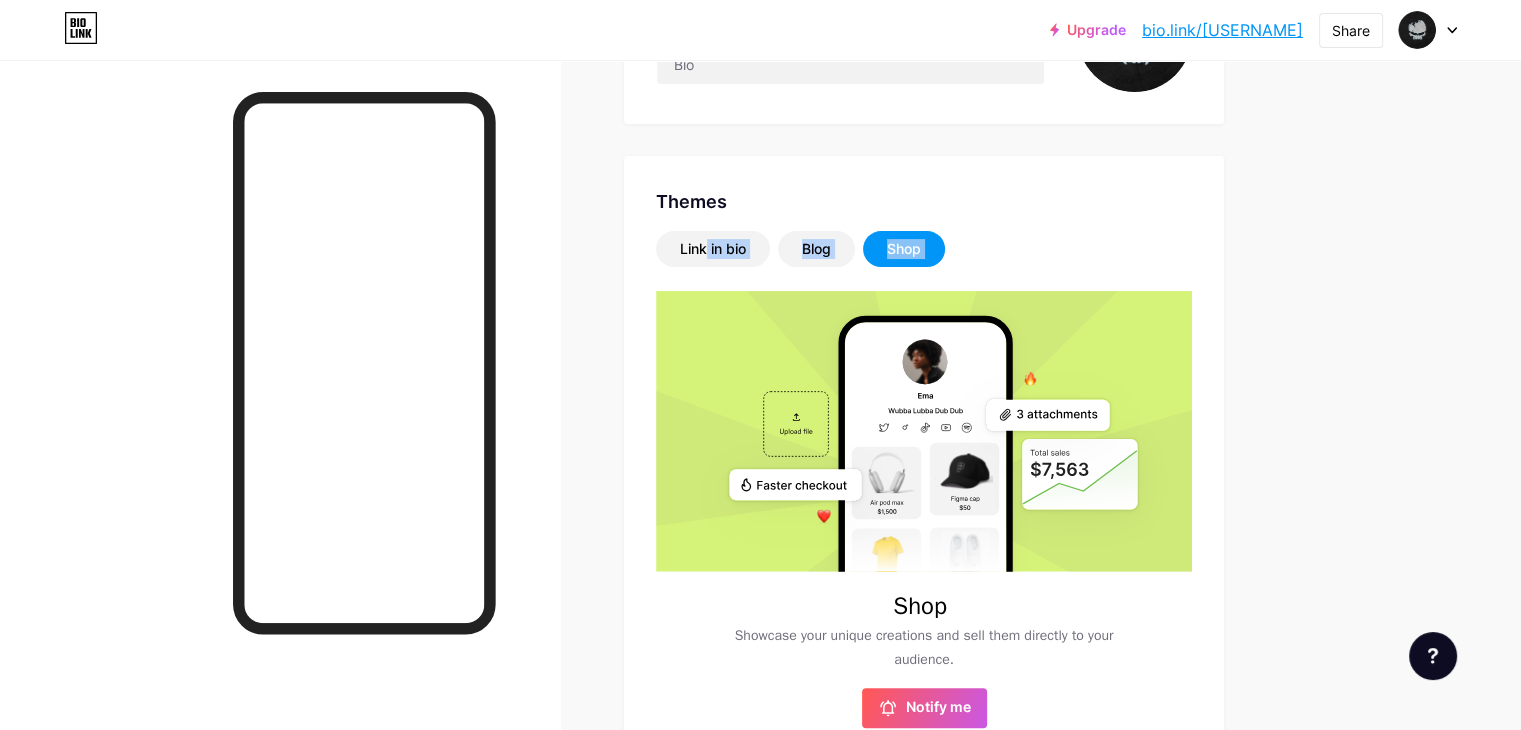 drag, startPoint x: 790, startPoint y: 253, endPoint x: 1375, endPoint y: 446, distance: 616.0146 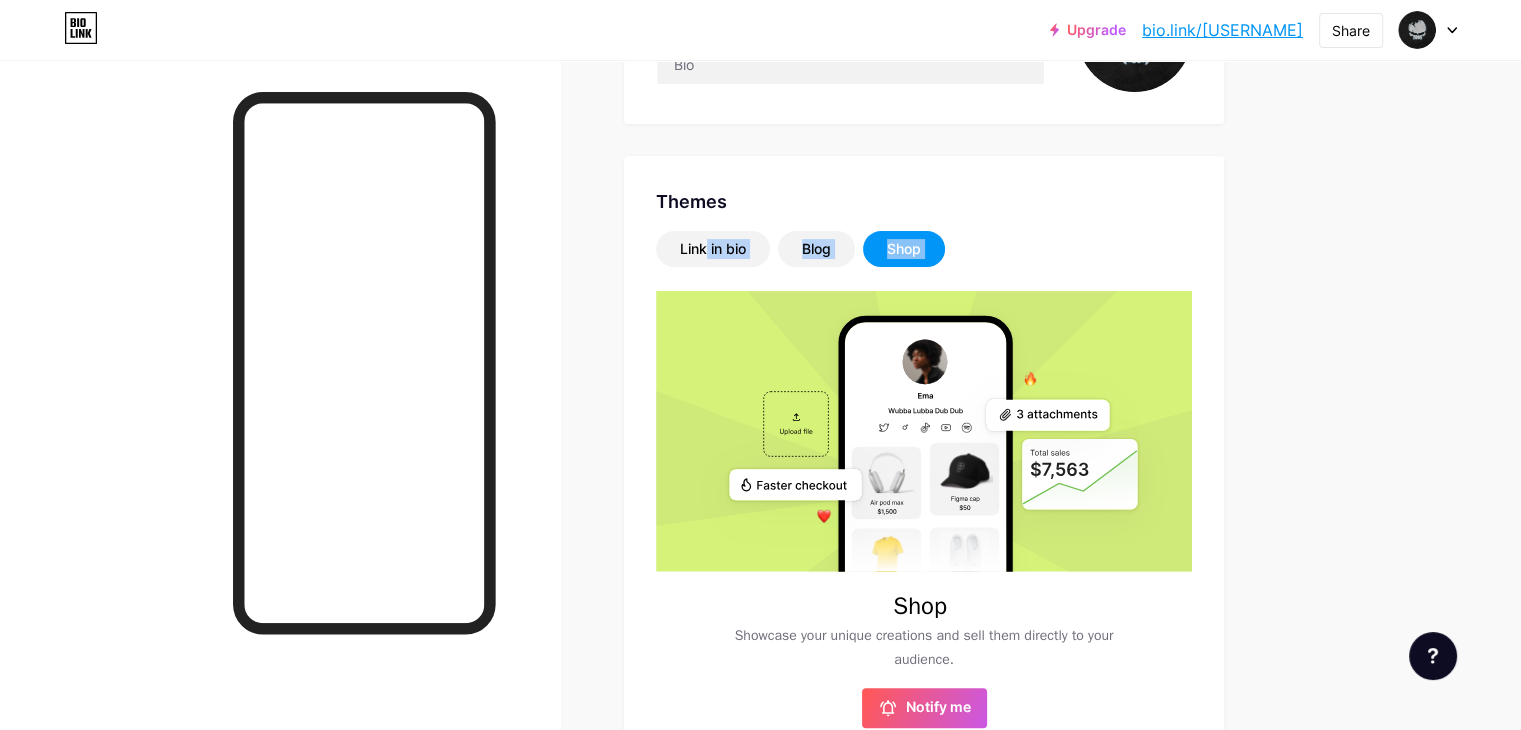 click on "Links
Posts
Design
Subscribers
NEW
Stats
Settings     Profile   [FIRST] [LAST]                       Themes   Link in bio   Blog   Shop                                                                                                                                                                                                                                                                                                                                   Shop
Showcase your unique creations and sell them directly to your audience.
Notify me         Changes saved       Position to display socials                 Top                     Bottom
Disable Bio Link branding
Will hide the Bio Link branding from homepage     Display Share button
Enables social sharing options on your page including a QR code.   Changes saved" at bounding box center (654, 607) 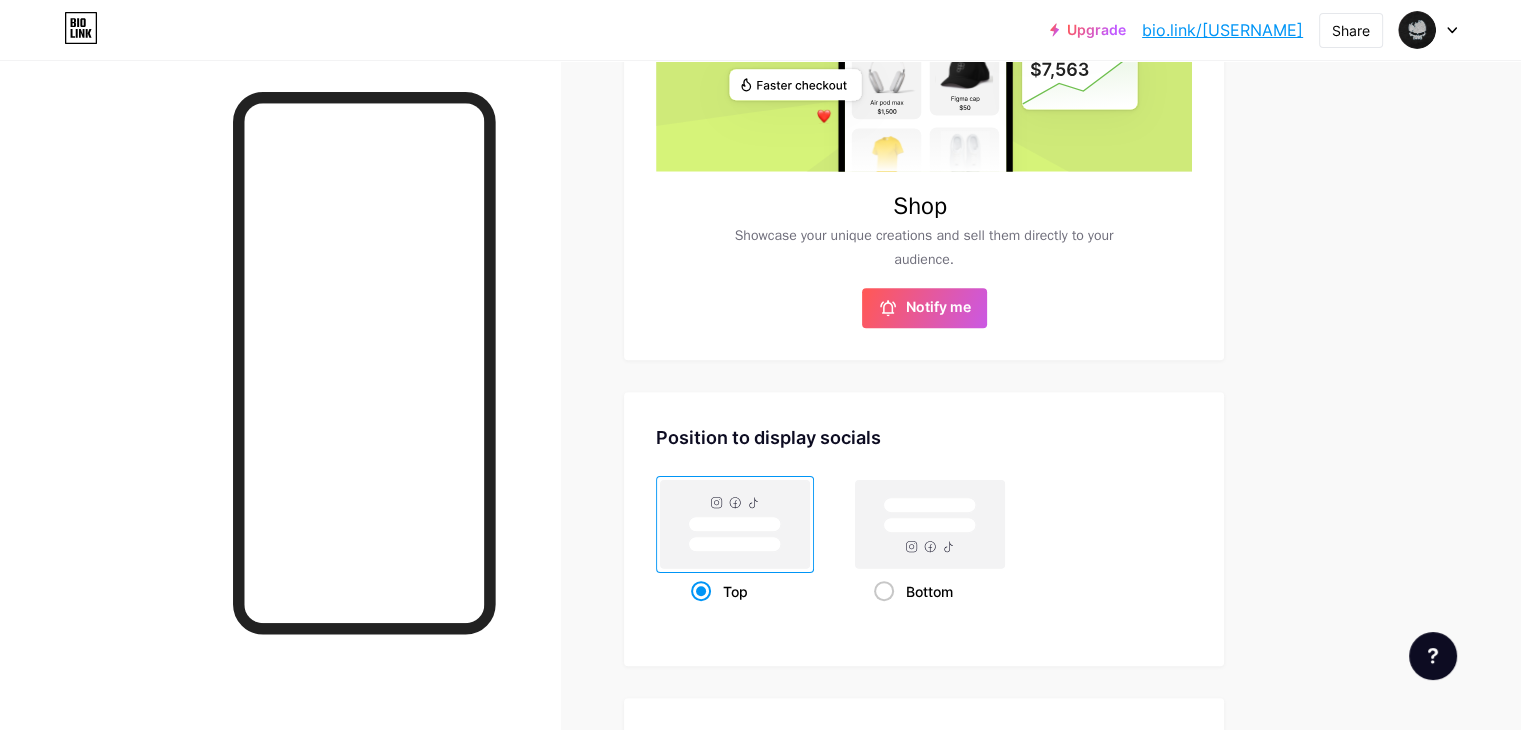 click on "Links
Posts
Design
Subscribers
NEW
Stats
Settings     Profile   [FIRST] [LAST]                       Themes   Link in bio   Blog   Shop                                                                                                                                                                                                                                                                                                                                   Shop
Showcase your unique creations and sell them directly to your audience.
Notify me         Changes saved       Position to display socials                 Top                     Bottom
Disable Bio Link branding
Will hide the Bio Link branding from homepage     Display Share button
Enables social sharing options on your page including a QR code.   Changes saved" at bounding box center [654, 207] 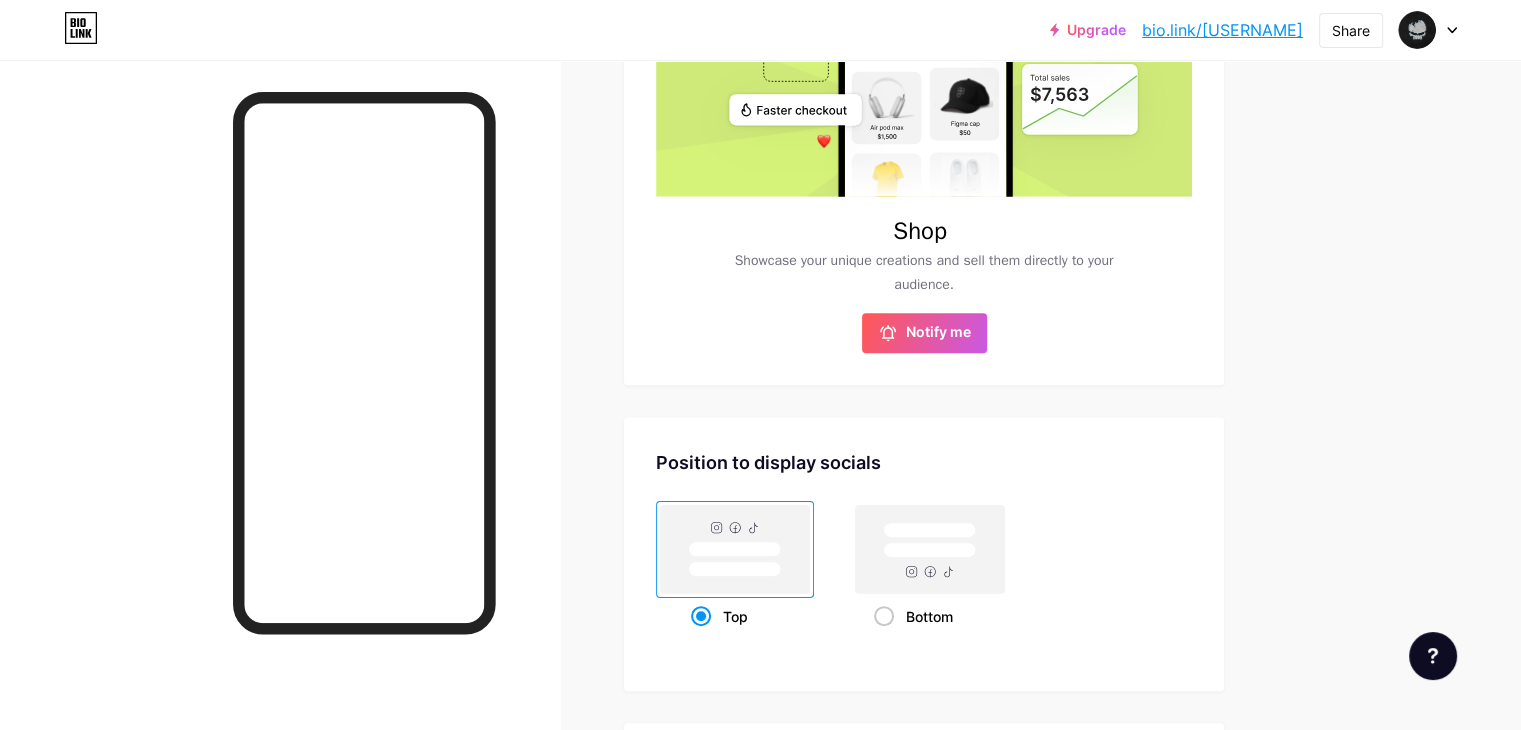 scroll, scrollTop: 400, scrollLeft: 0, axis: vertical 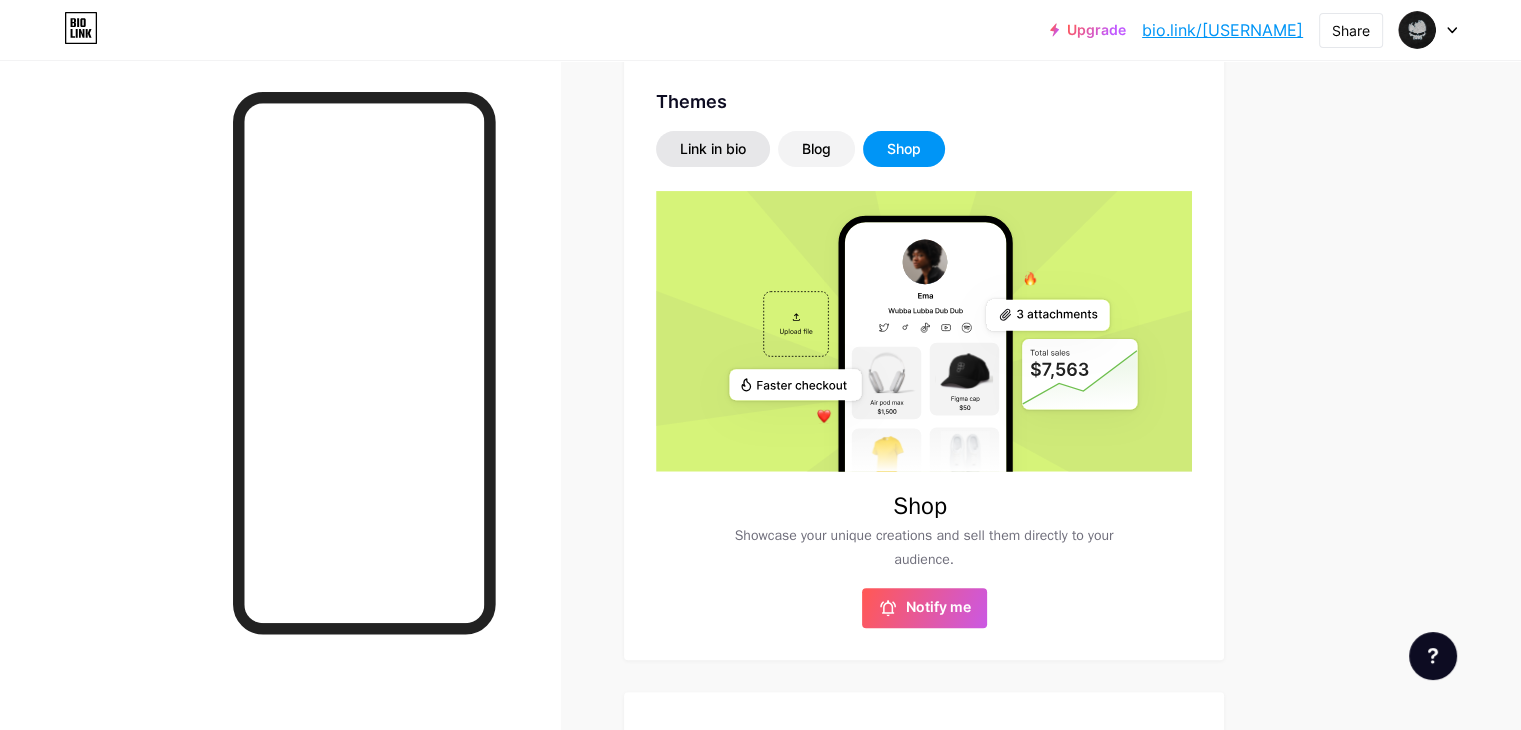 click on "Link in bio" at bounding box center [713, 149] 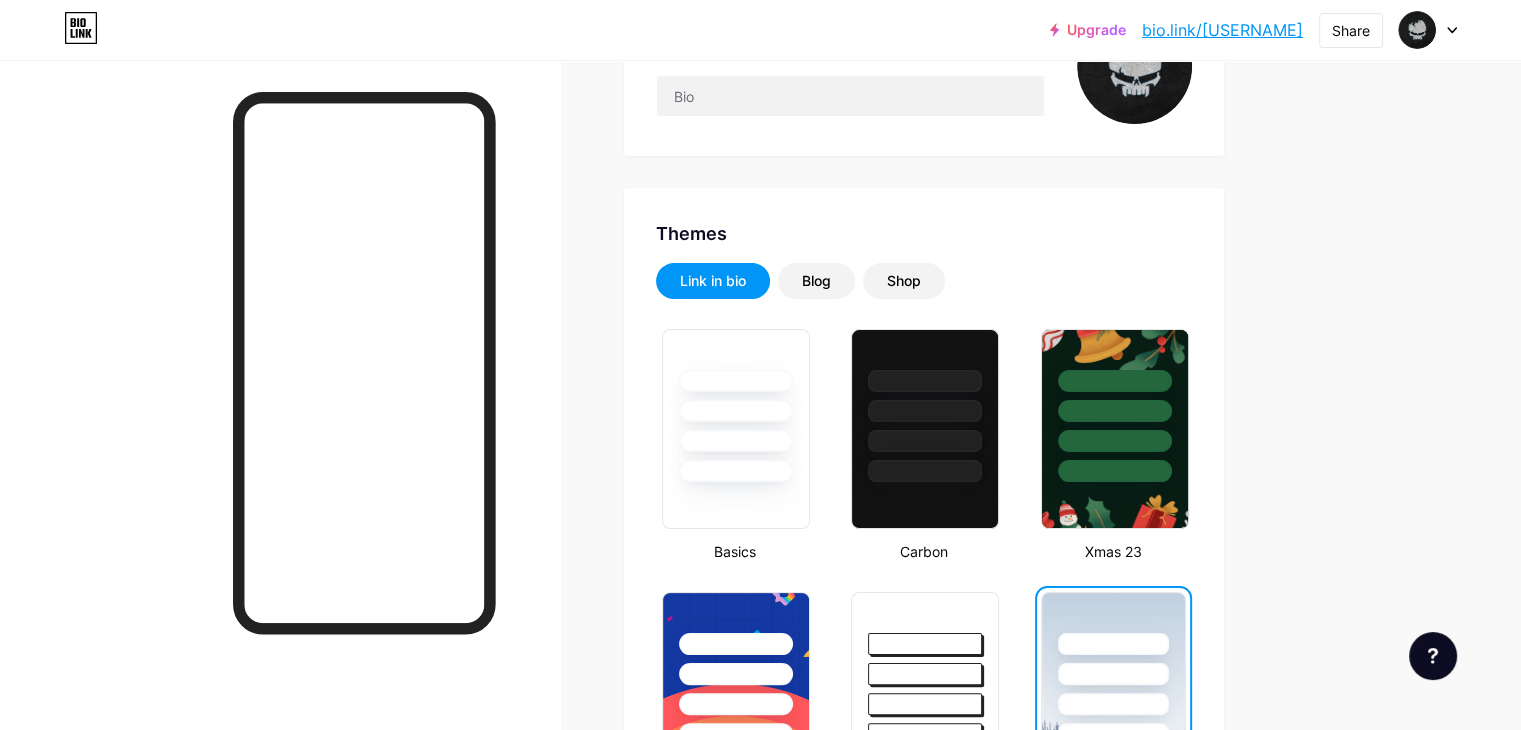 scroll, scrollTop: 0, scrollLeft: 0, axis: both 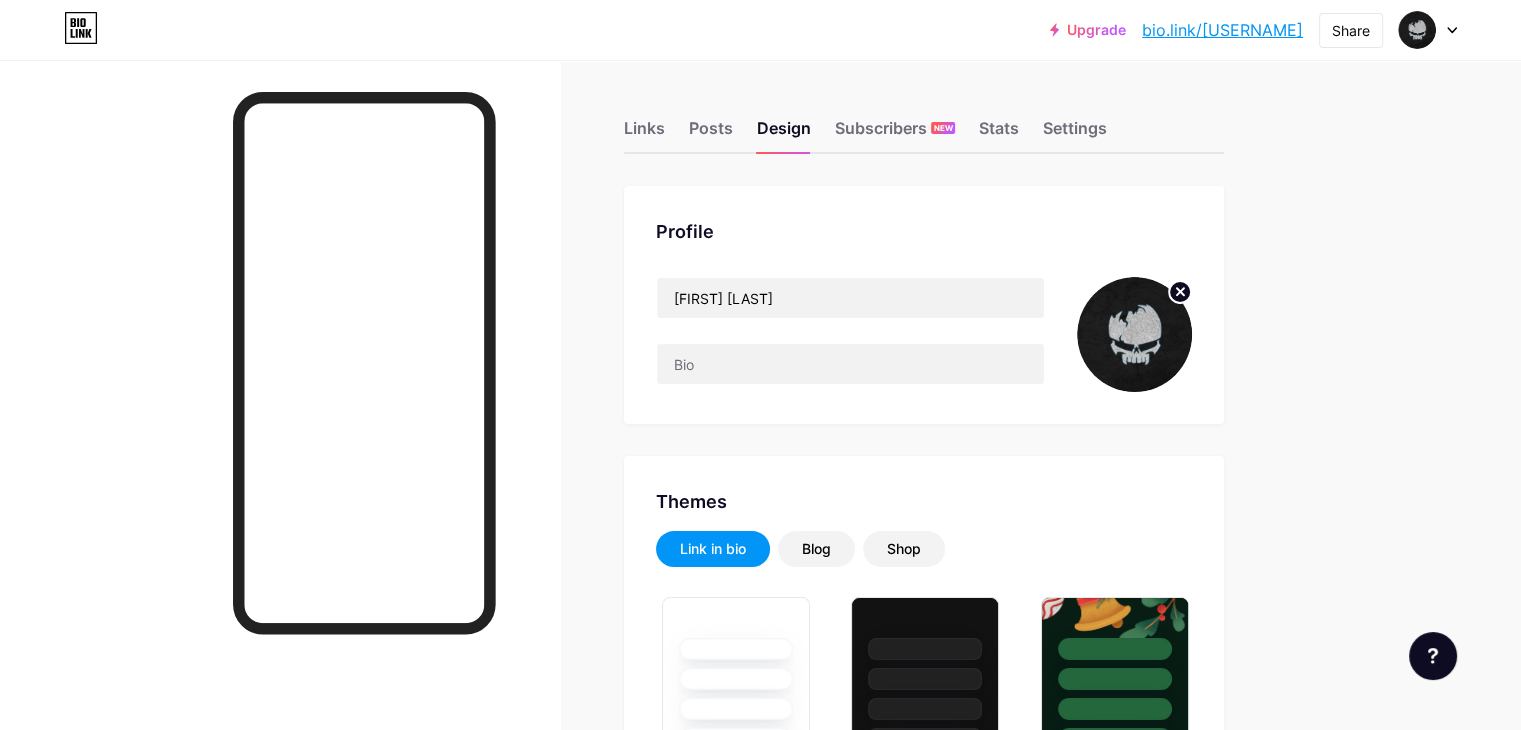drag, startPoint x: 980, startPoint y: 127, endPoint x: 969, endPoint y: 201, distance: 74.8131 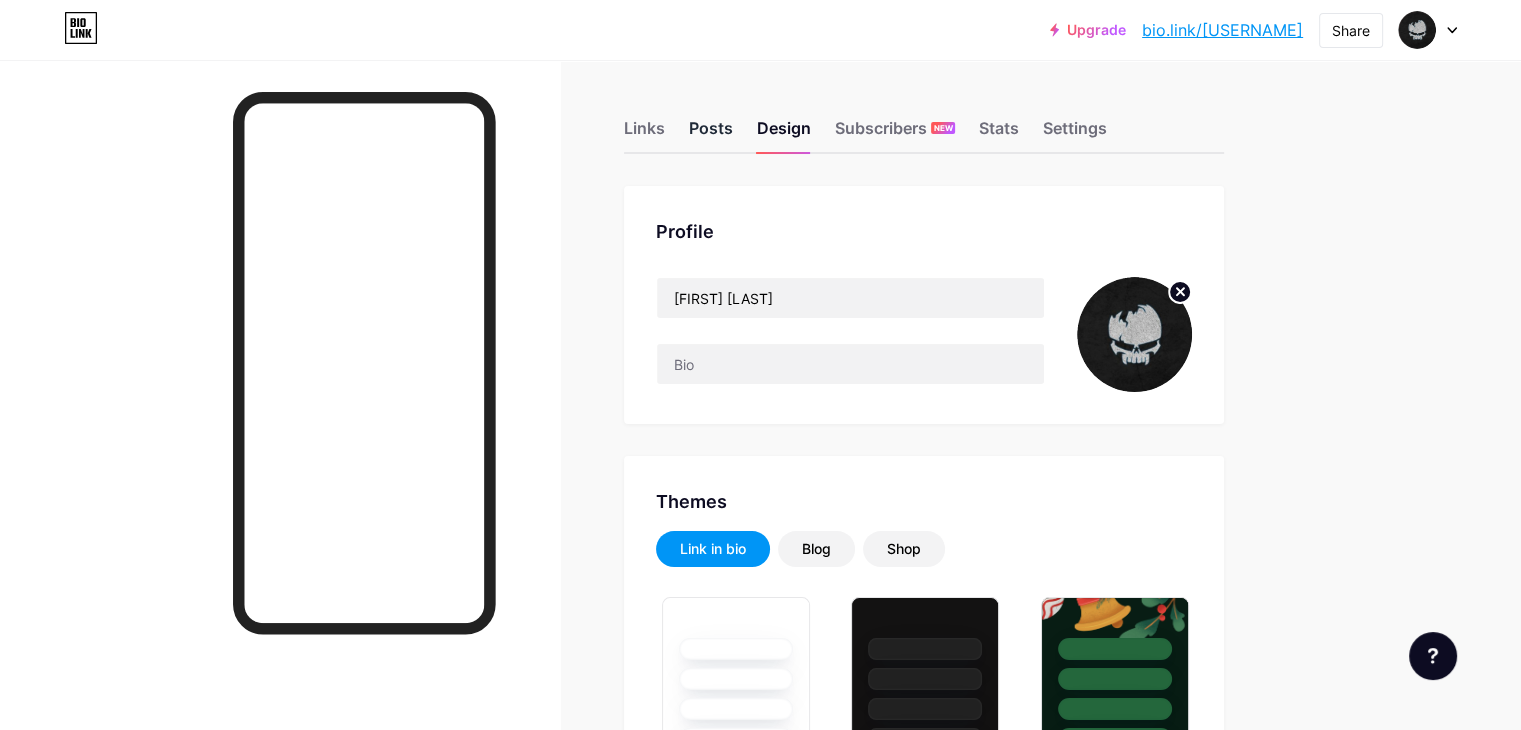 click on "Posts" at bounding box center [711, 134] 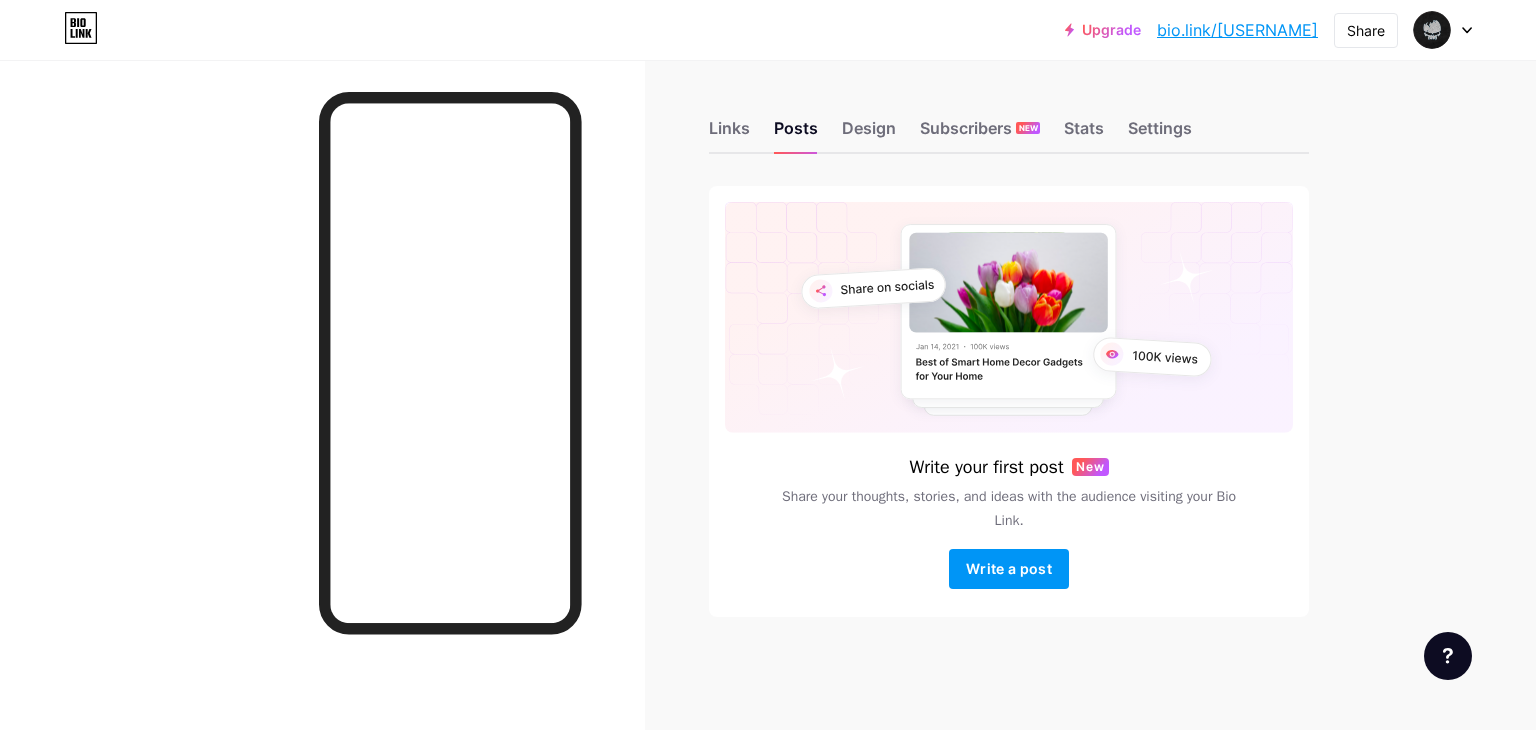 drag, startPoint x: 1110, startPoint y: 129, endPoint x: 1096, endPoint y: 129, distance: 14 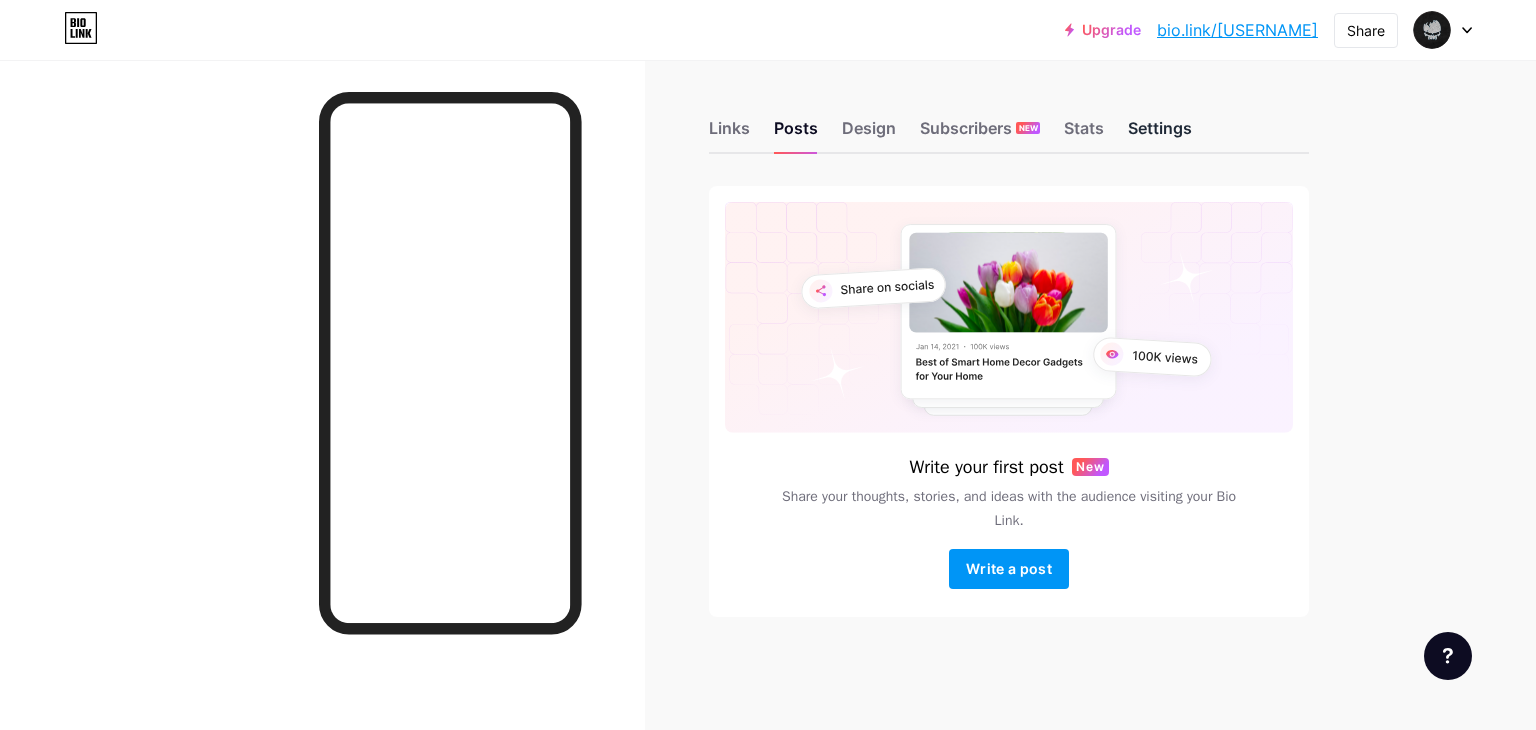 click on "Settings" at bounding box center [1160, 134] 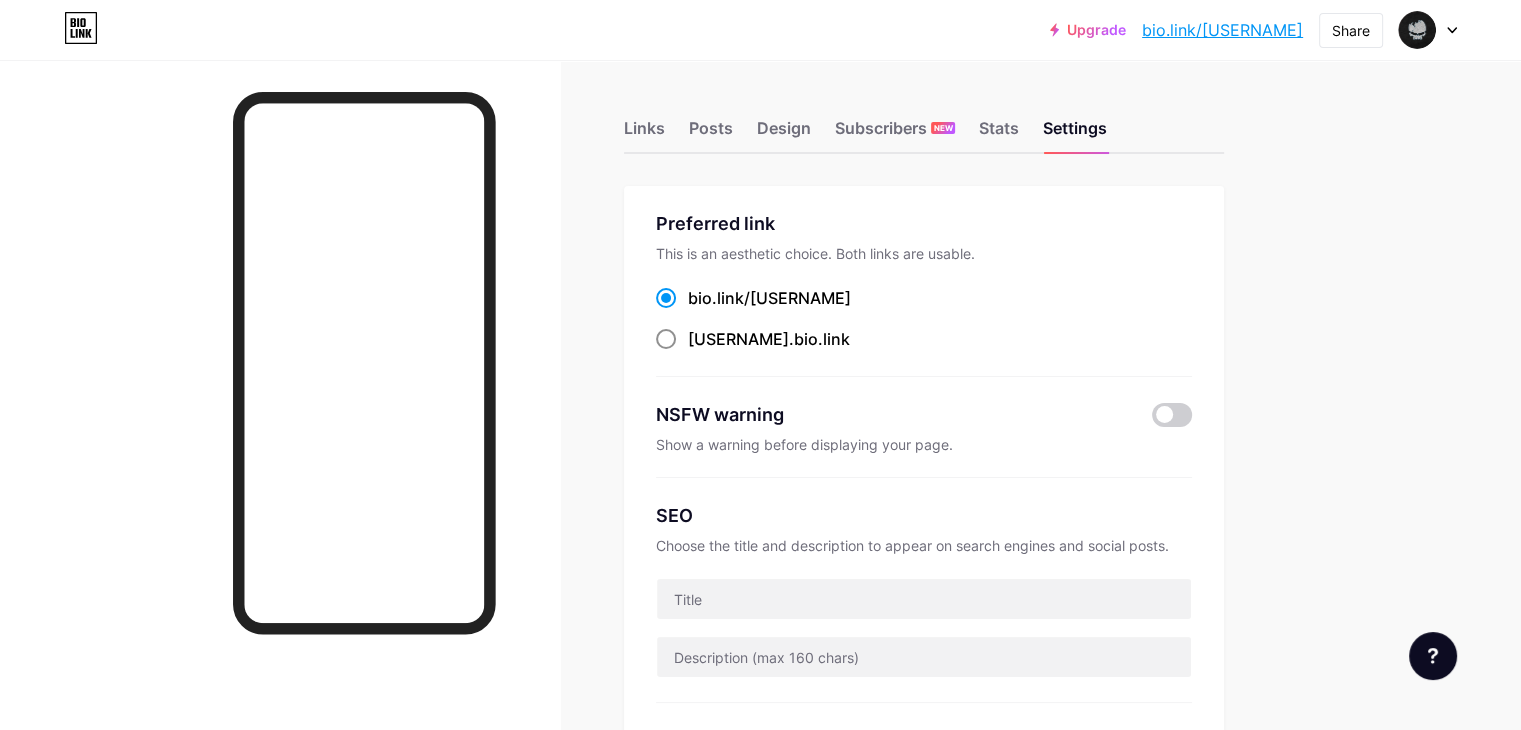 click at bounding box center (666, 339) 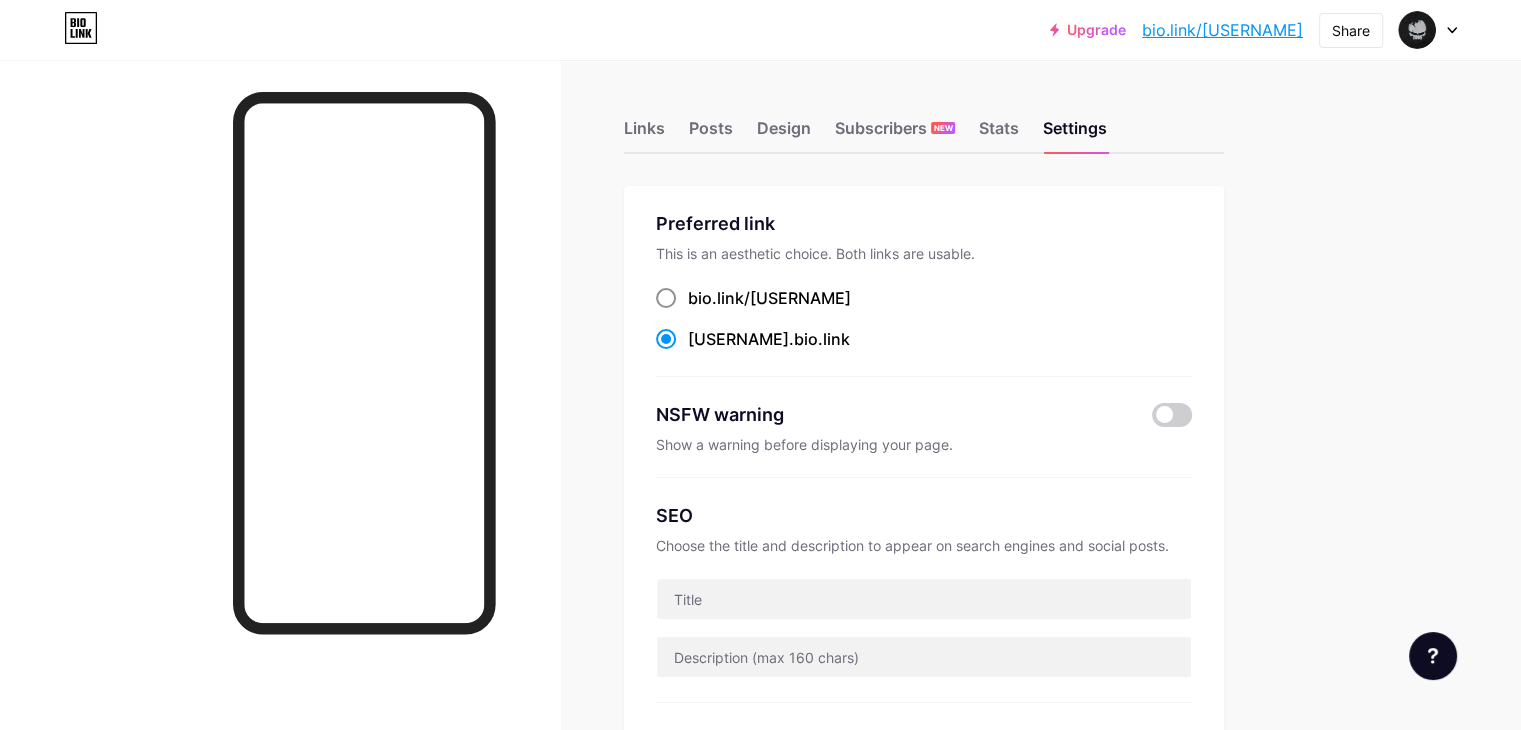 click at bounding box center [666, 298] 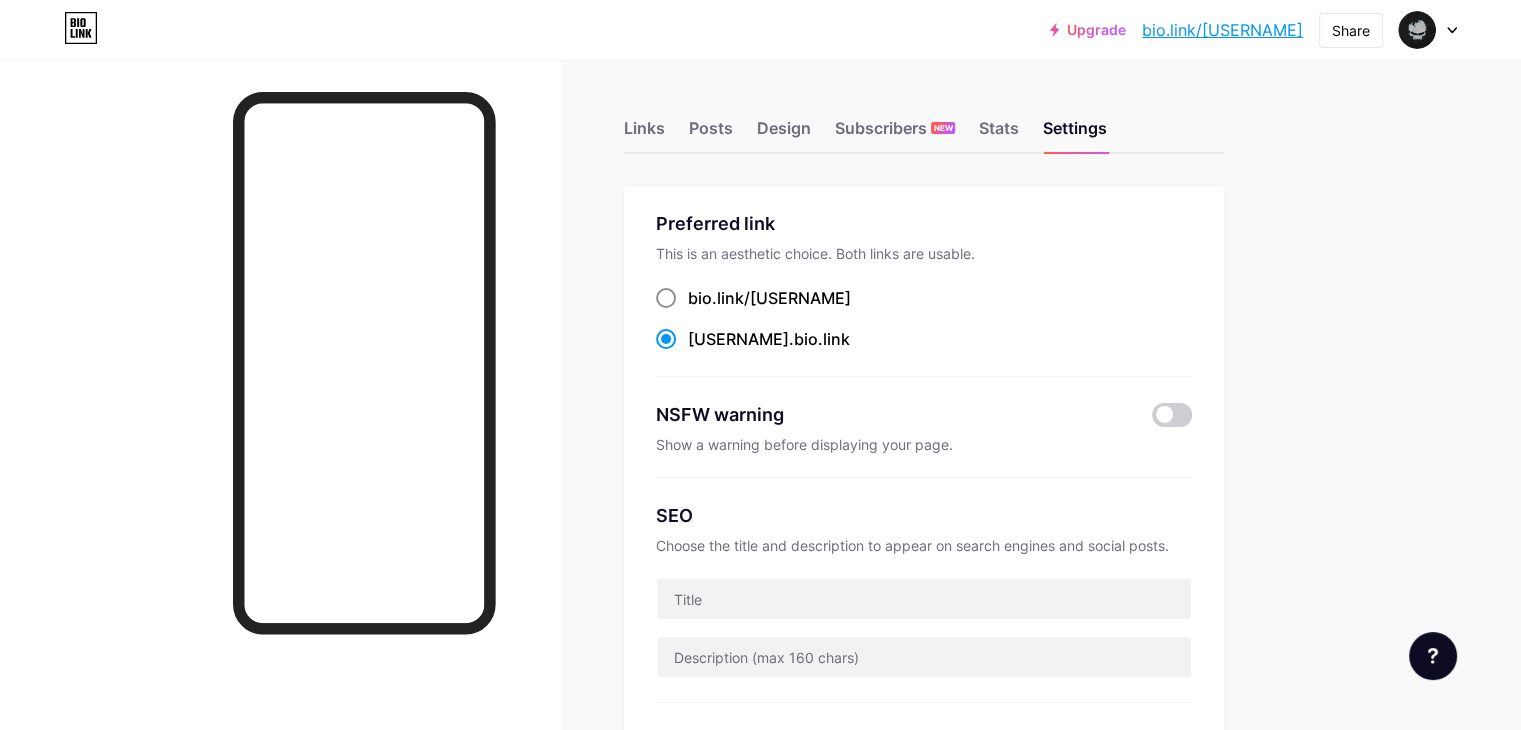click on "bio.link/ [USERNAME]" at bounding box center (694, 316) 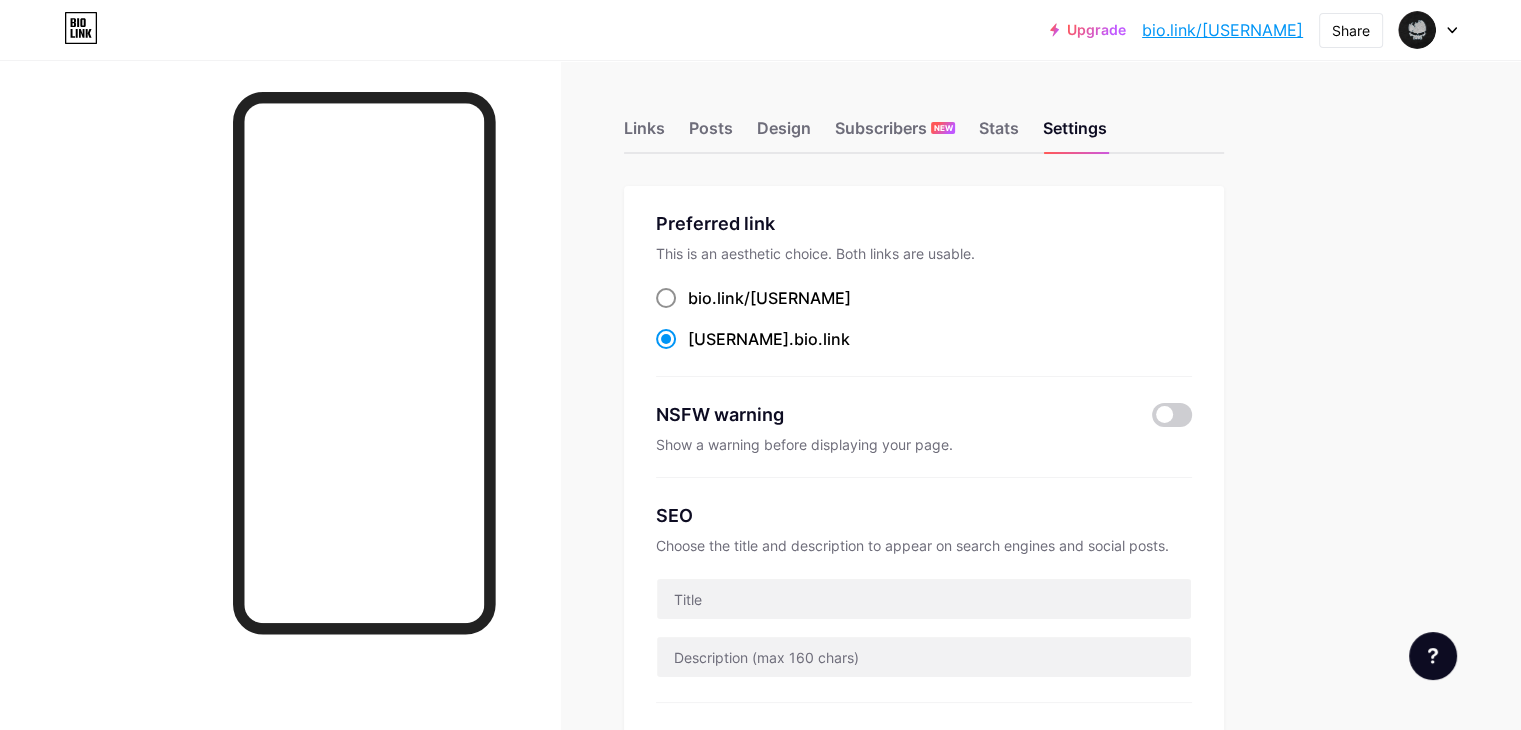 radio on "true" 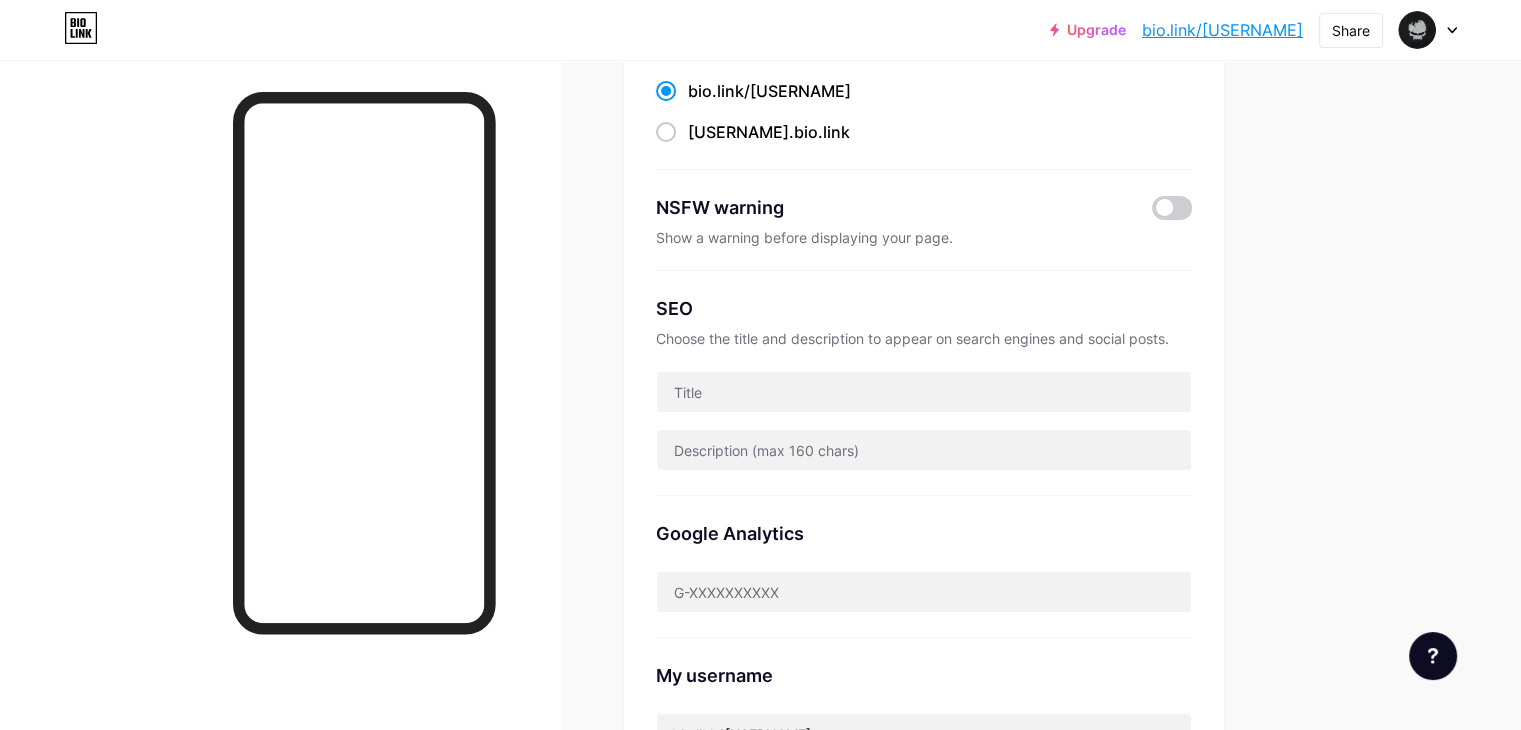 scroll, scrollTop: 400, scrollLeft: 0, axis: vertical 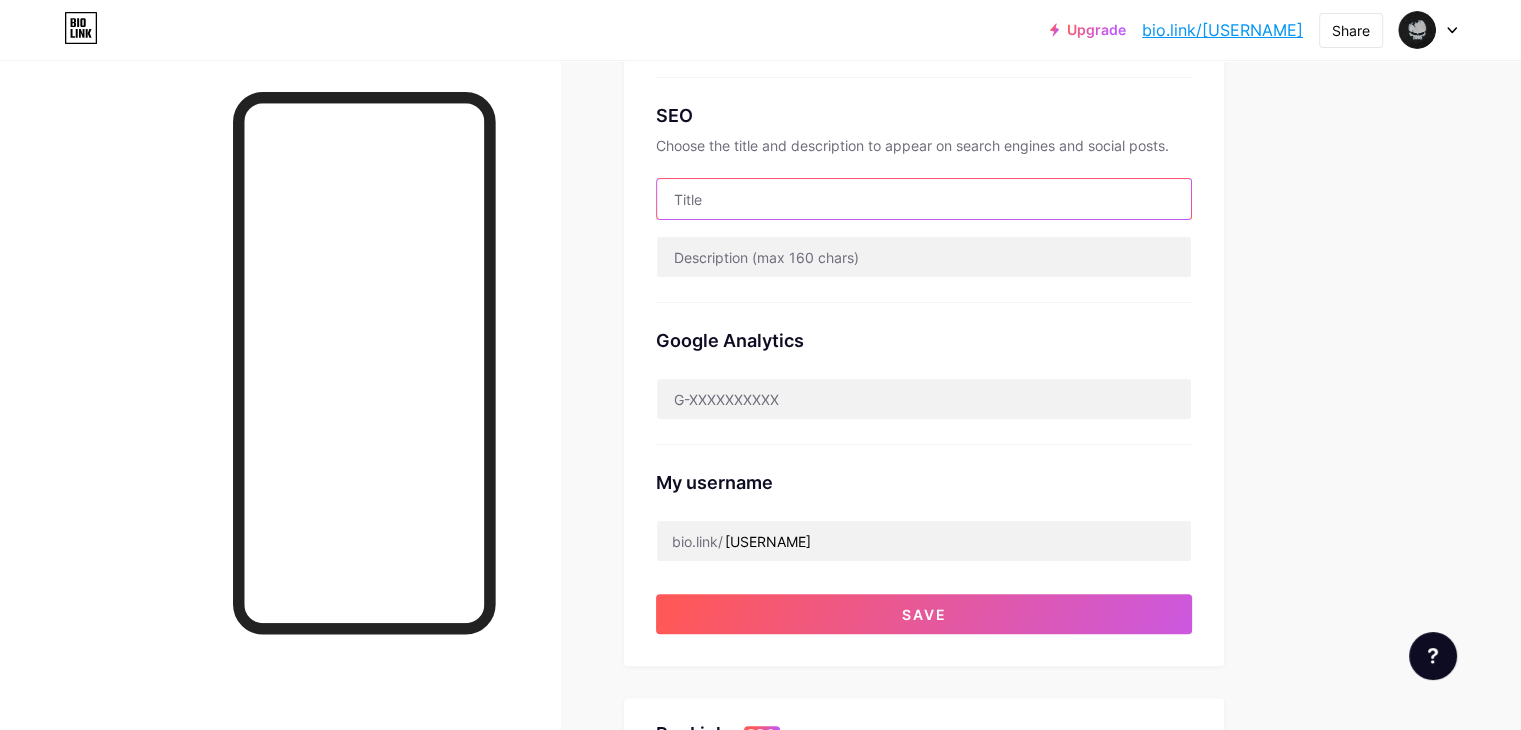 click at bounding box center [924, 199] 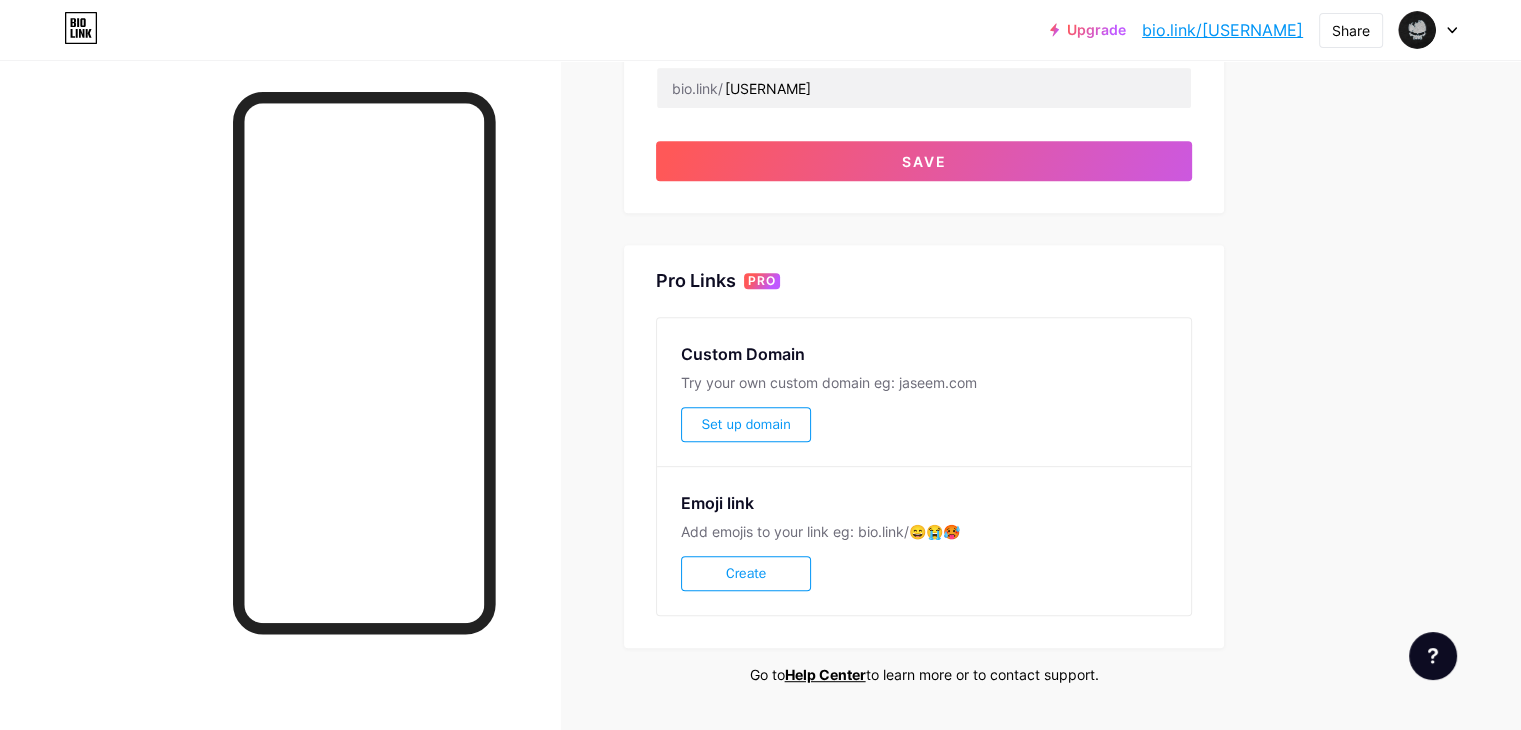 scroll, scrollTop: 904, scrollLeft: 0, axis: vertical 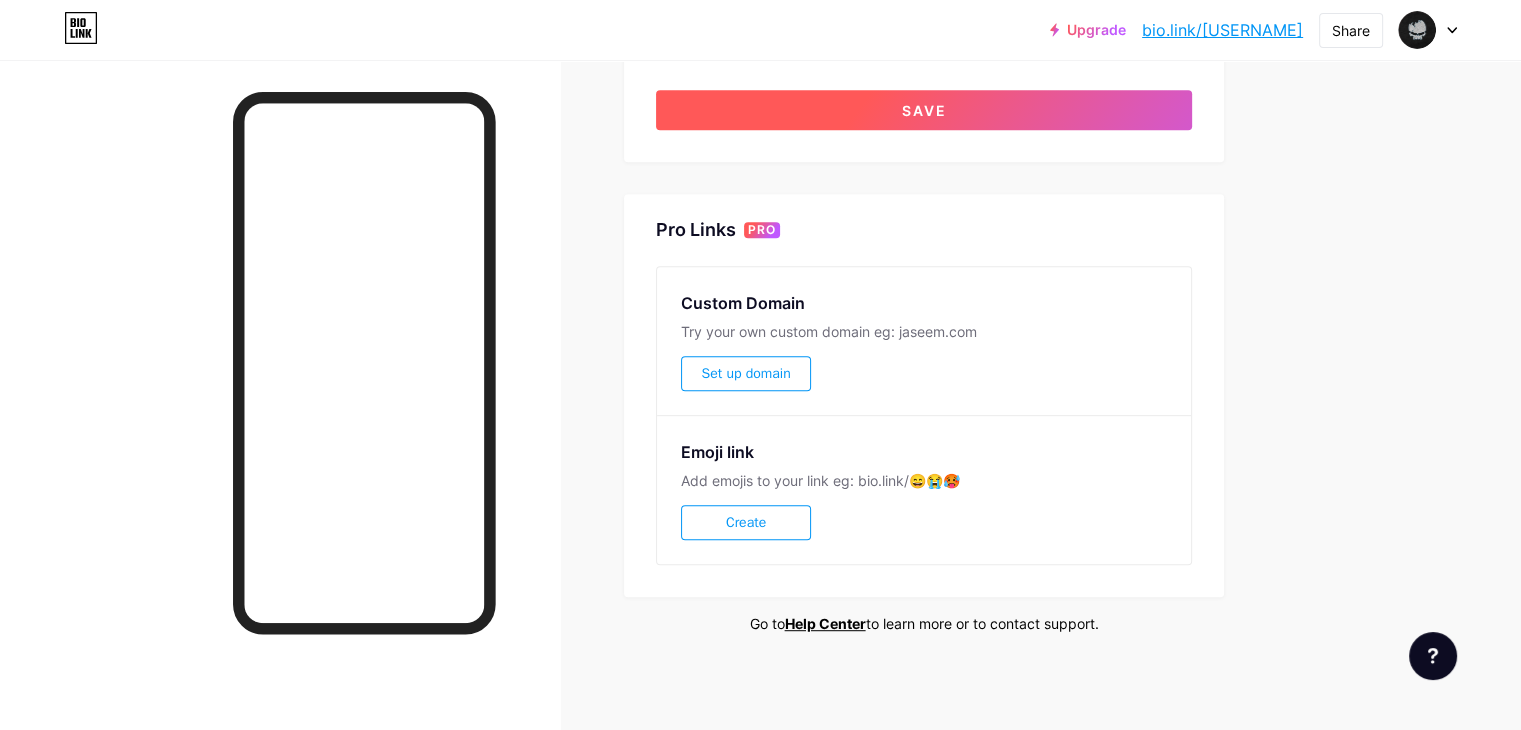type on "movies, high quality edits, aftereffects, filters," 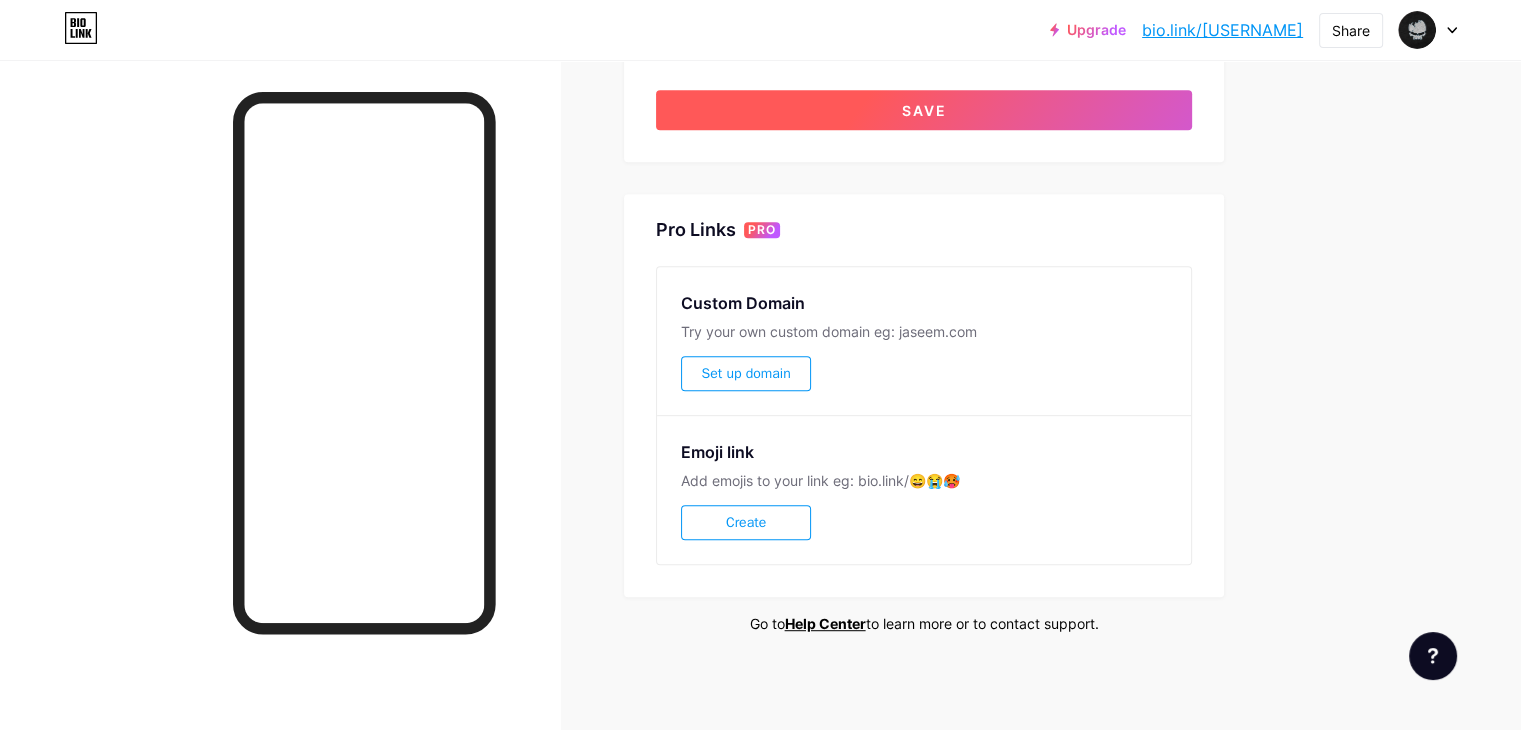click on "Save" at bounding box center (924, 110) 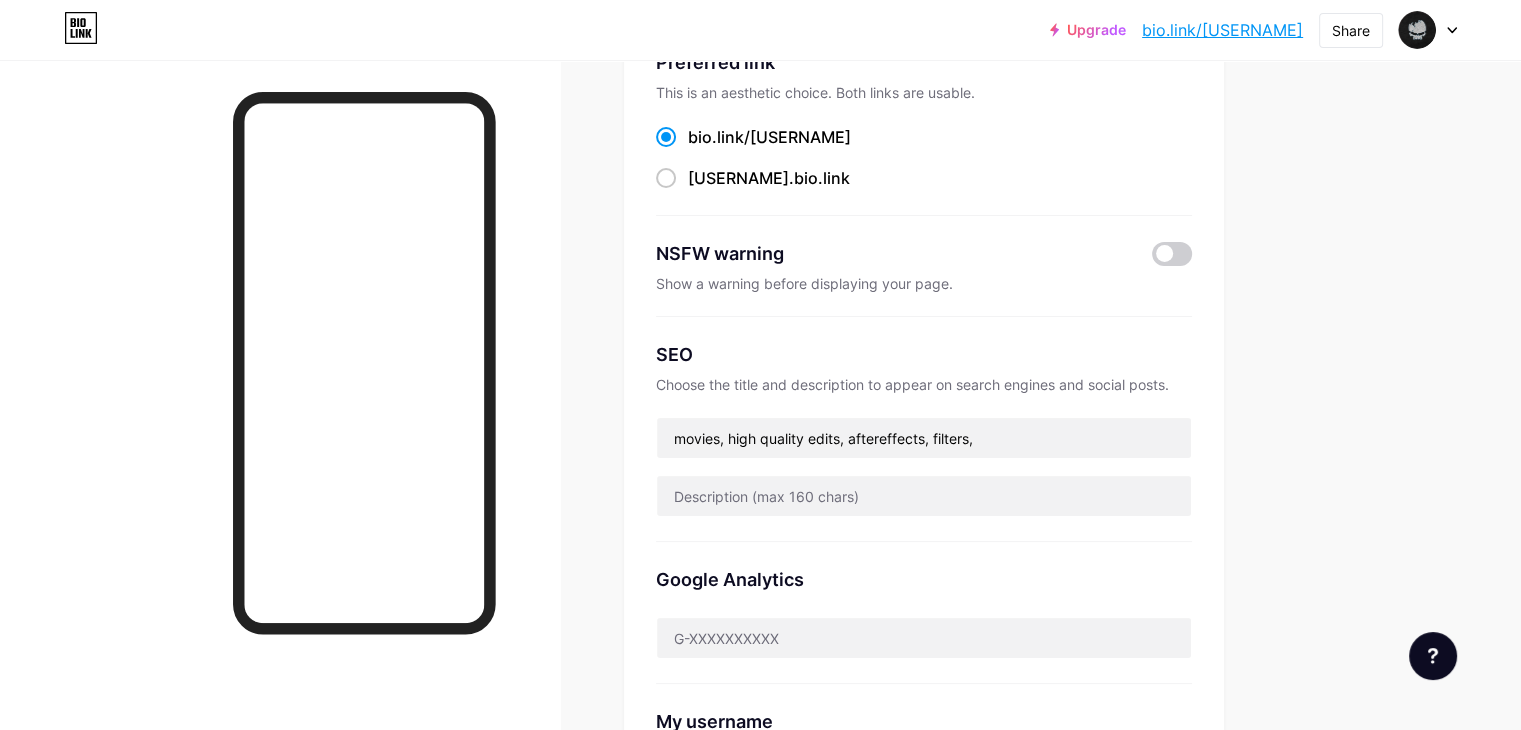 scroll, scrollTop: 0, scrollLeft: 0, axis: both 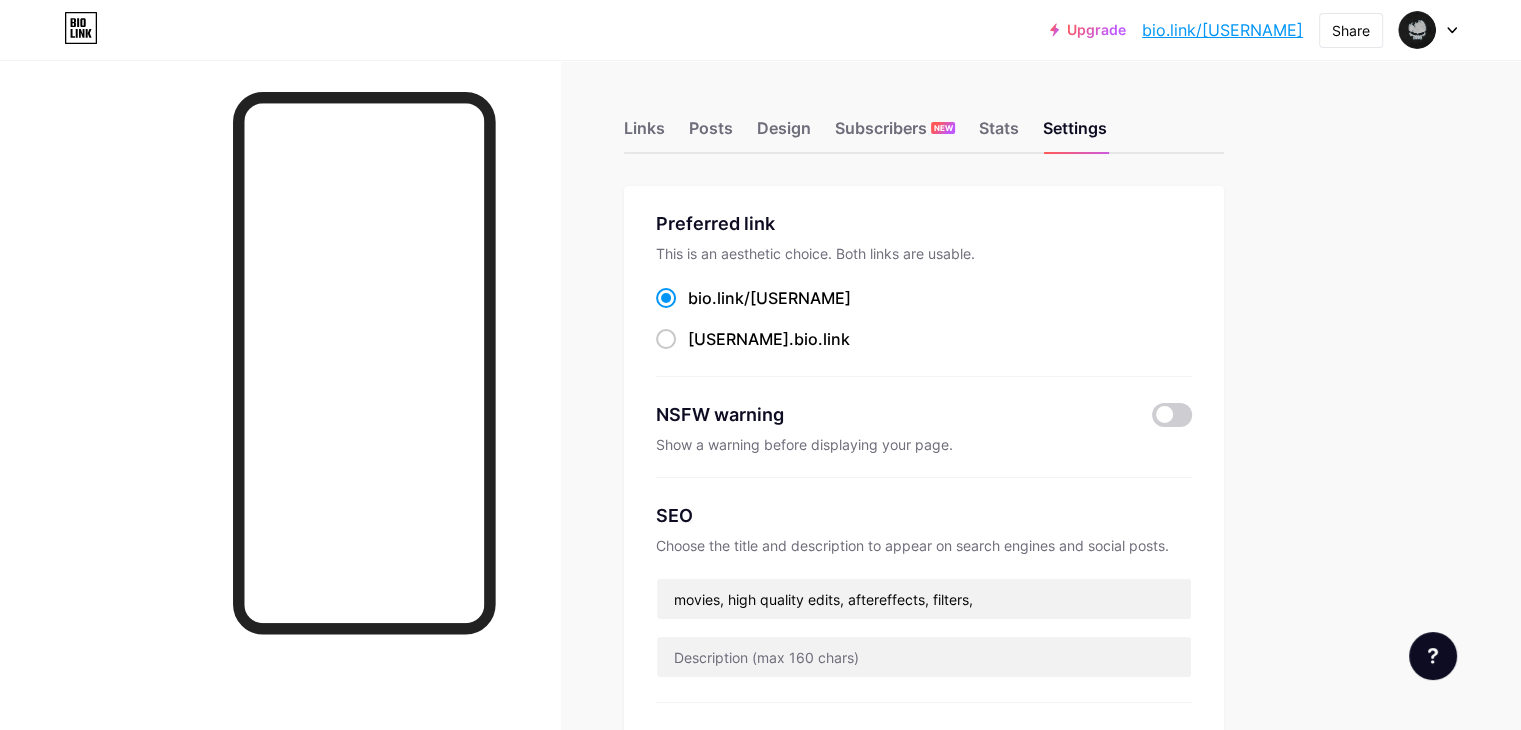 click 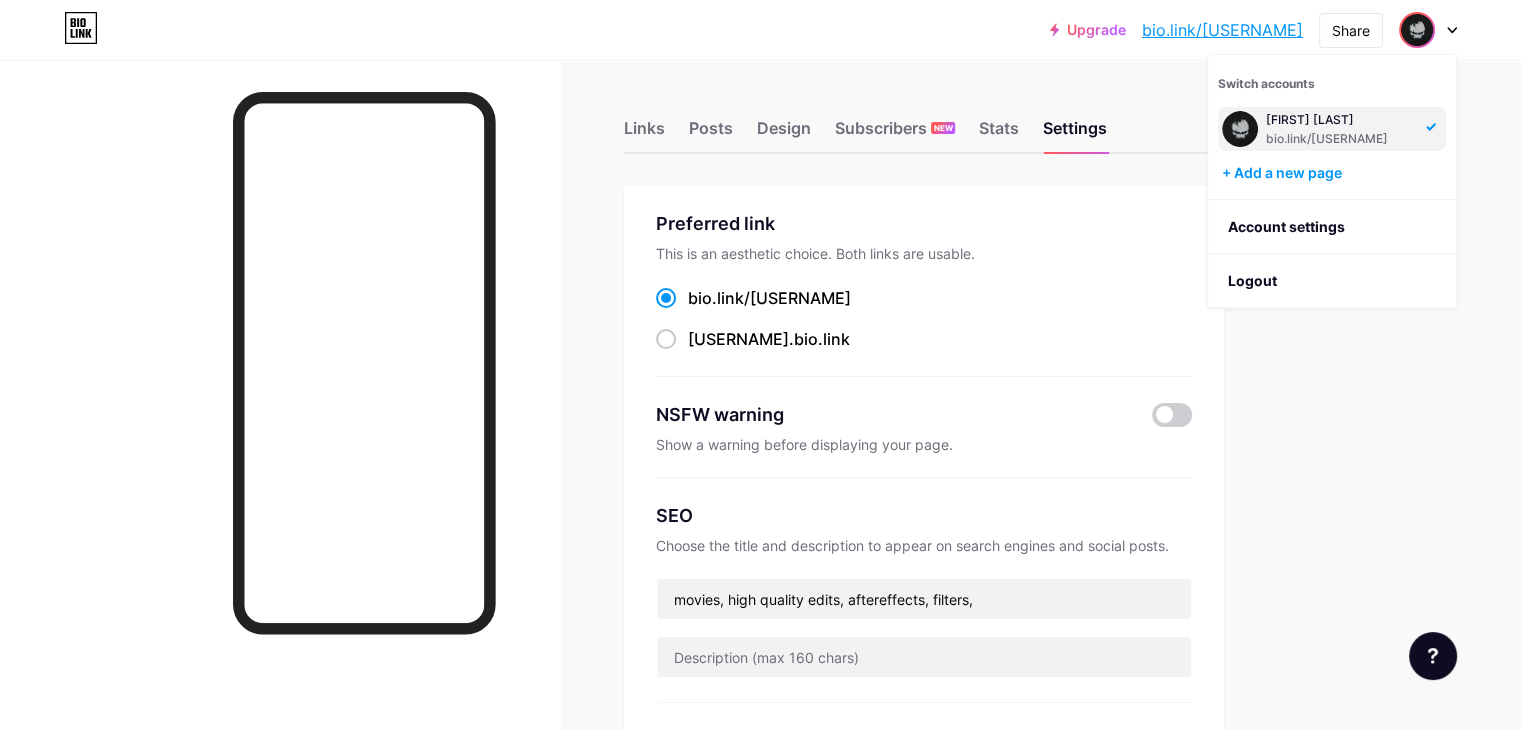 click on "Upgrade   bio.link/[USERNAME]...   bio.link/[USERNAME]   Share               Switch accounts     [FIRST] [LAST]   bio.link/[USERNAME]       + Add a new page        Account settings   Logout   Link Copied
Links
Posts
Design
Subscribers
NEW
Stats
Settings     Preferred link   This is an aesthetic choice. Both links are usable.
bio.link/ [USERNAME]       [USERNAME] .bio.link
NSFW warning       Show a warning before displaying your page.     SEO   Choose the title and description to appear on search engines and social posts.   movies, high quality edits, aftereffects, filters,         Google Analytics       My username   bio.link/   [USERNAME]           Pro Links   PRO   Custom Domain   Try your own custom domain eg: jaseem.com   Set
up domain             Emoji link   Add emojis to your link eg: bio.link/😄😭🥵   Create
Go to  Help Center" at bounding box center (760, 783) 